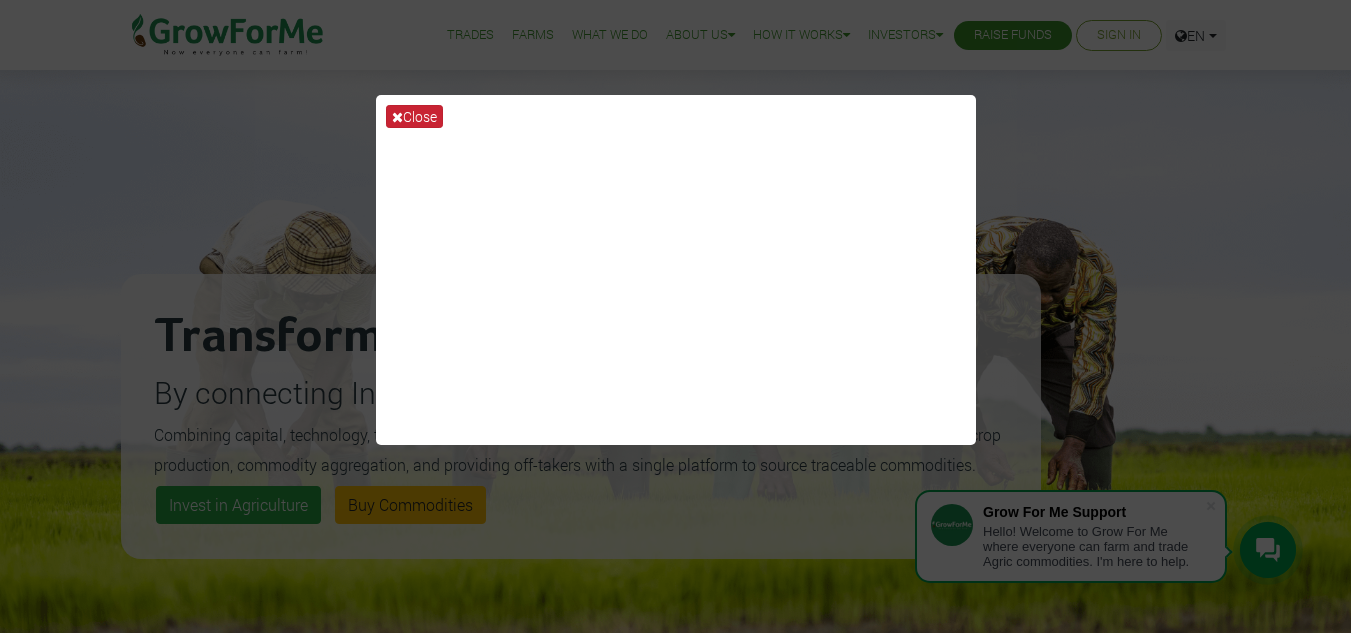 scroll, scrollTop: 100, scrollLeft: 0, axis: vertical 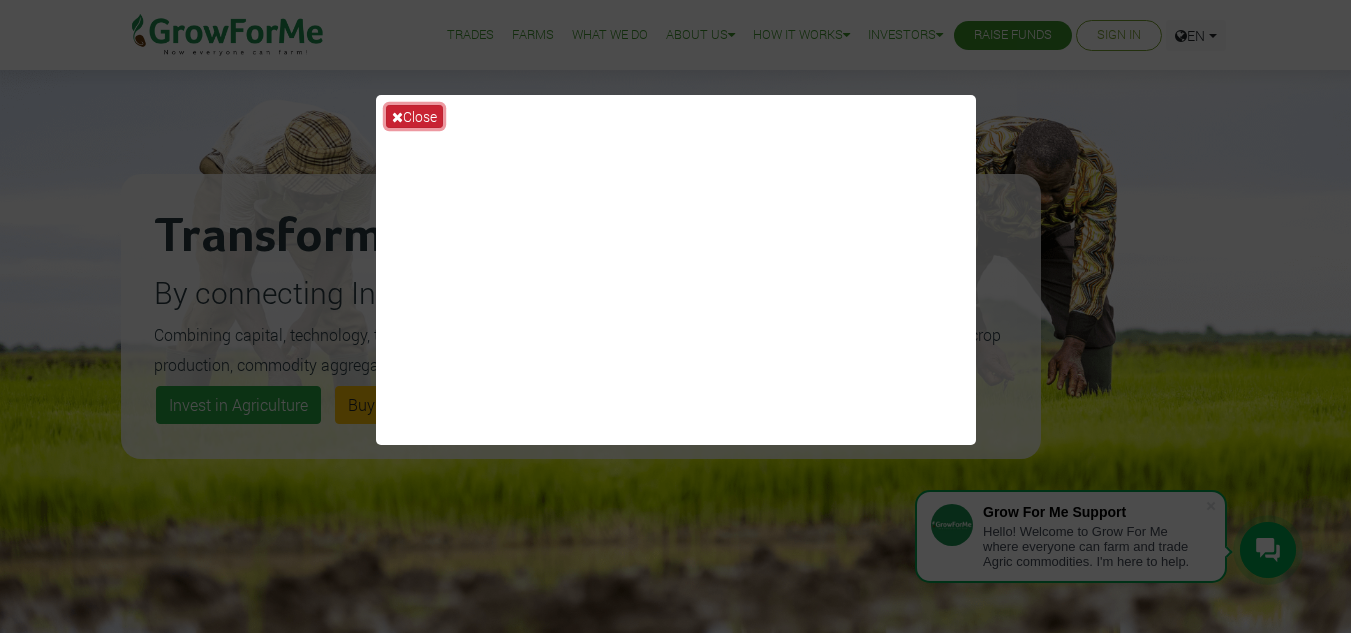 click on "Close" at bounding box center [414, 116] 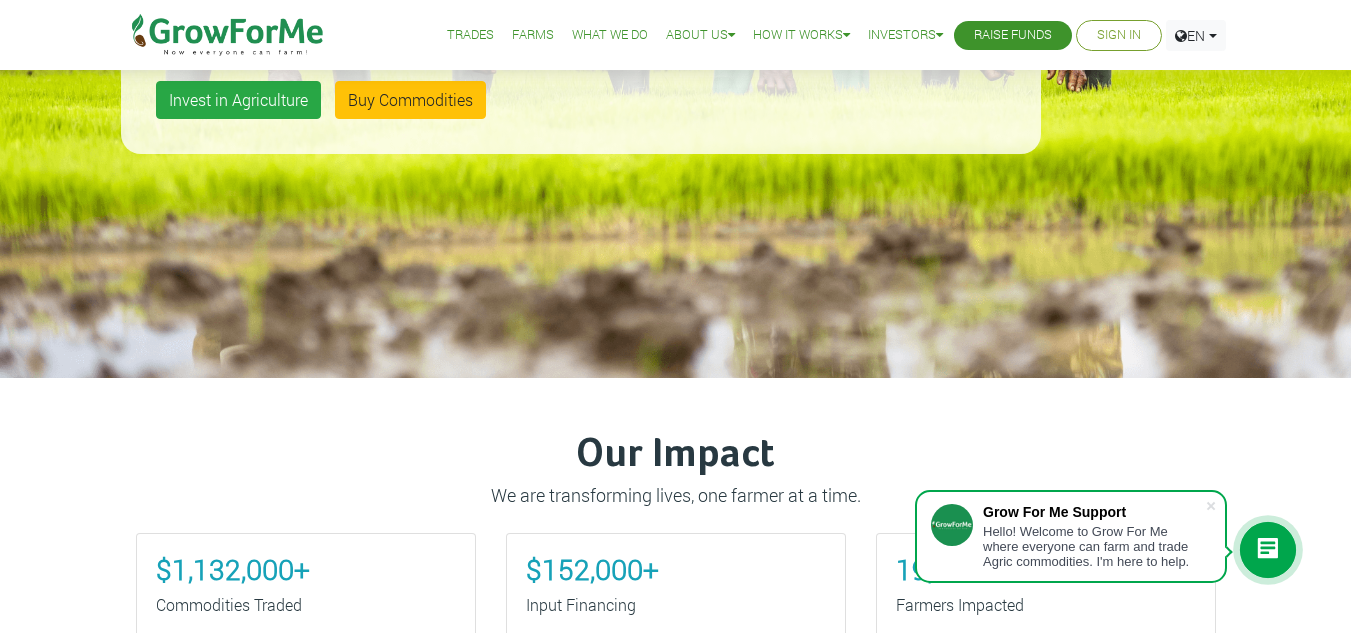 scroll, scrollTop: 400, scrollLeft: 0, axis: vertical 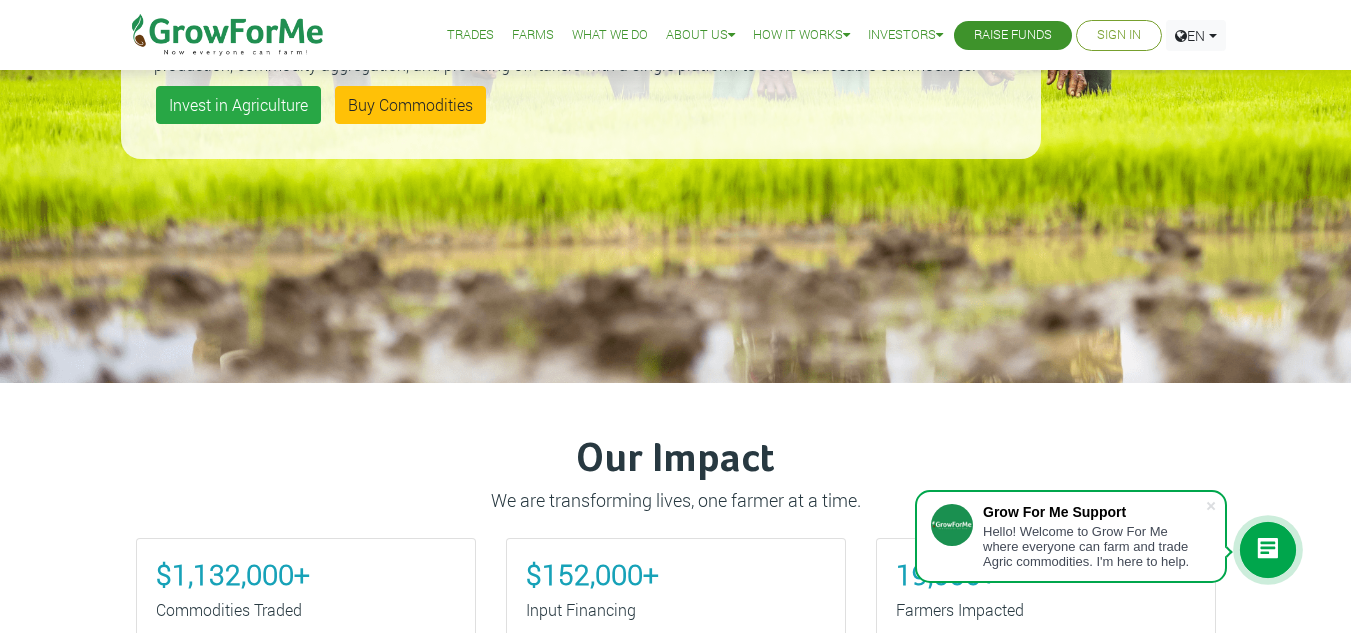 click on "Sign In" at bounding box center (1119, 35) 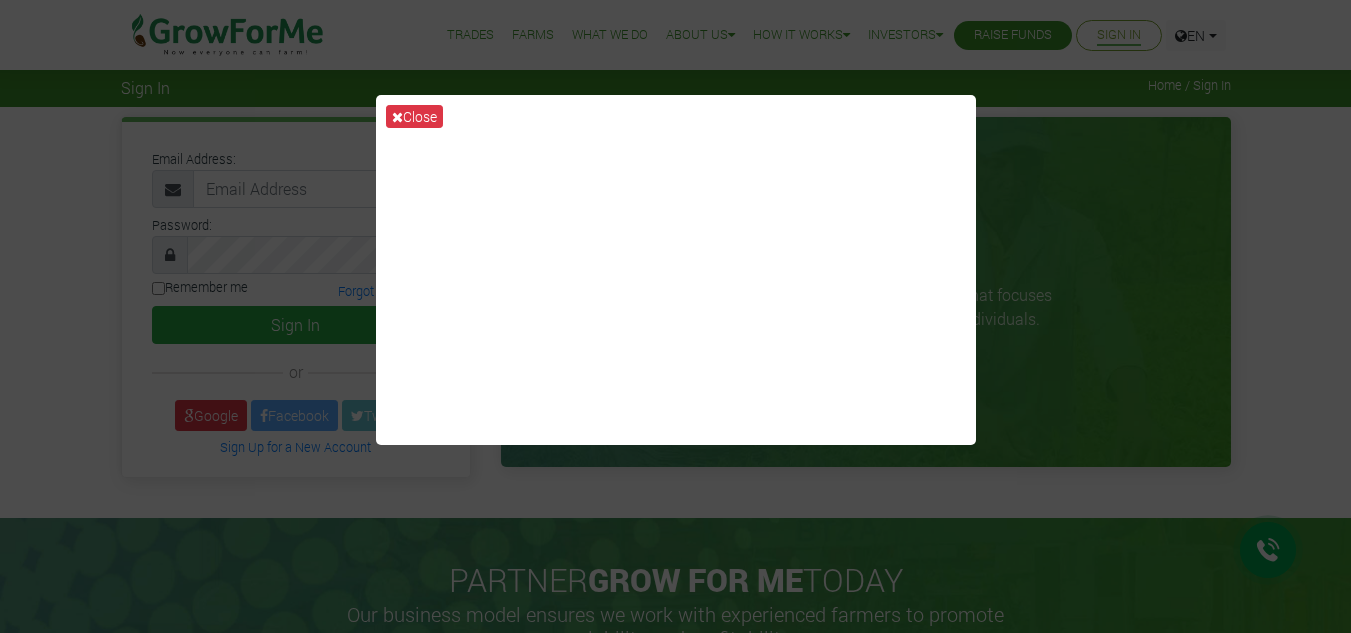 scroll, scrollTop: 0, scrollLeft: 0, axis: both 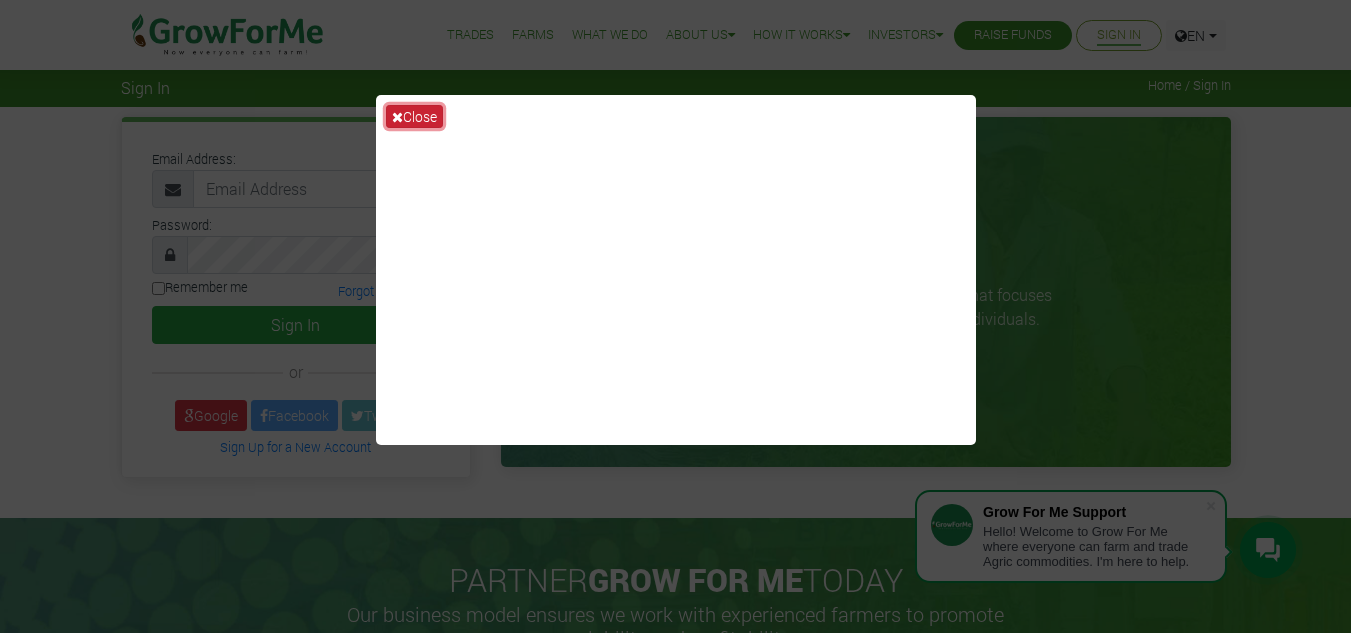 click on "Close" at bounding box center (414, 116) 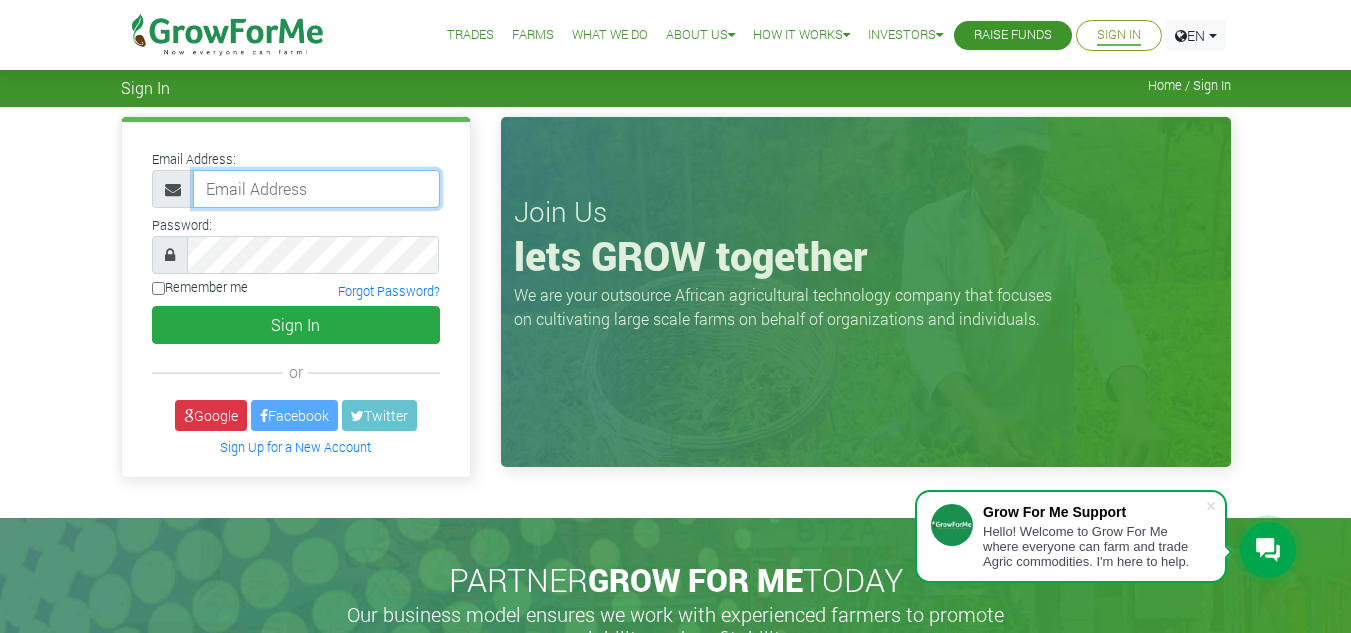 click at bounding box center (316, 189) 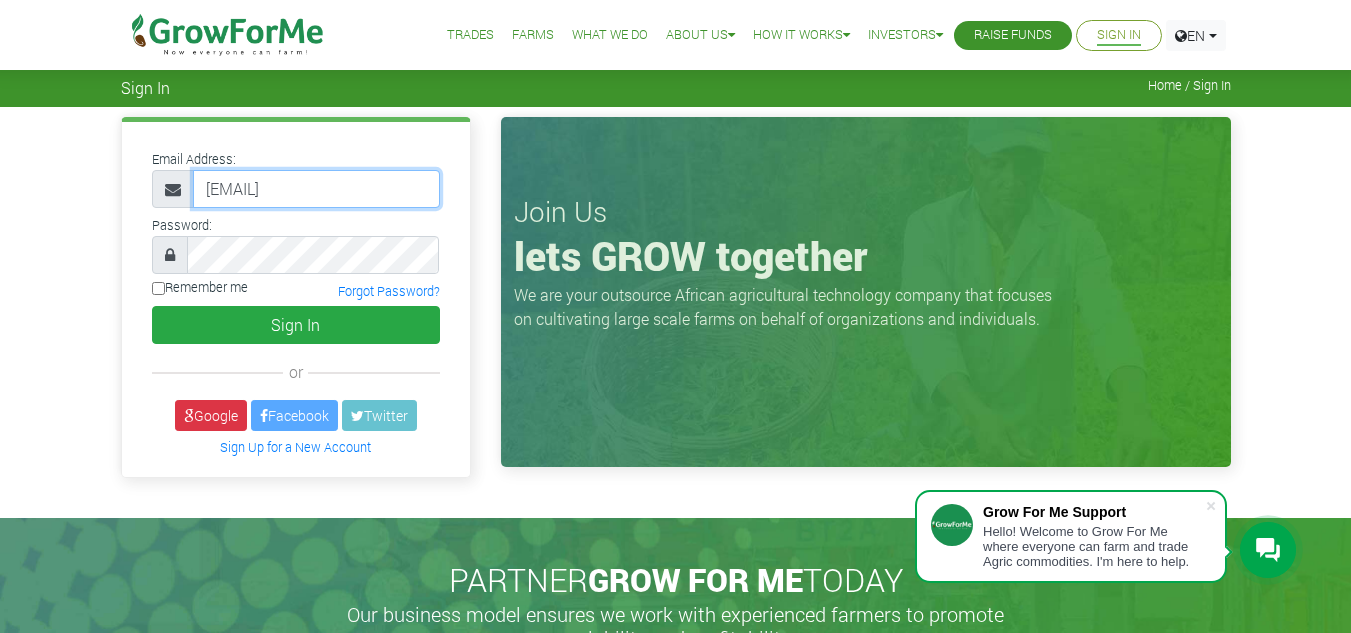 scroll, scrollTop: 0, scrollLeft: 12, axis: horizontal 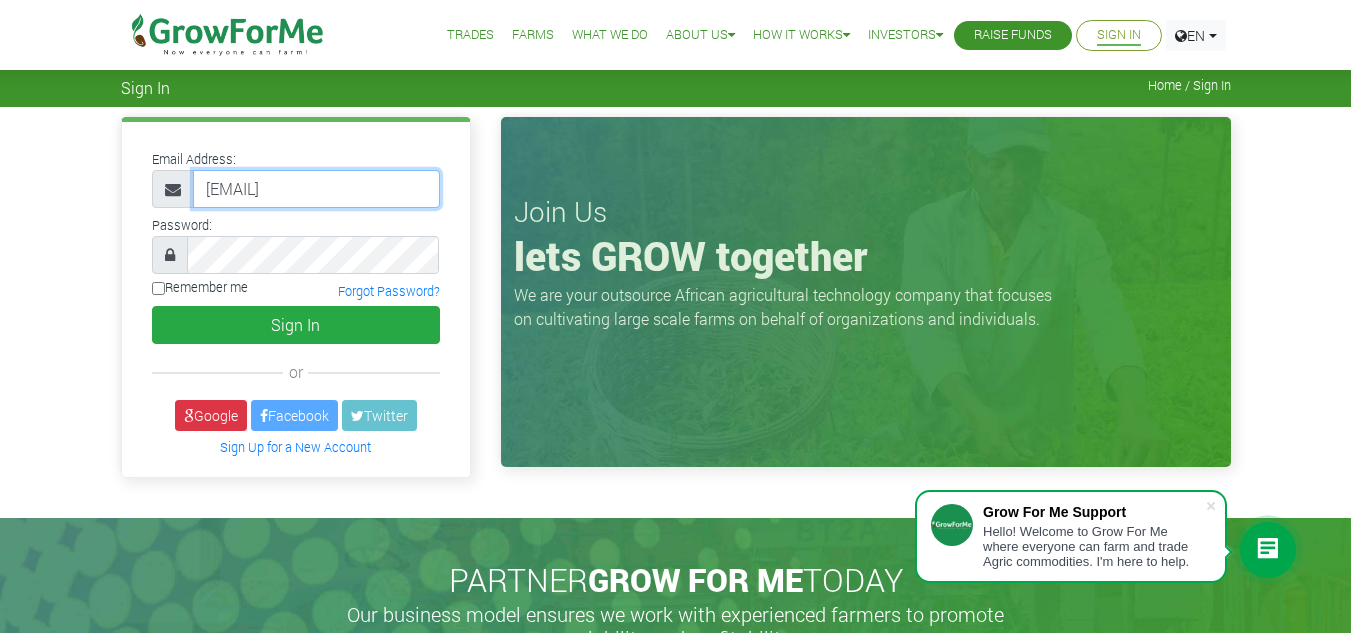 type on "233554555458@growforme.com" 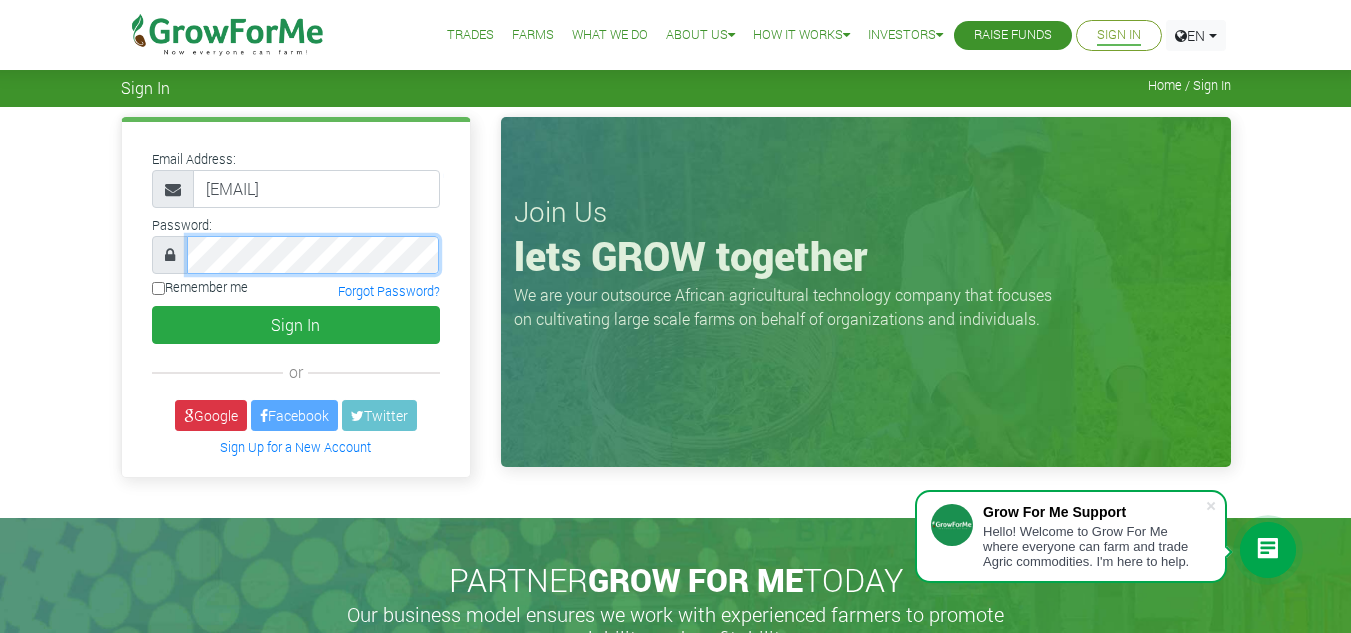 scroll, scrollTop: 0, scrollLeft: 0, axis: both 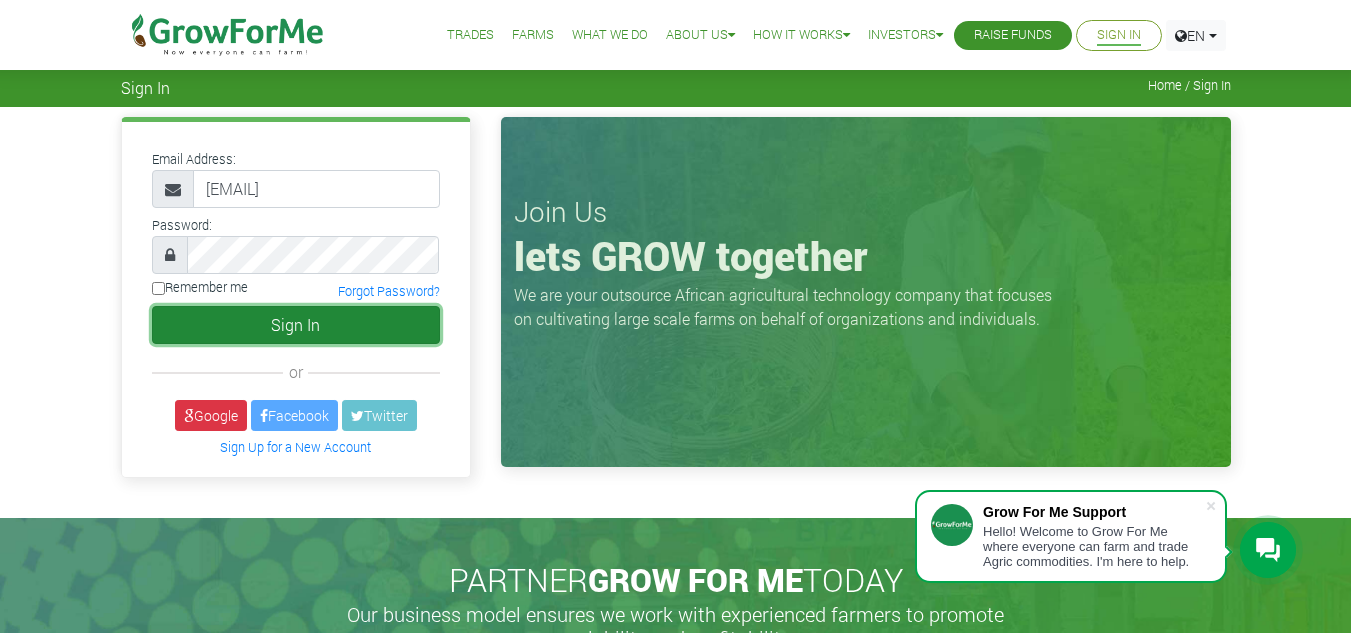click on "Sign In" at bounding box center (296, 325) 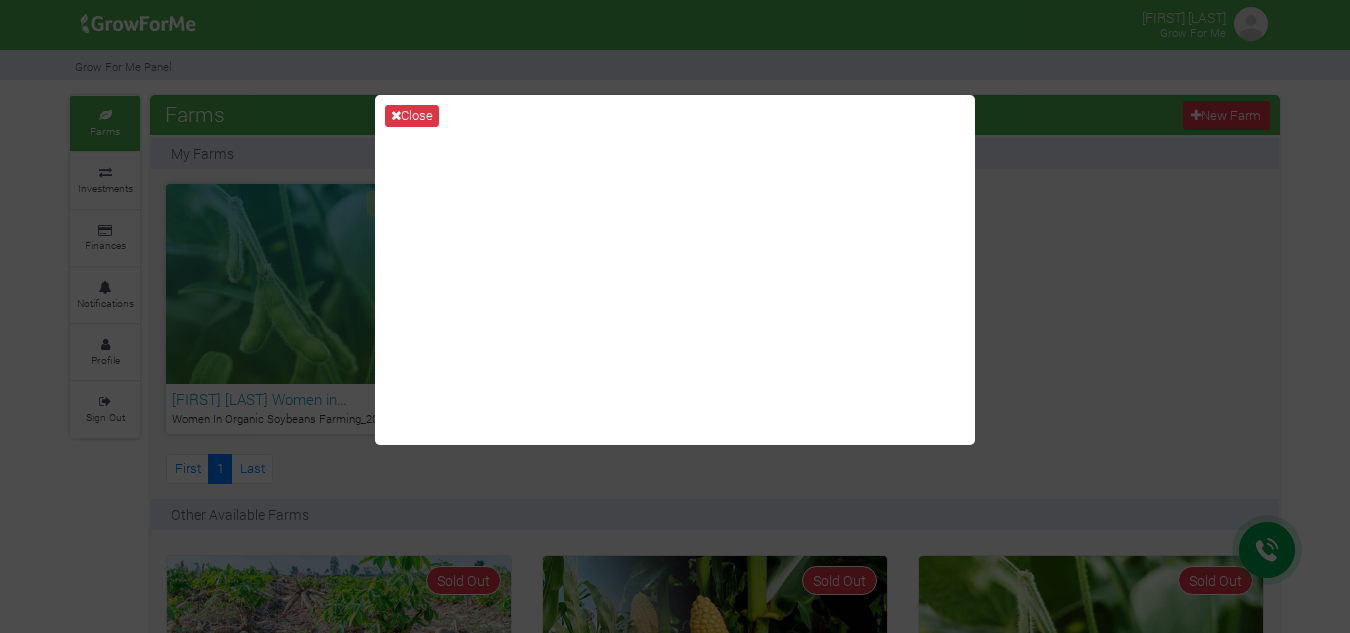 scroll, scrollTop: 0, scrollLeft: 0, axis: both 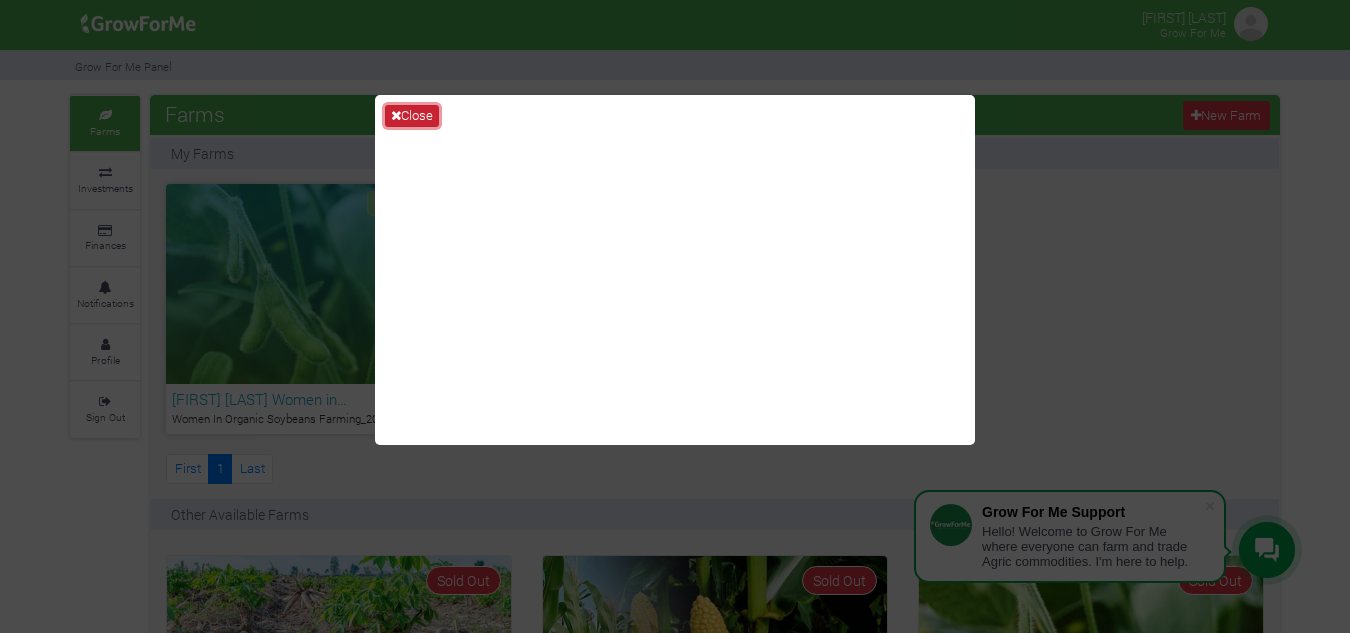 click on "Close" at bounding box center (412, 116) 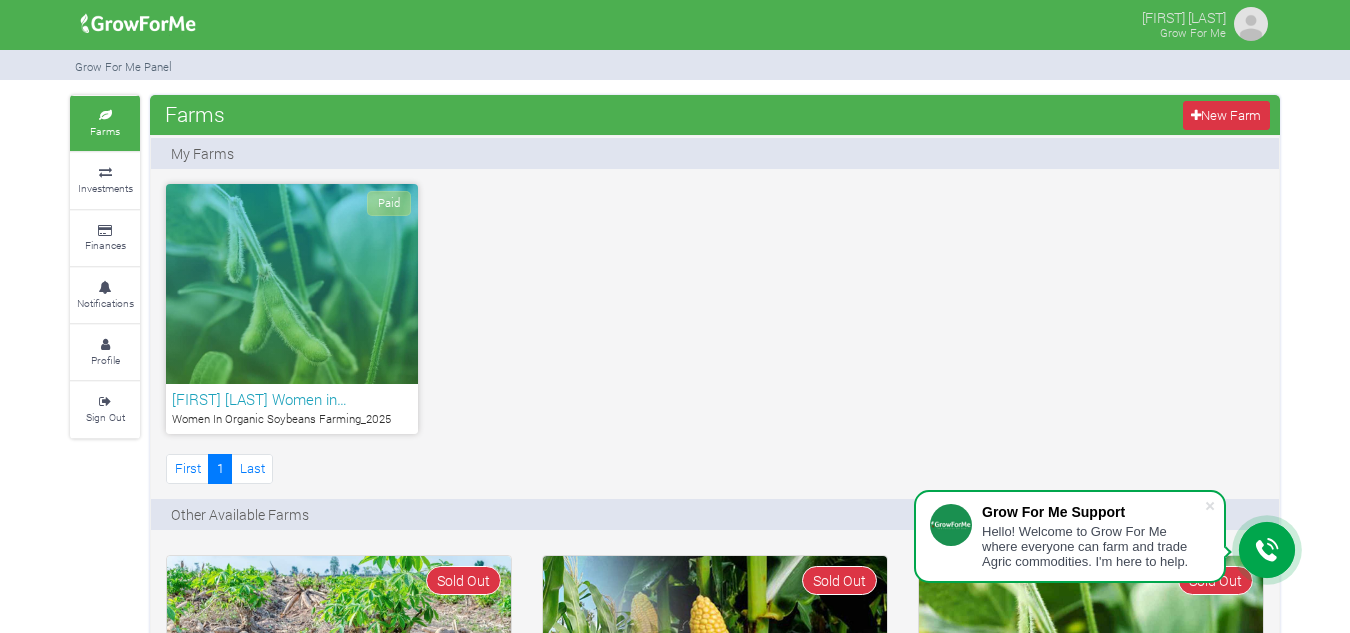 click on "[FIRST] [LAST] Women in…" at bounding box center [292, 399] 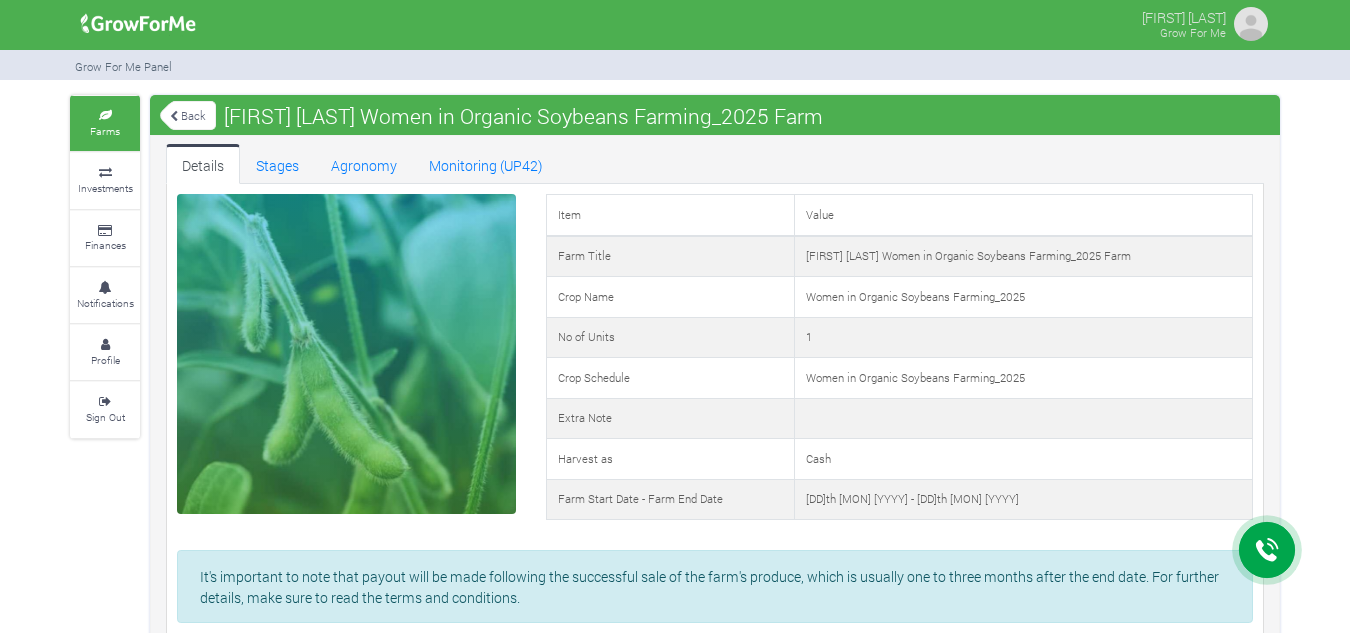 scroll, scrollTop: 0, scrollLeft: 0, axis: both 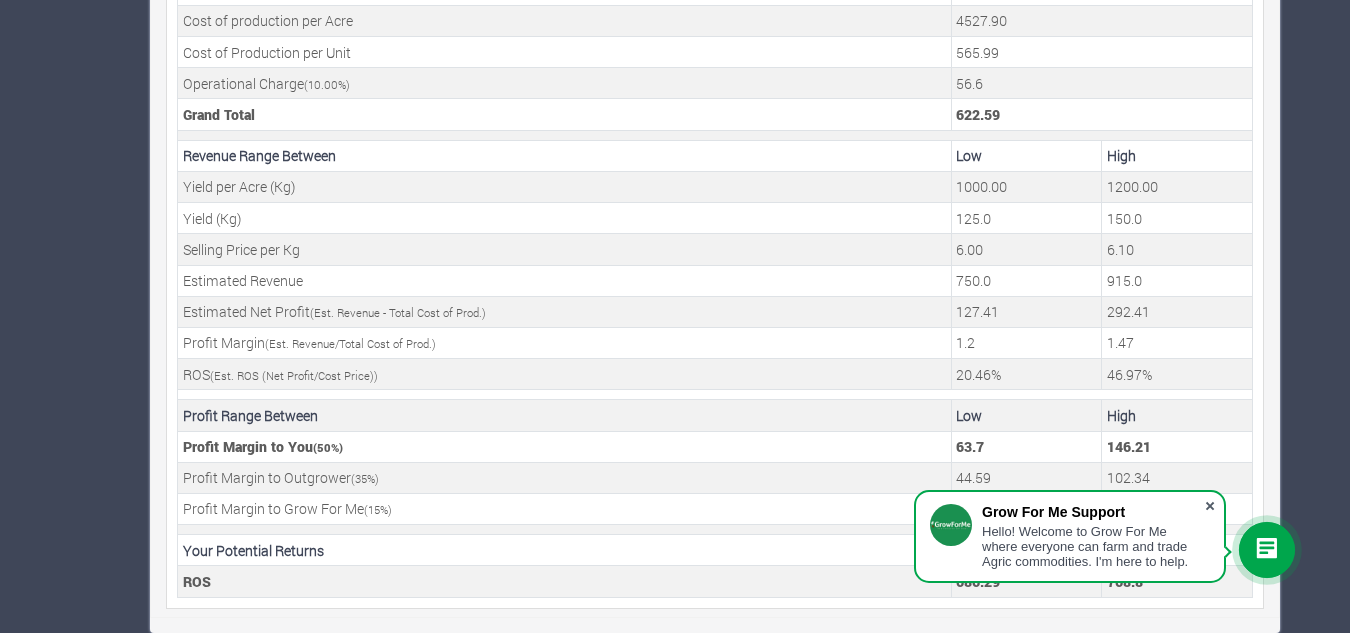 click at bounding box center [1210, 506] 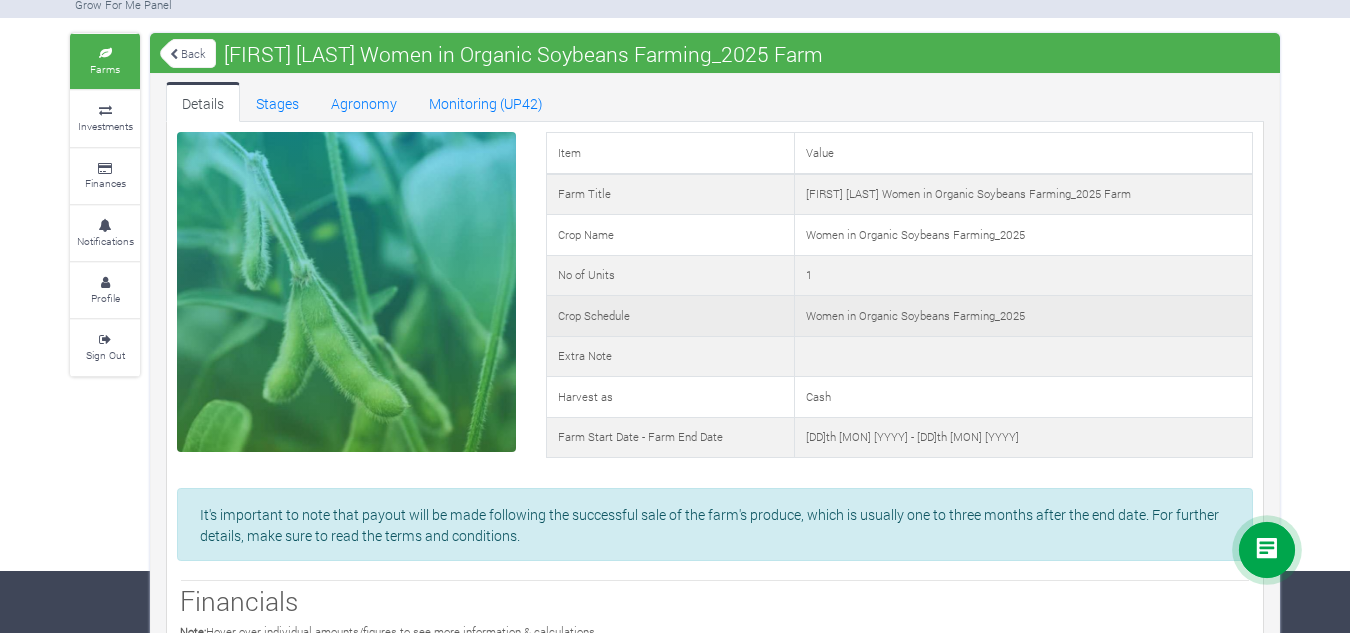 scroll, scrollTop: 20, scrollLeft: 0, axis: vertical 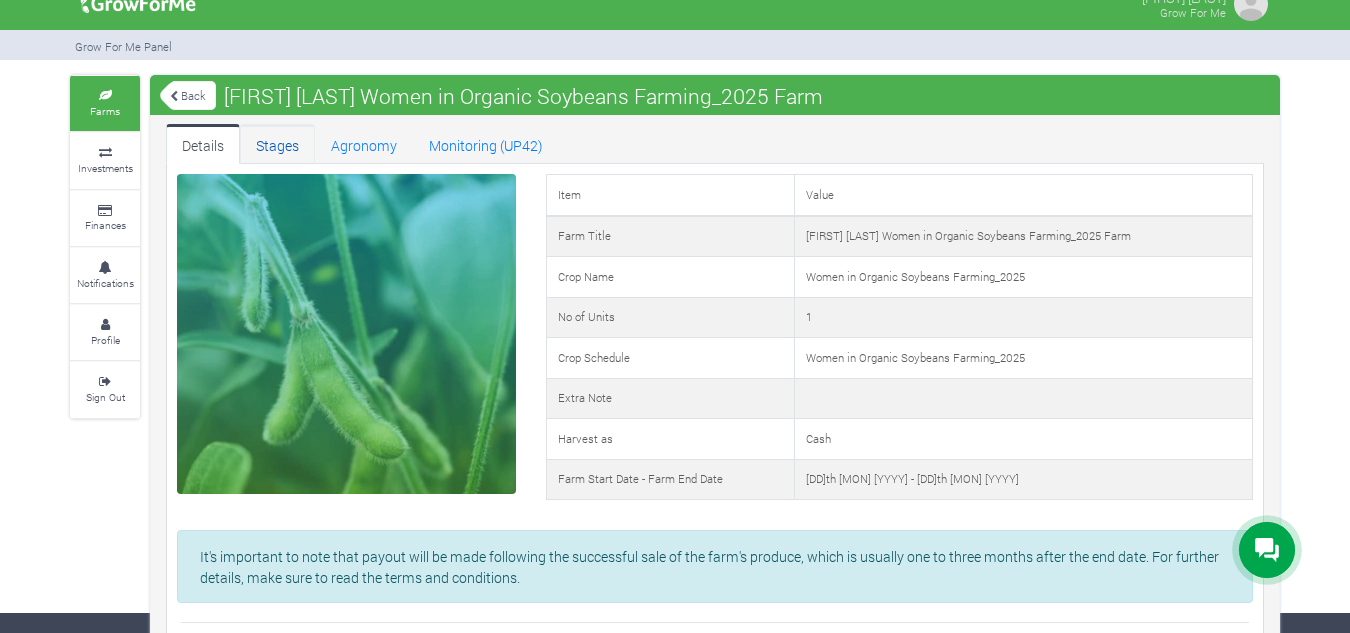 click on "Stages" at bounding box center [277, 144] 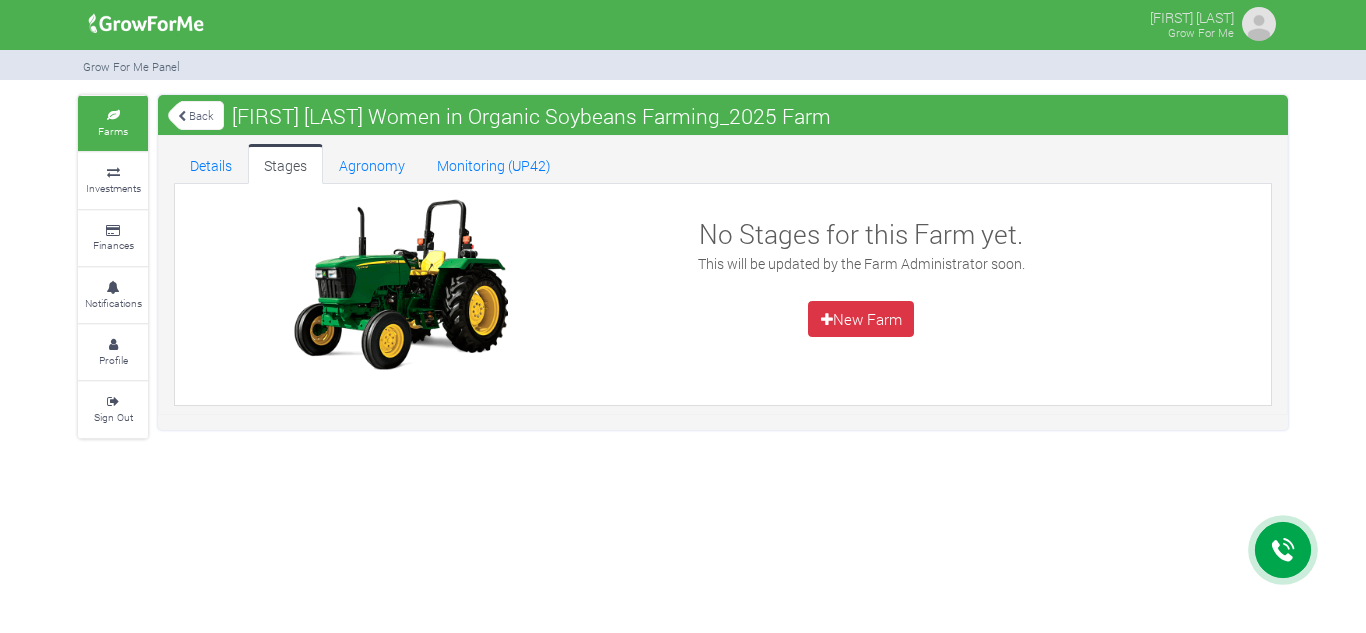scroll, scrollTop: 0, scrollLeft: 0, axis: both 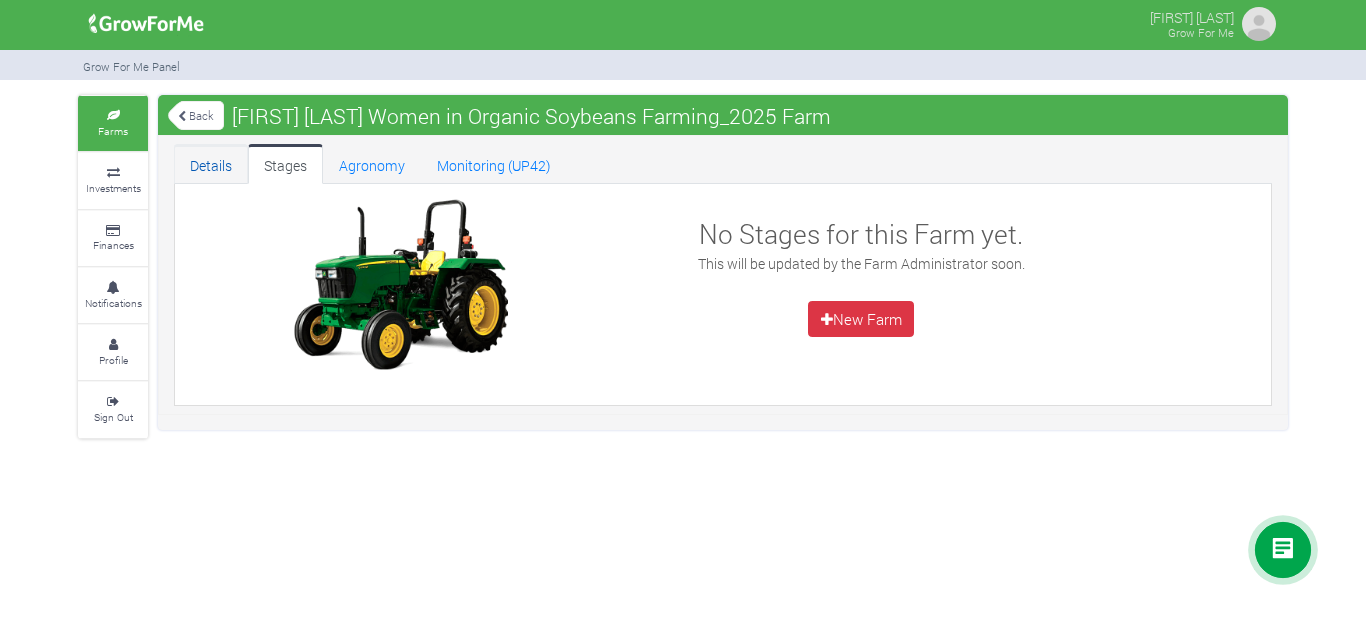 click on "Details" at bounding box center (211, 164) 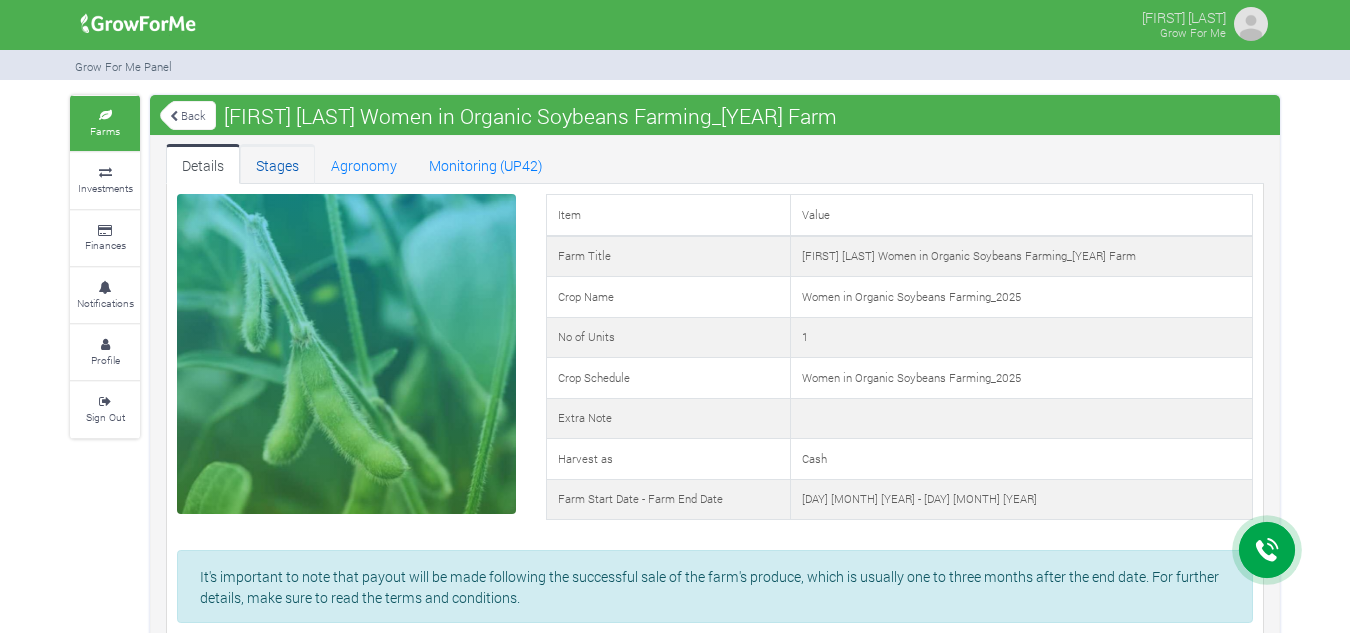 scroll, scrollTop: 0, scrollLeft: 0, axis: both 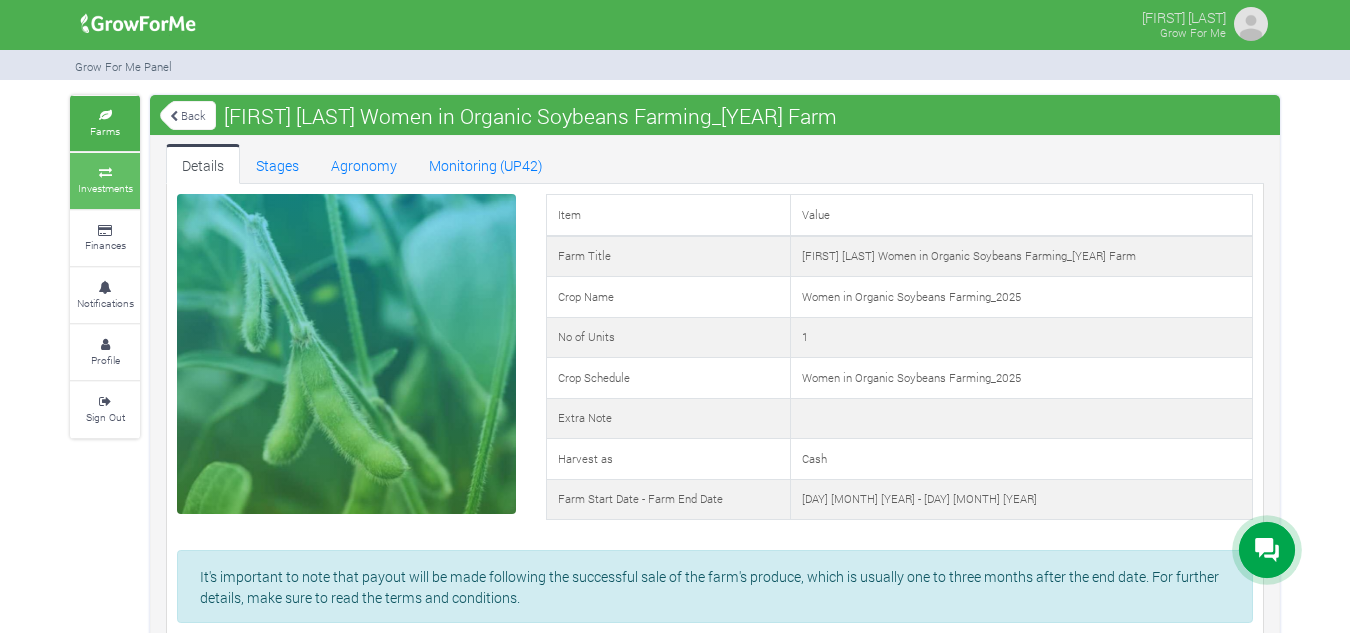 click on "Investments" at bounding box center (105, 188) 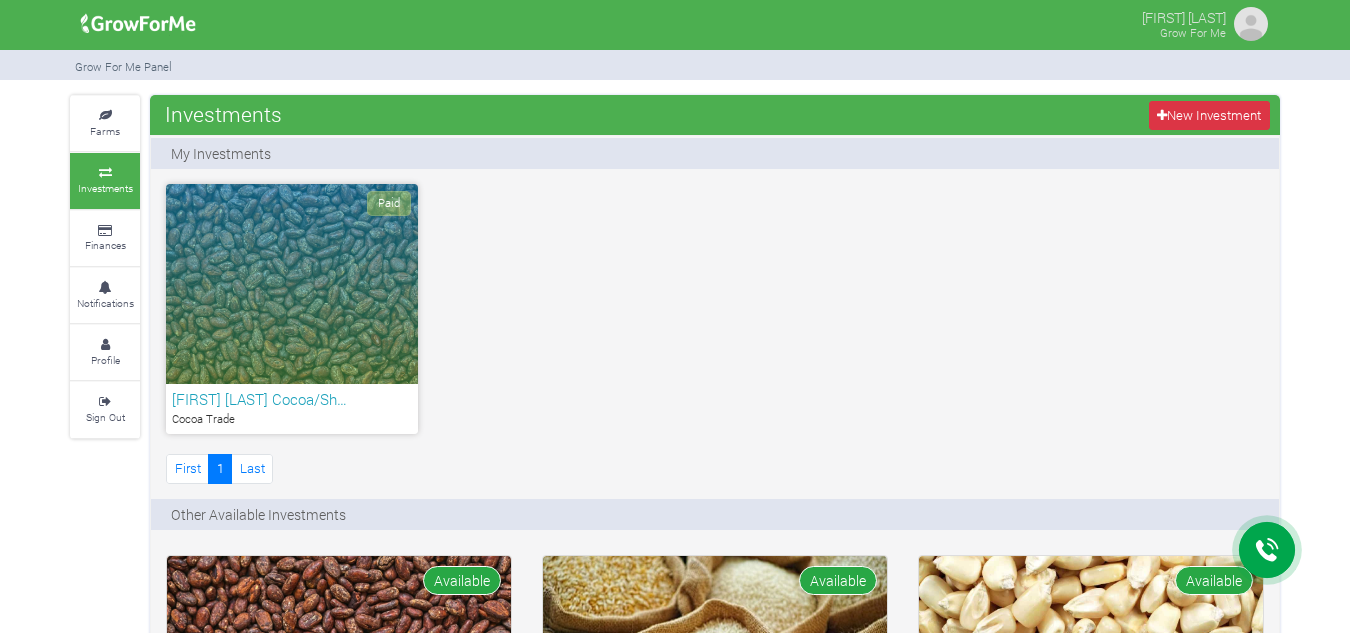 scroll, scrollTop: 0, scrollLeft: 0, axis: both 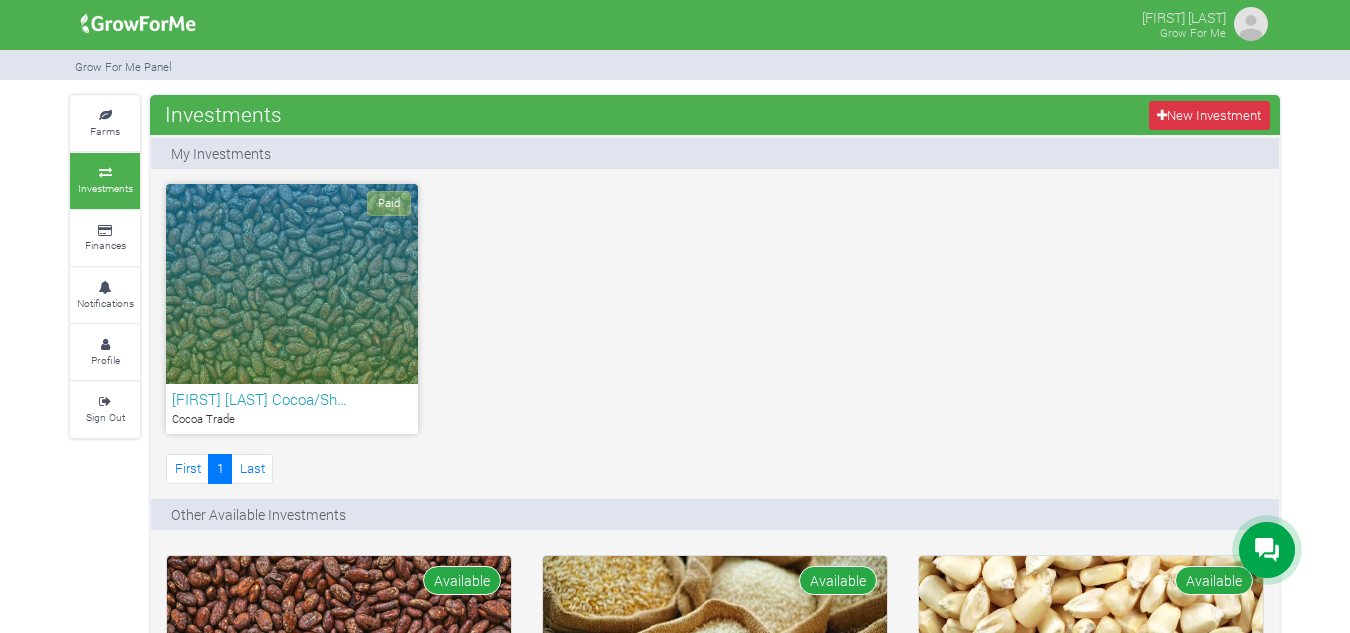 click on "Paid" at bounding box center [389, 203] 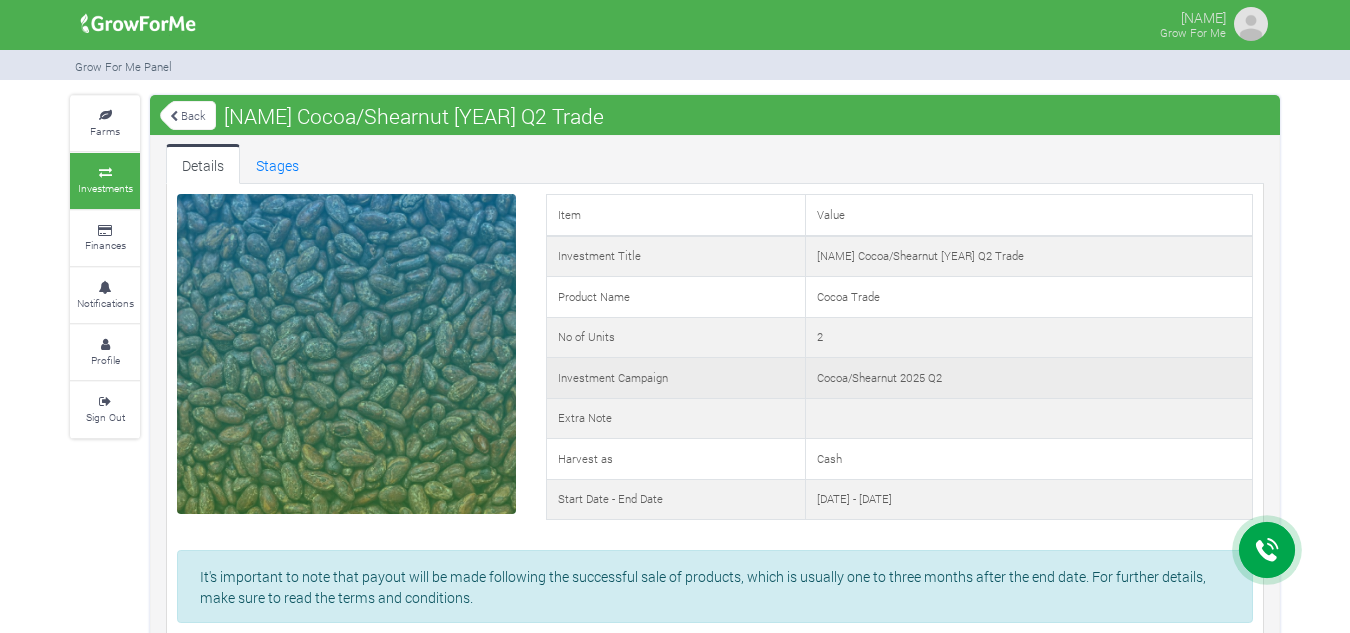 scroll, scrollTop: 0, scrollLeft: 0, axis: both 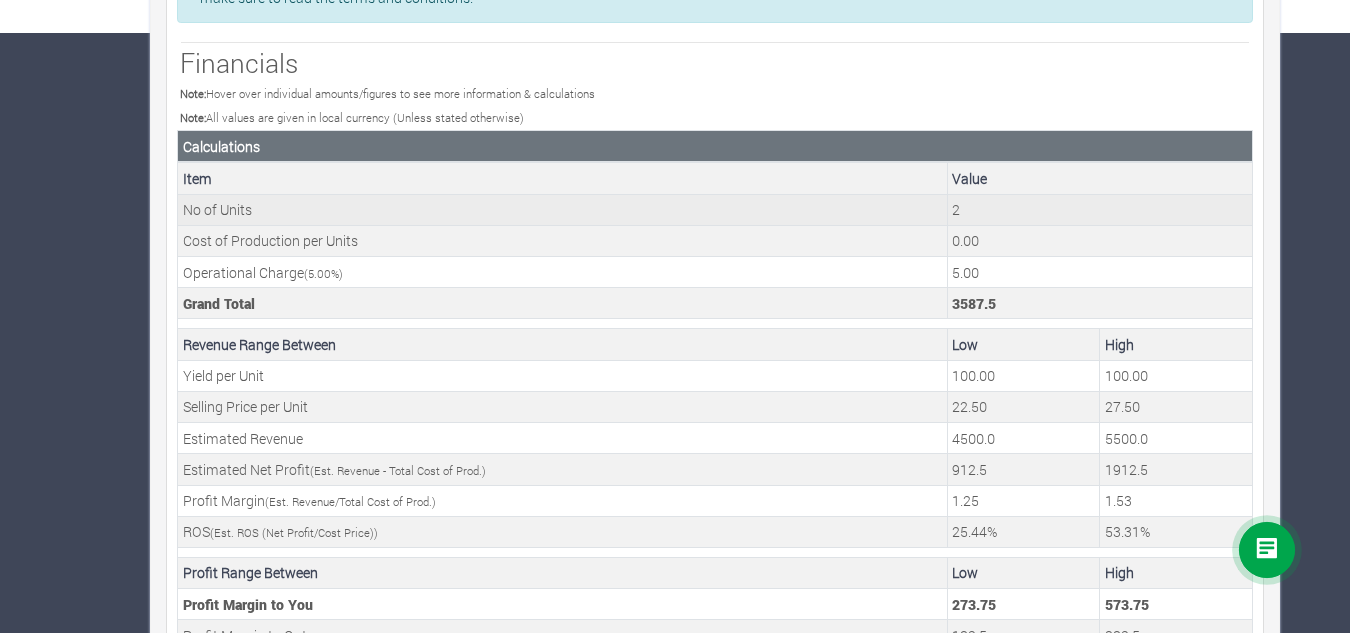 click on "2" at bounding box center (1099, 209) 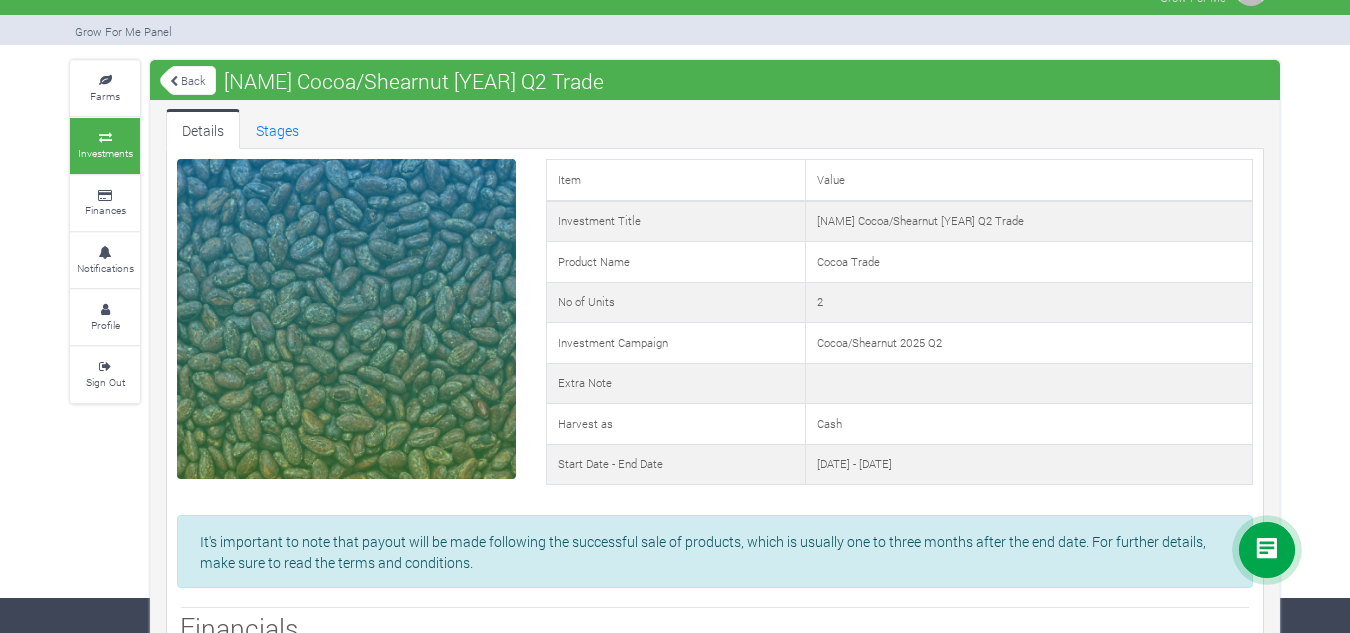 scroll, scrollTop: 0, scrollLeft: 0, axis: both 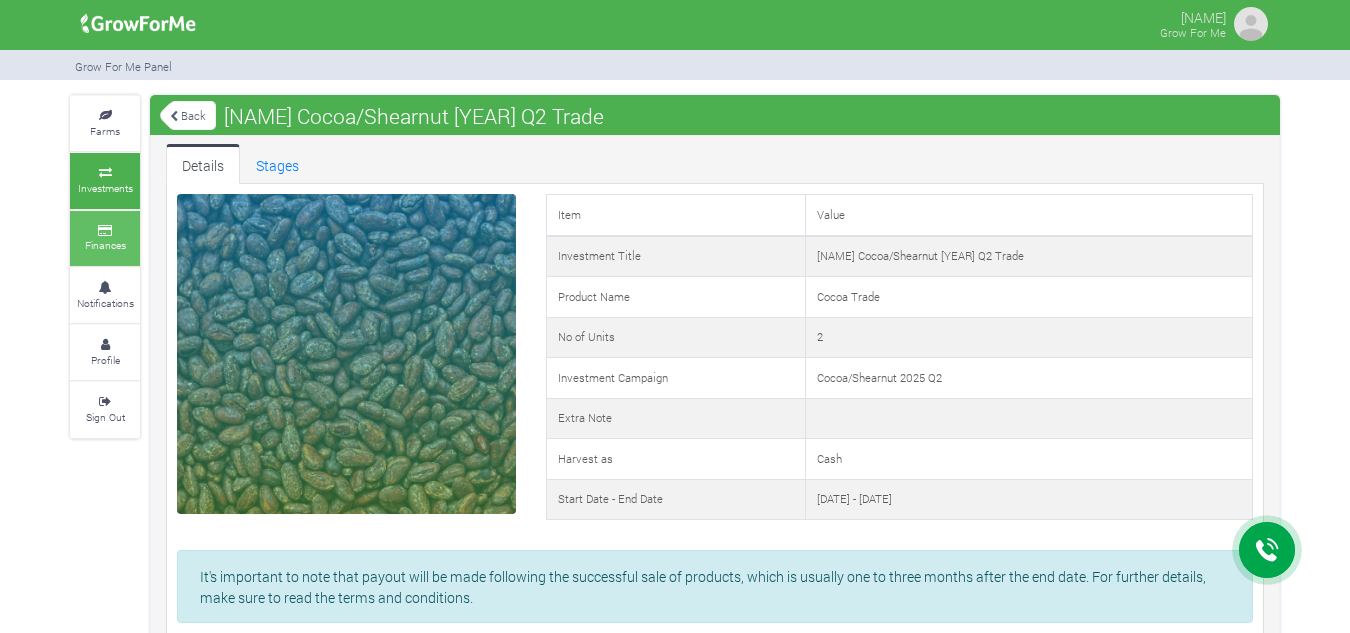 click on "Finances" at bounding box center [105, 245] 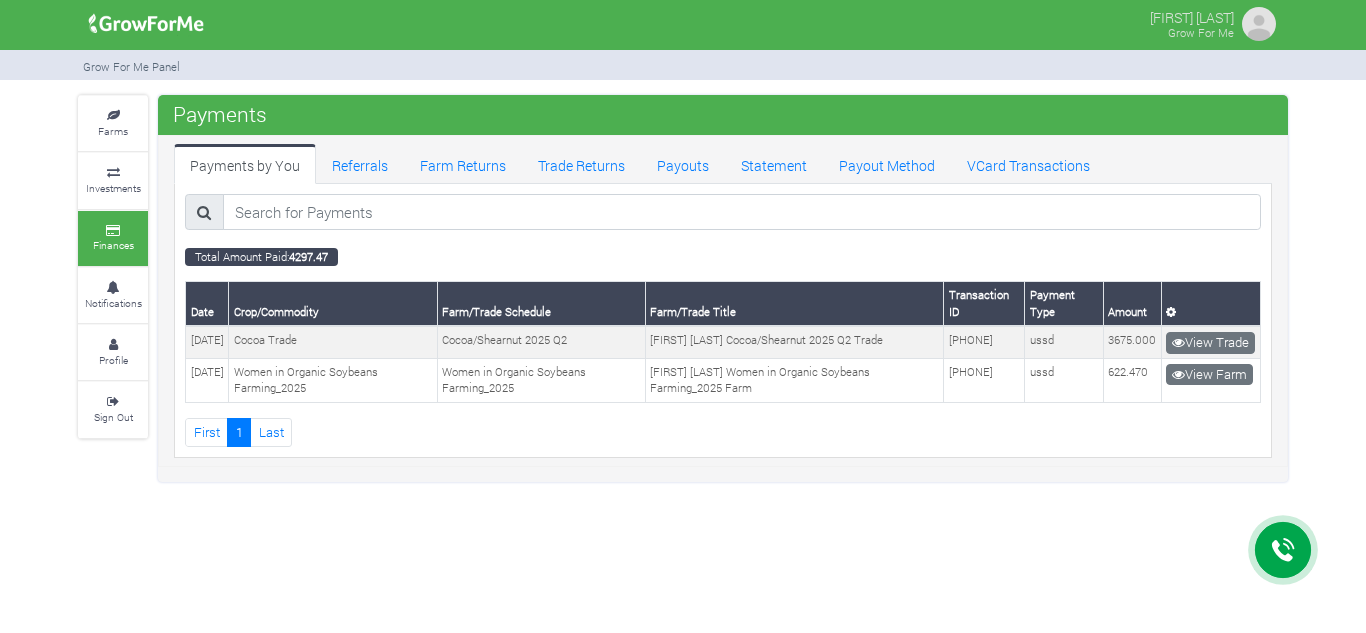 scroll, scrollTop: 0, scrollLeft: 0, axis: both 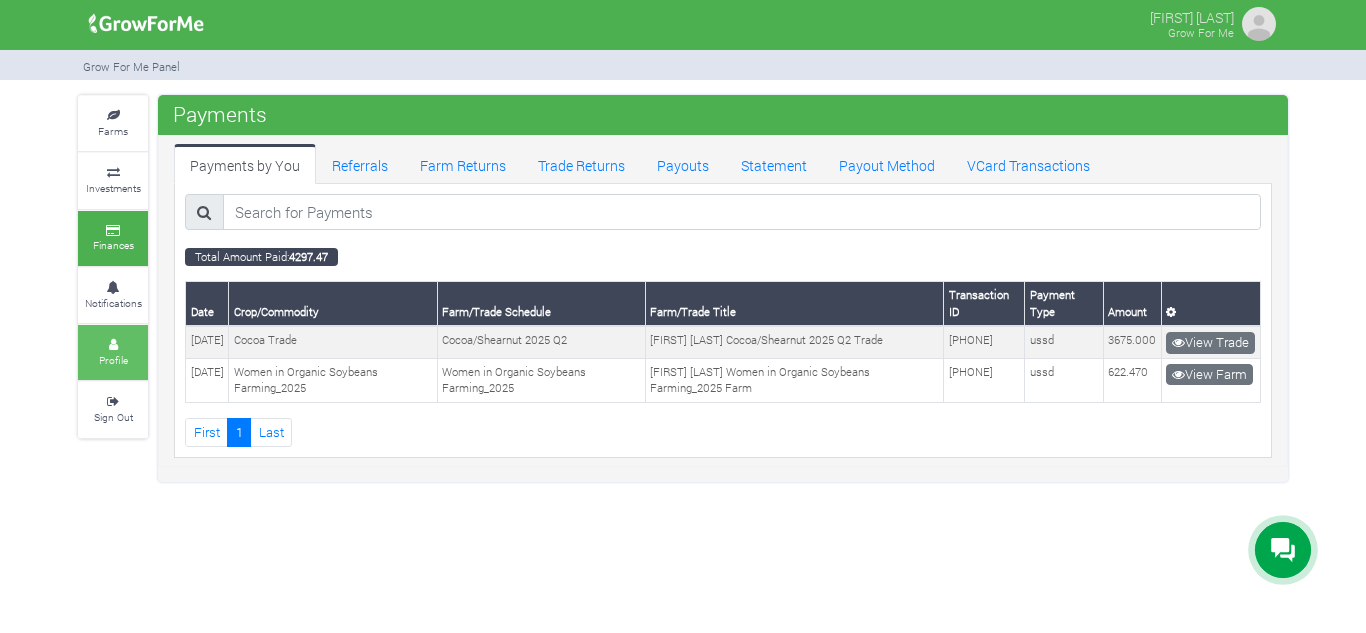 click on "Profile" at bounding box center (113, 360) 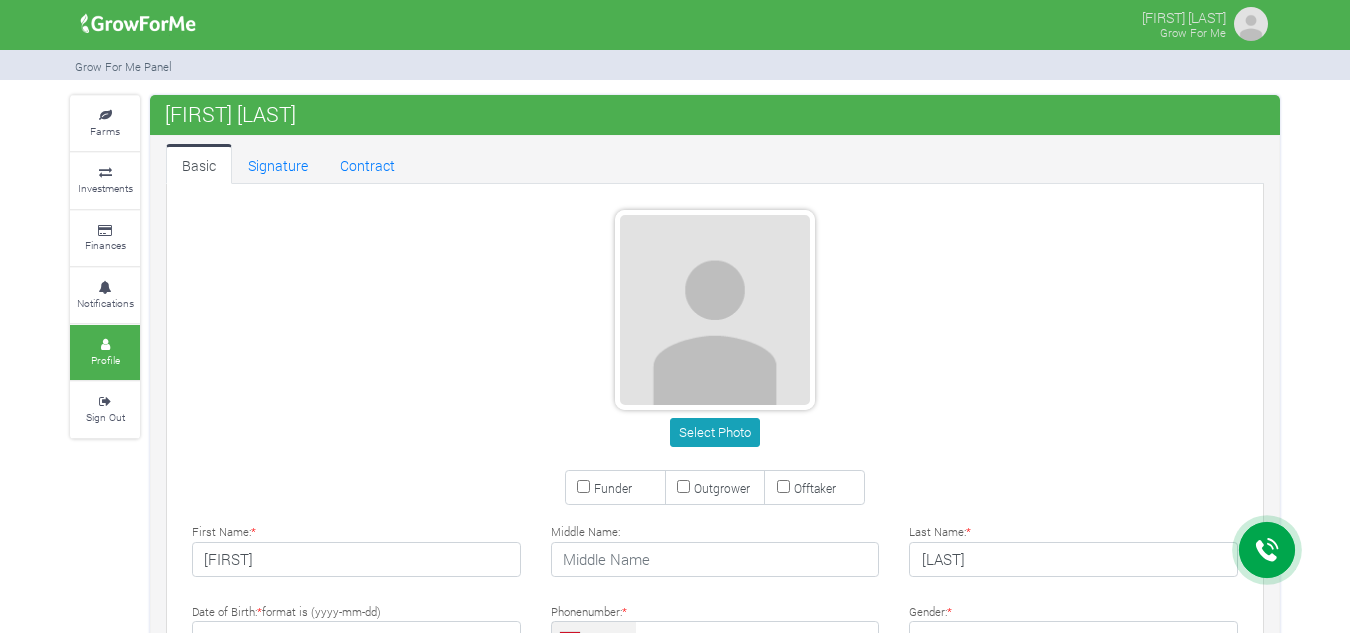 scroll, scrollTop: 0, scrollLeft: 0, axis: both 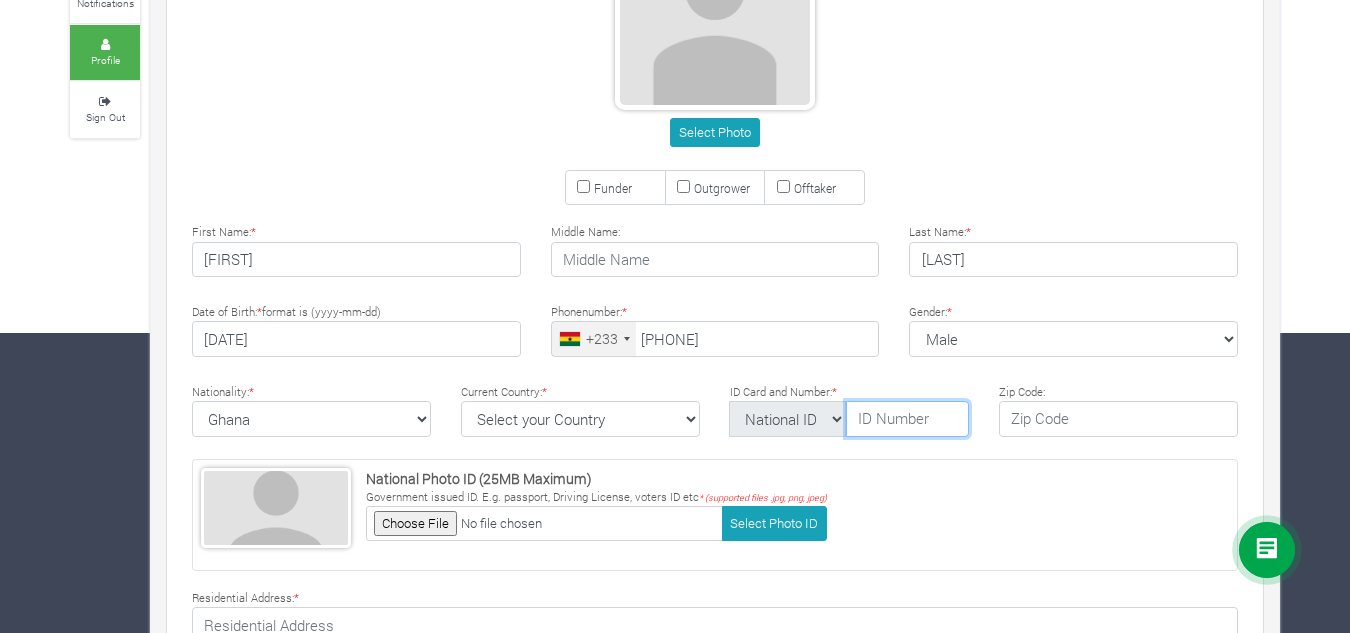 click at bounding box center (907, 419) 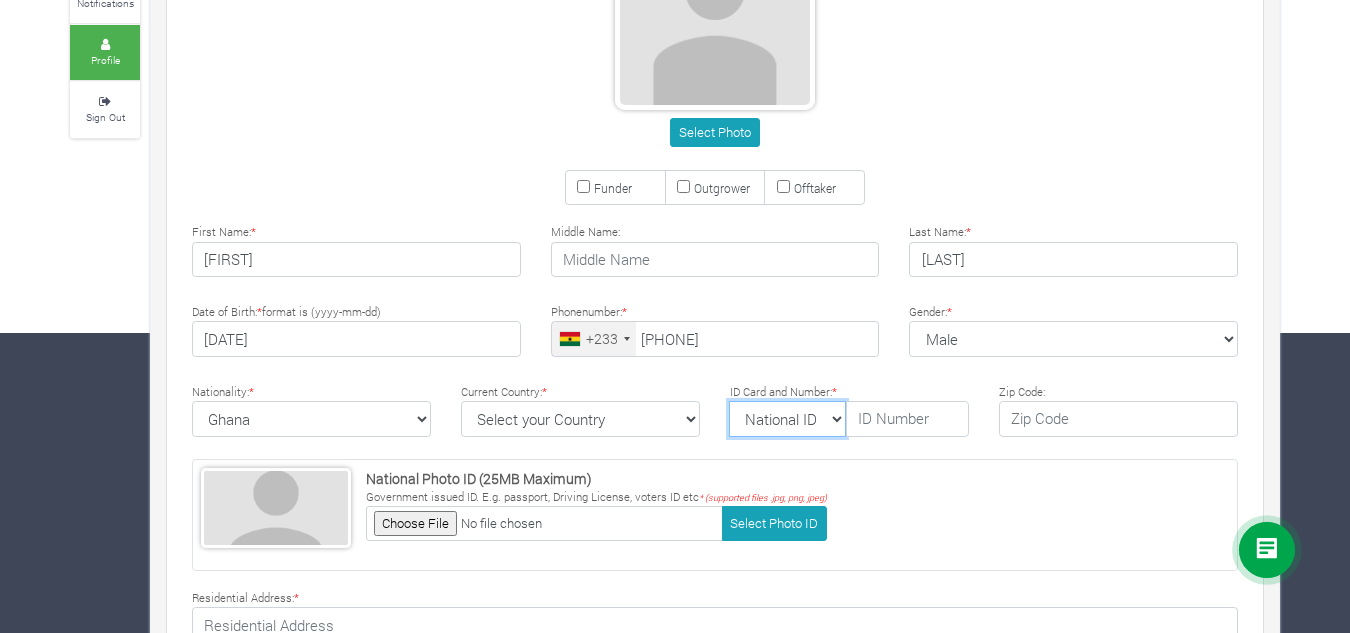 click on "National ID
Ghana ID
Passport
Drivers" at bounding box center [787, 419] 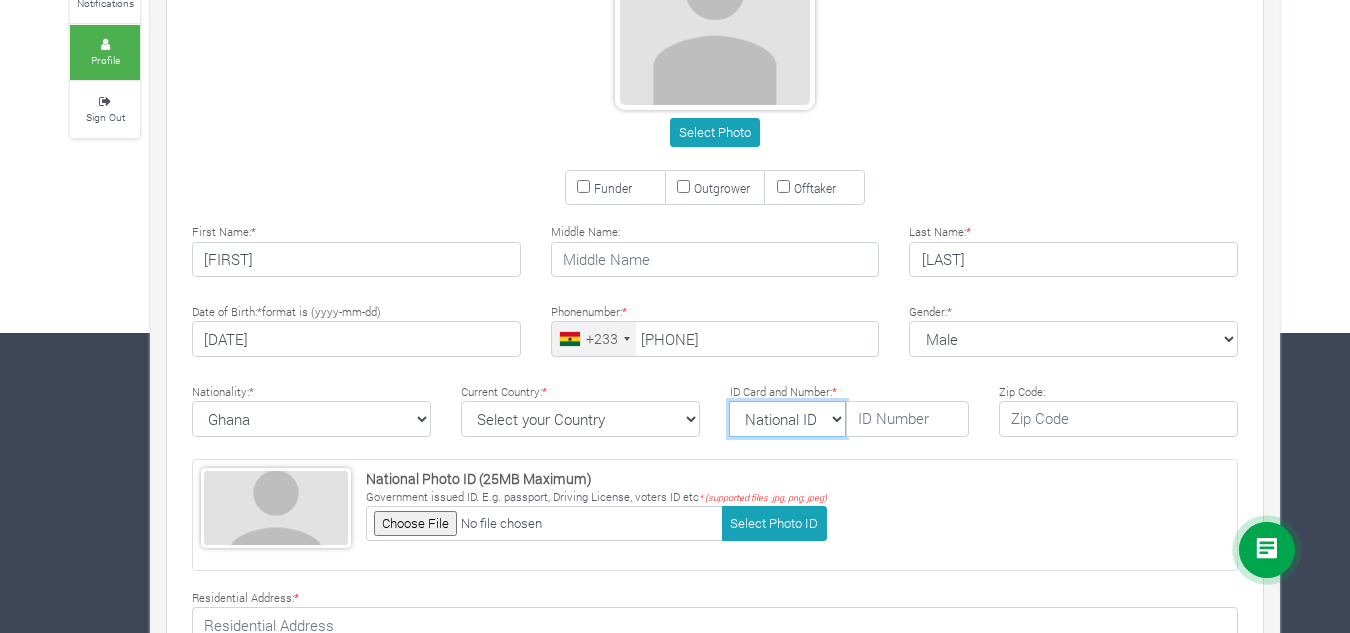 select on "Ghana ID" 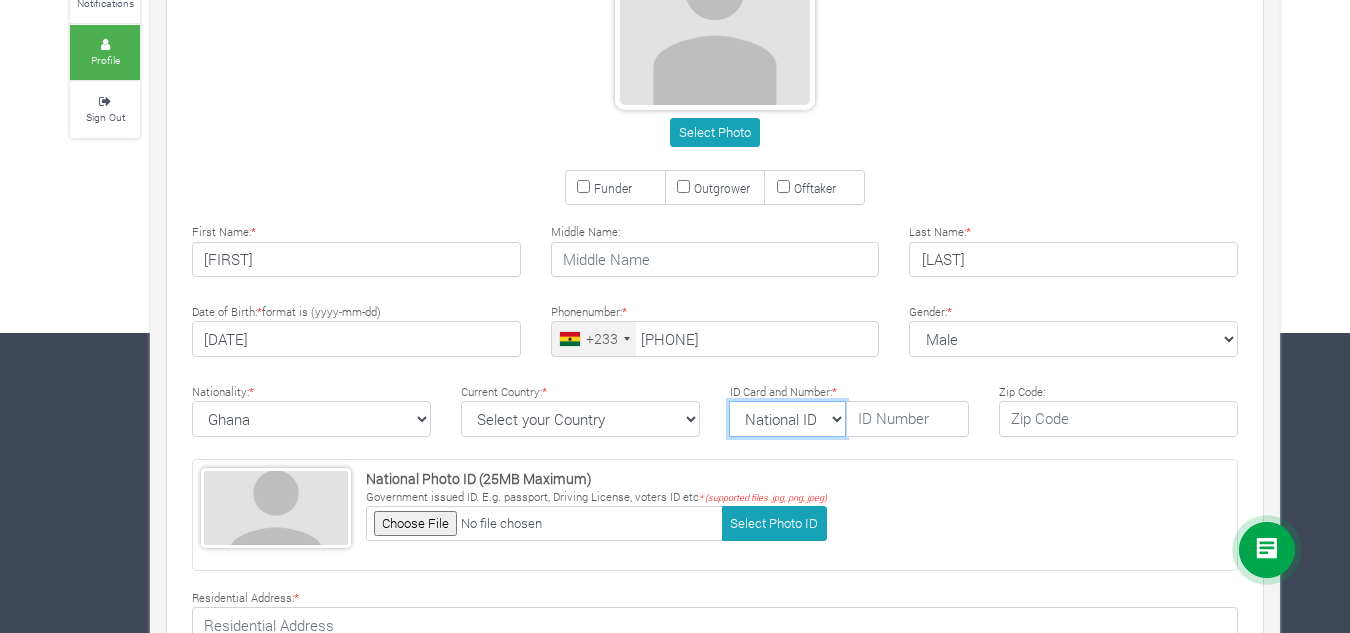 click on "National ID
Ghana ID
Passport
Drivers" at bounding box center (787, 419) 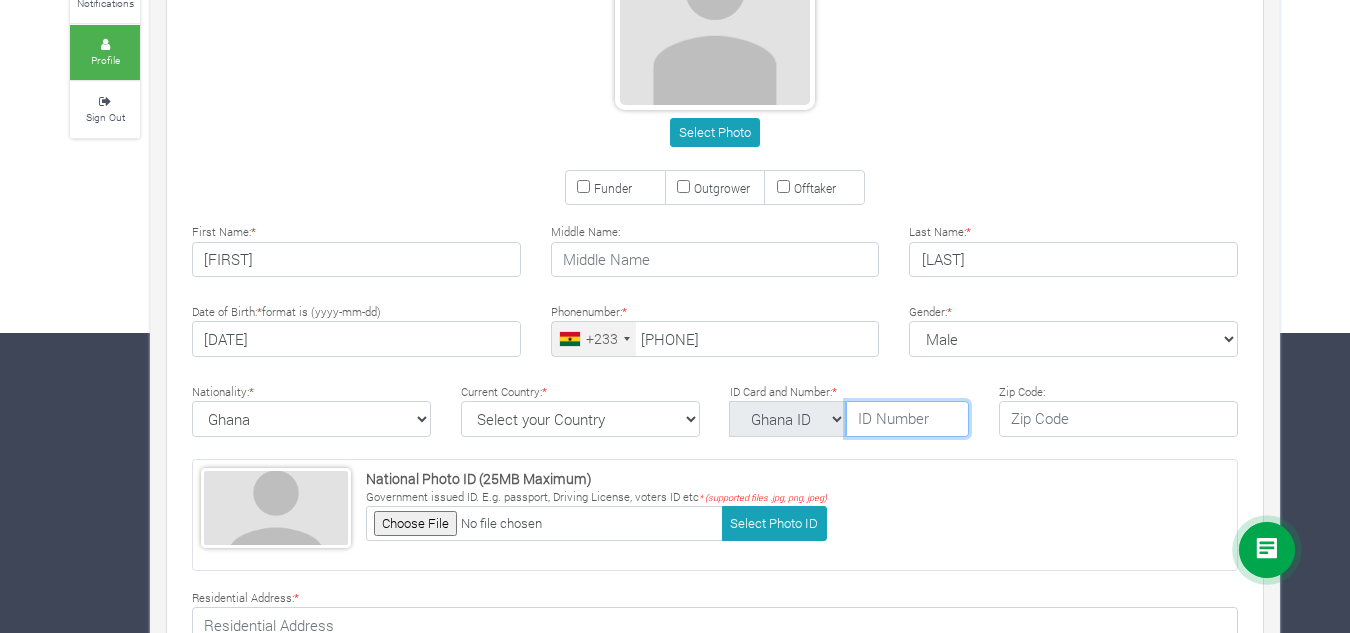 click at bounding box center [907, 419] 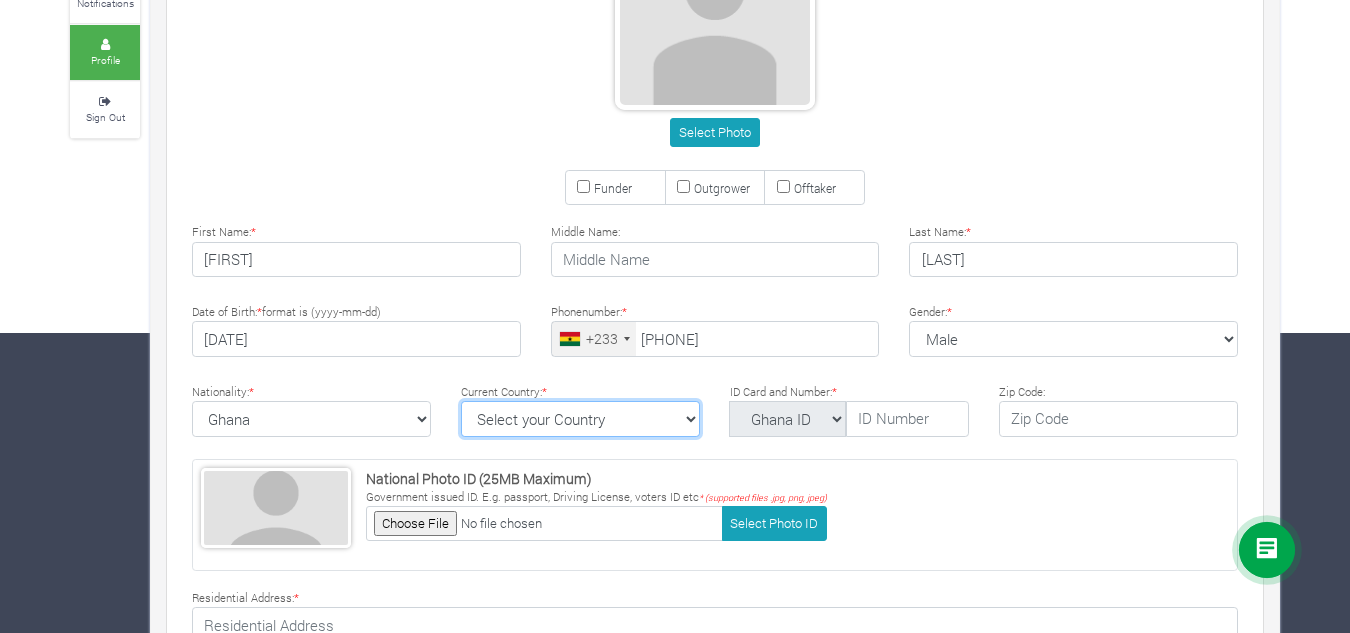 click on "Select your Country
Afghanistan
Albania
Algeria
American Samoa
Andorra
Angola
Anguilla
Antigua & Barbuda
Argentina
Armenia
Aruba
Australia
Austria
Azerbaijan
Bahamas
Bahrain
Barbados" at bounding box center [580, 419] 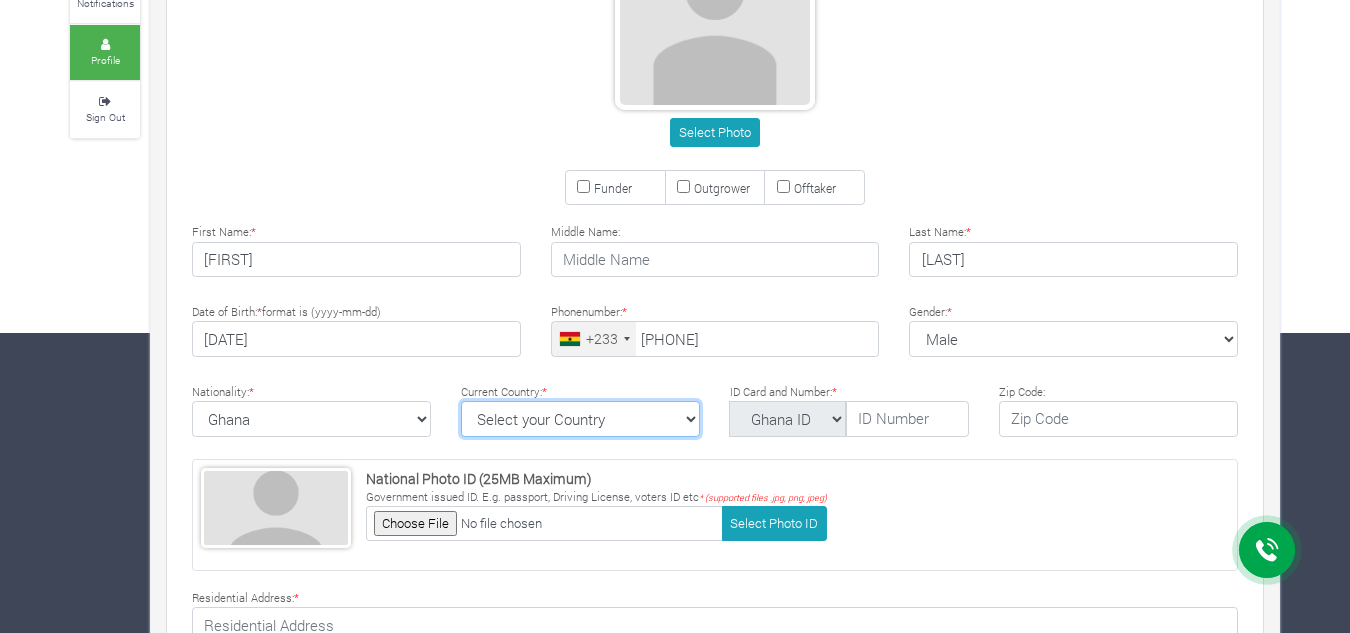 select on "Ghana" 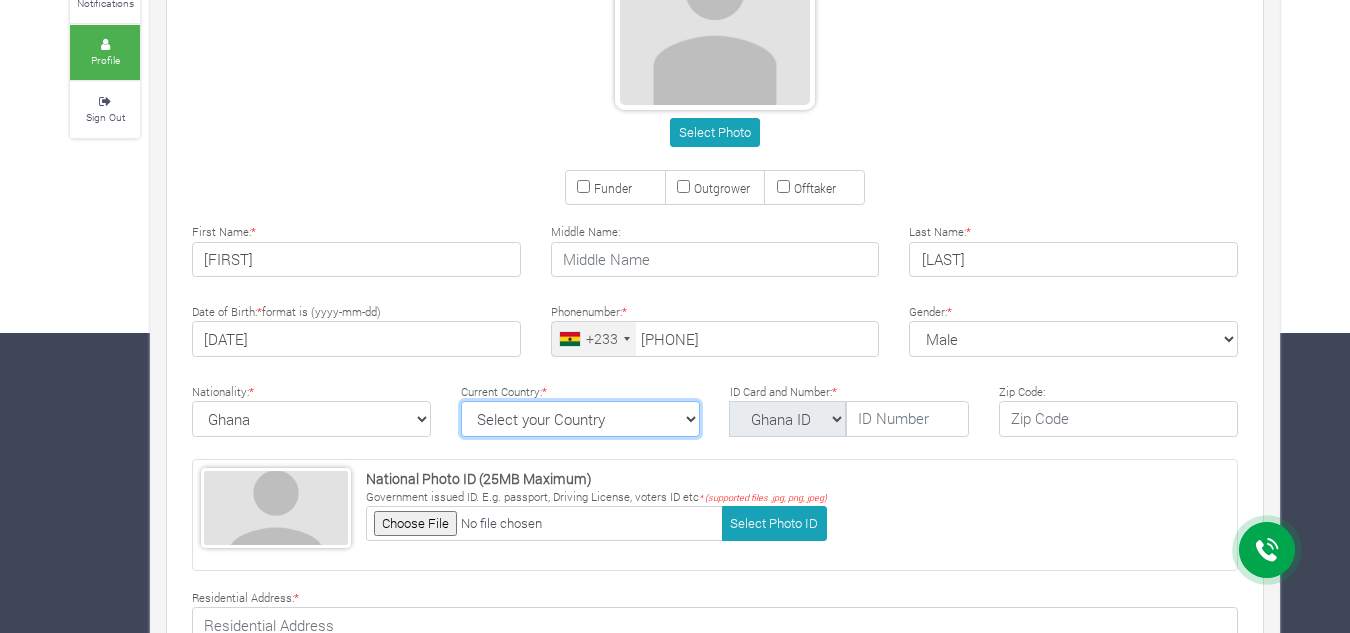 click on "Select your Country
Afghanistan
Albania
Algeria
American Samoa
Andorra
Angola
Anguilla
Antigua & Barbuda
Argentina
Armenia
Aruba
Australia
Austria
Azerbaijan
Bahamas
Bahrain
Barbados" at bounding box center [580, 419] 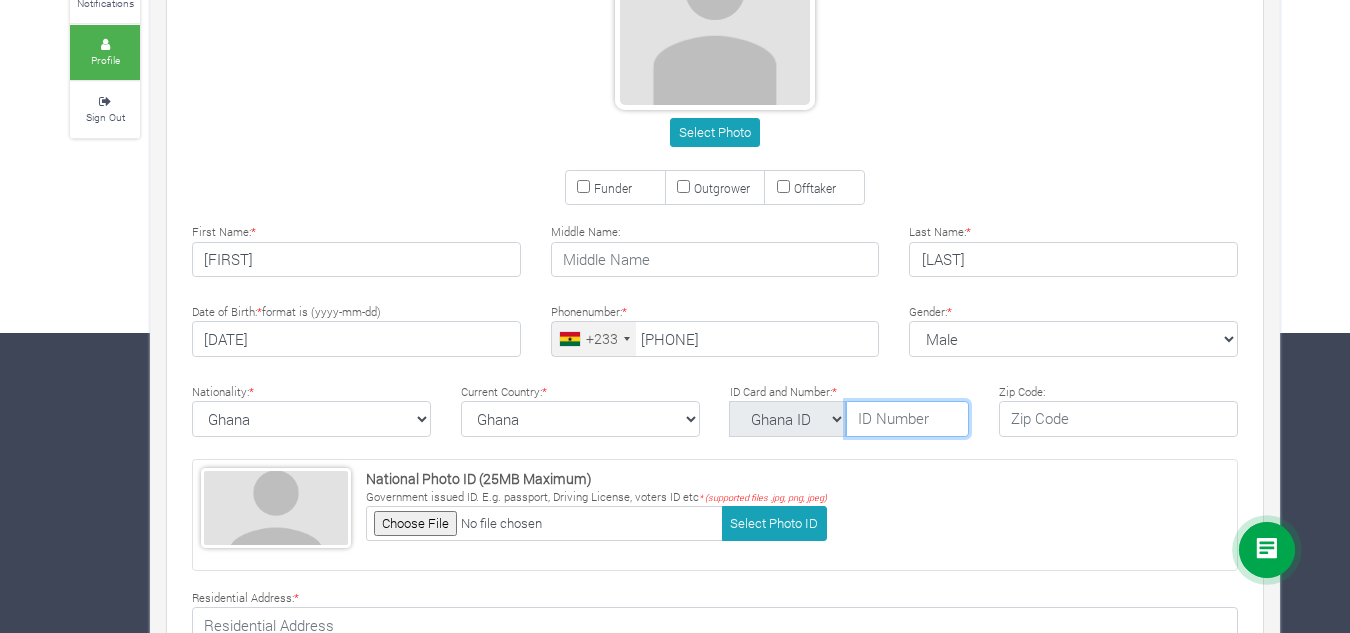 click at bounding box center (907, 419) 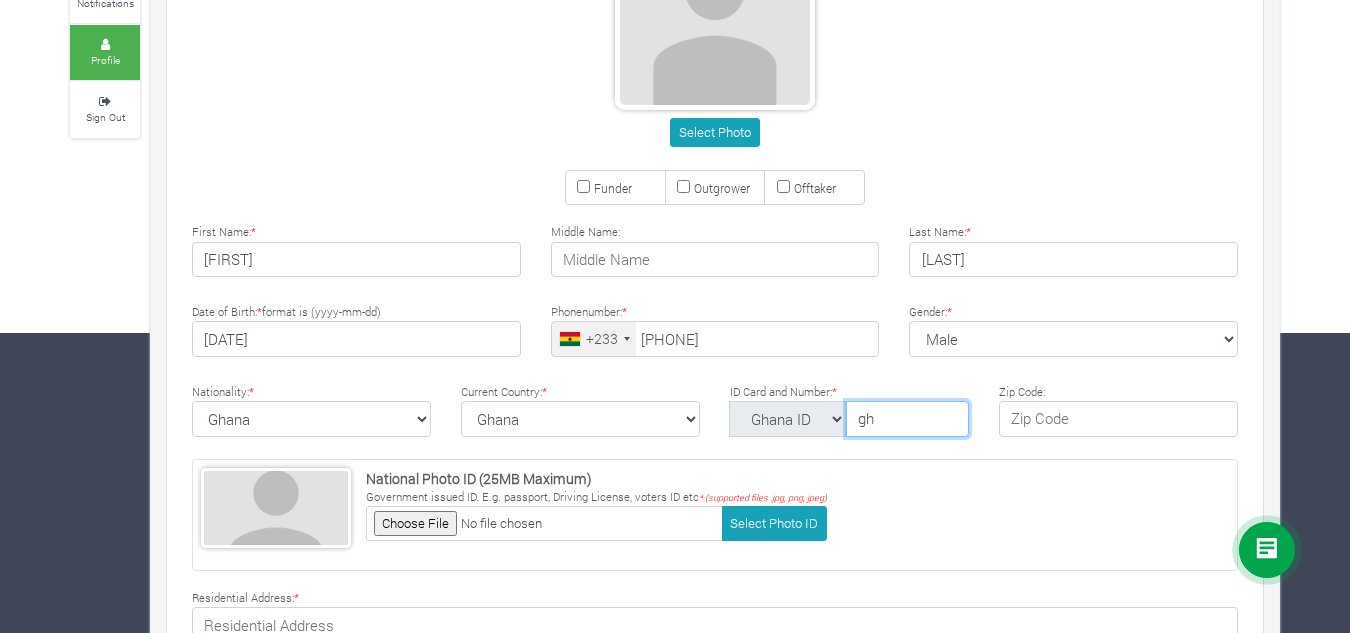 type on "g" 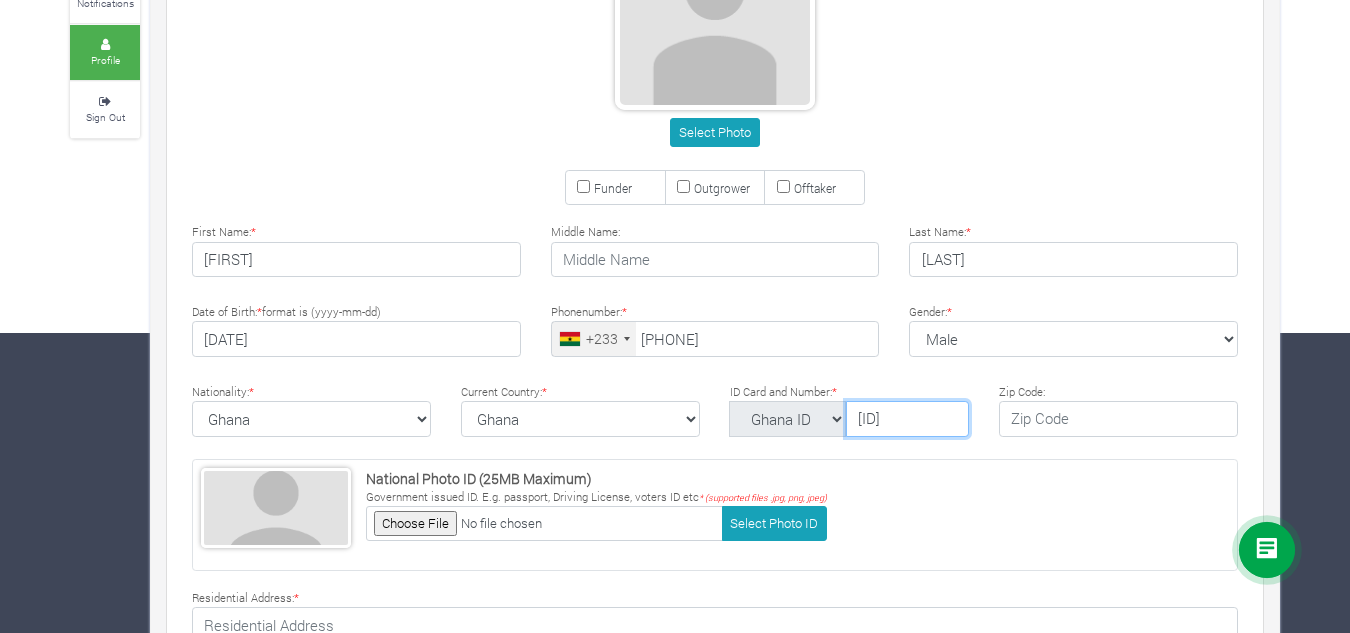 scroll, scrollTop: 0, scrollLeft: 16, axis: horizontal 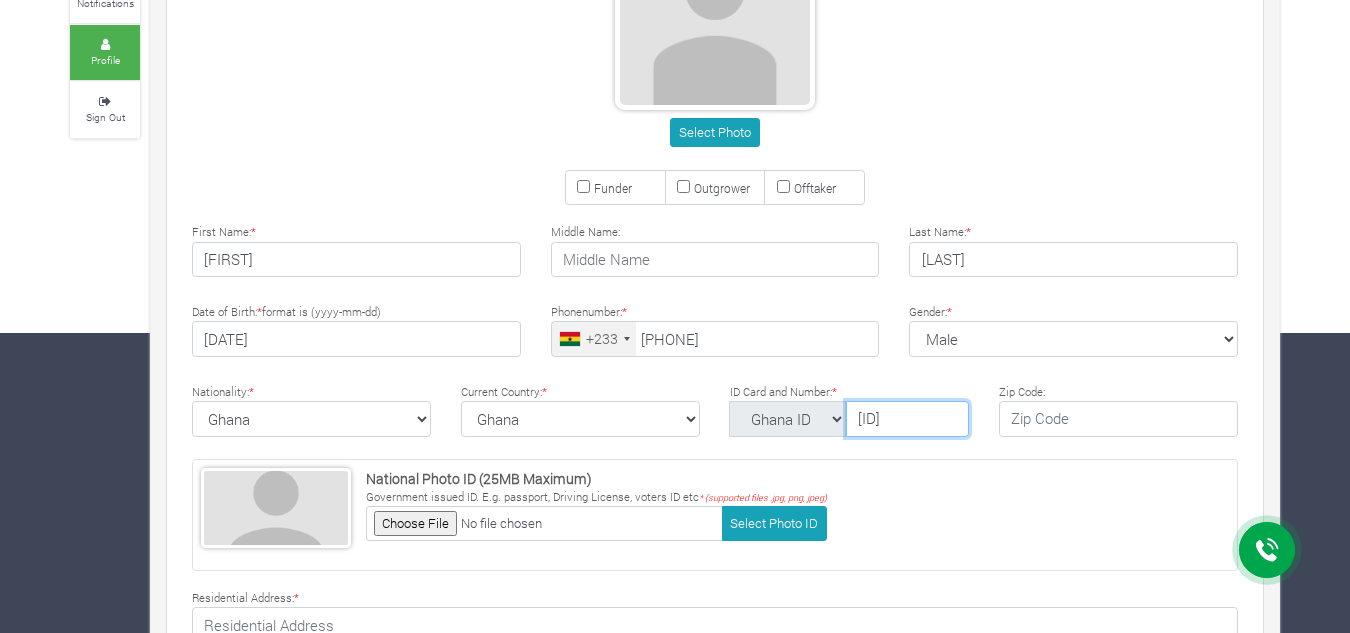 click on "GHA713375257-6" at bounding box center (907, 419) 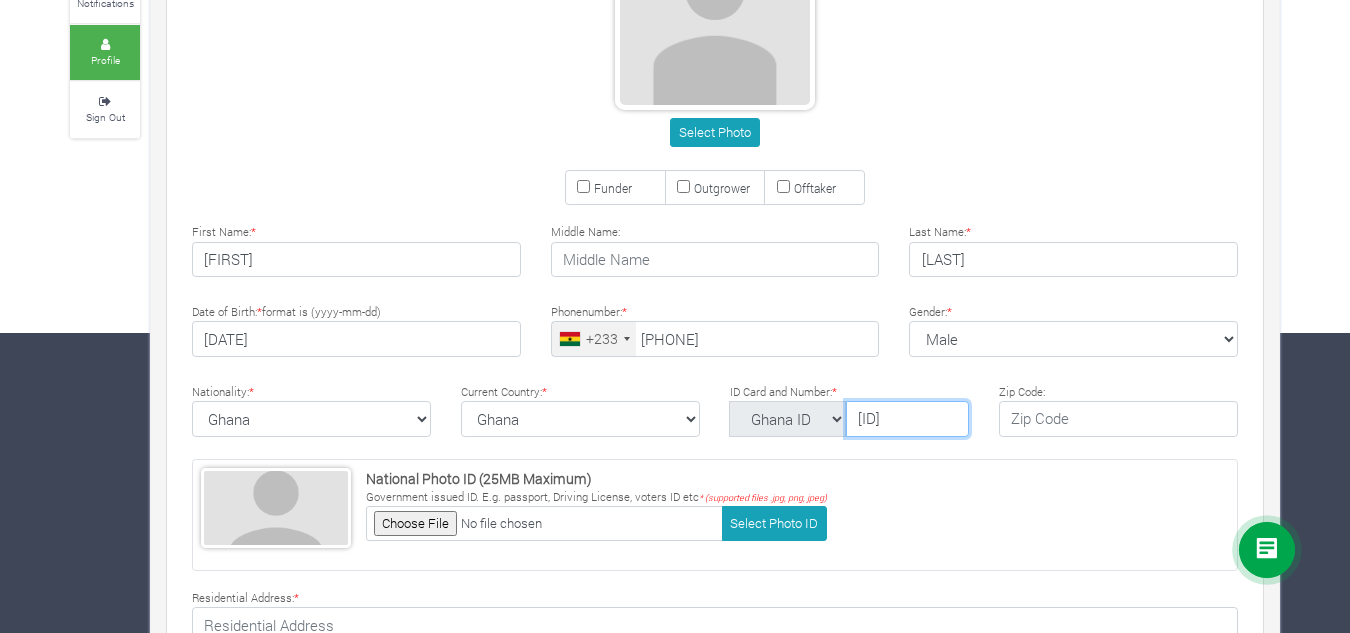 type on "GHA-713375257-6" 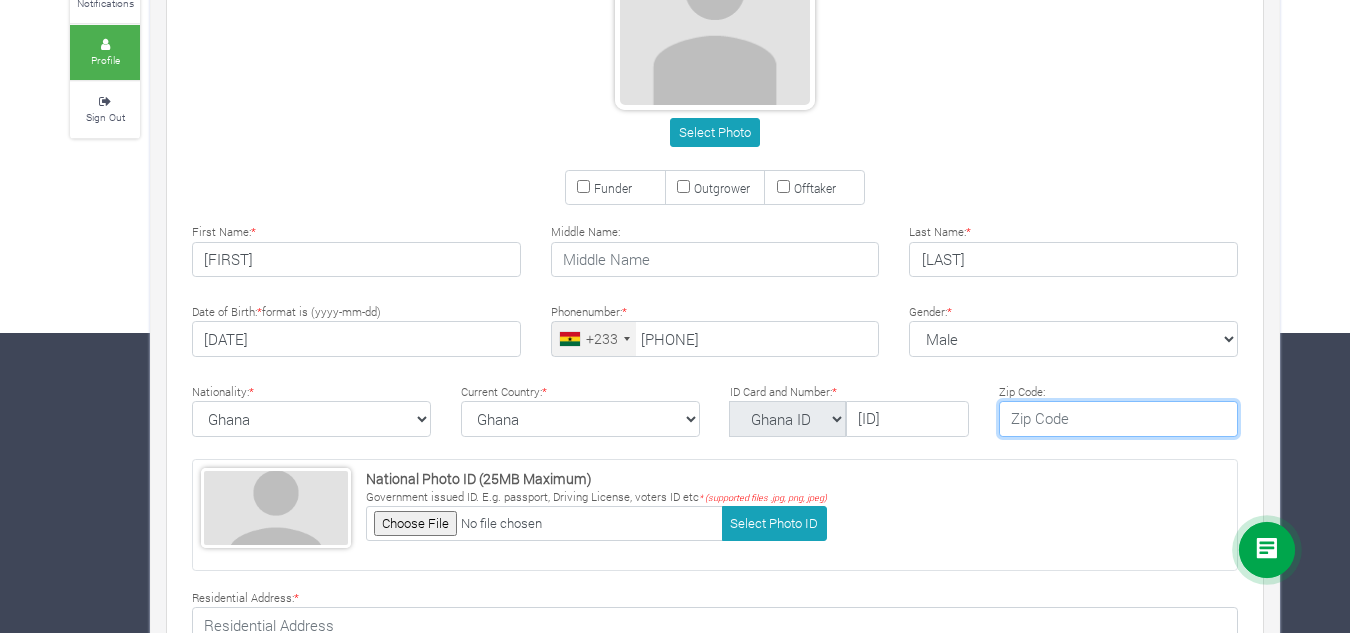scroll, scrollTop: 0, scrollLeft: 0, axis: both 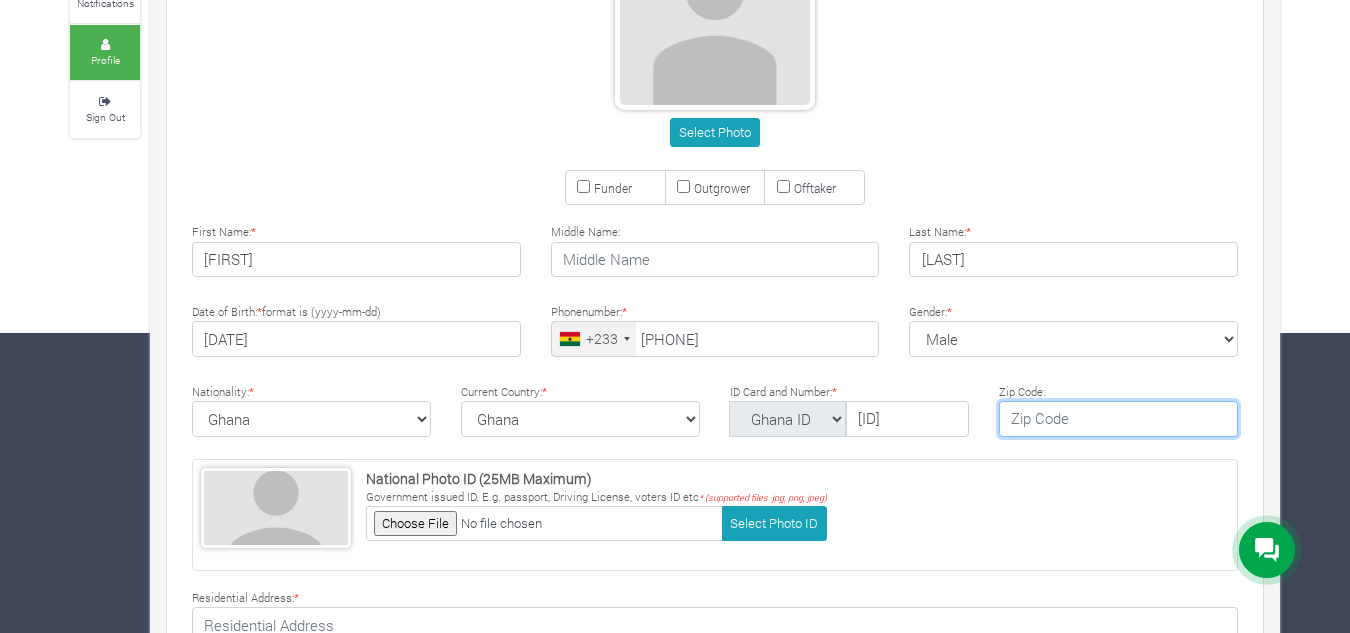 click at bounding box center (1118, 419) 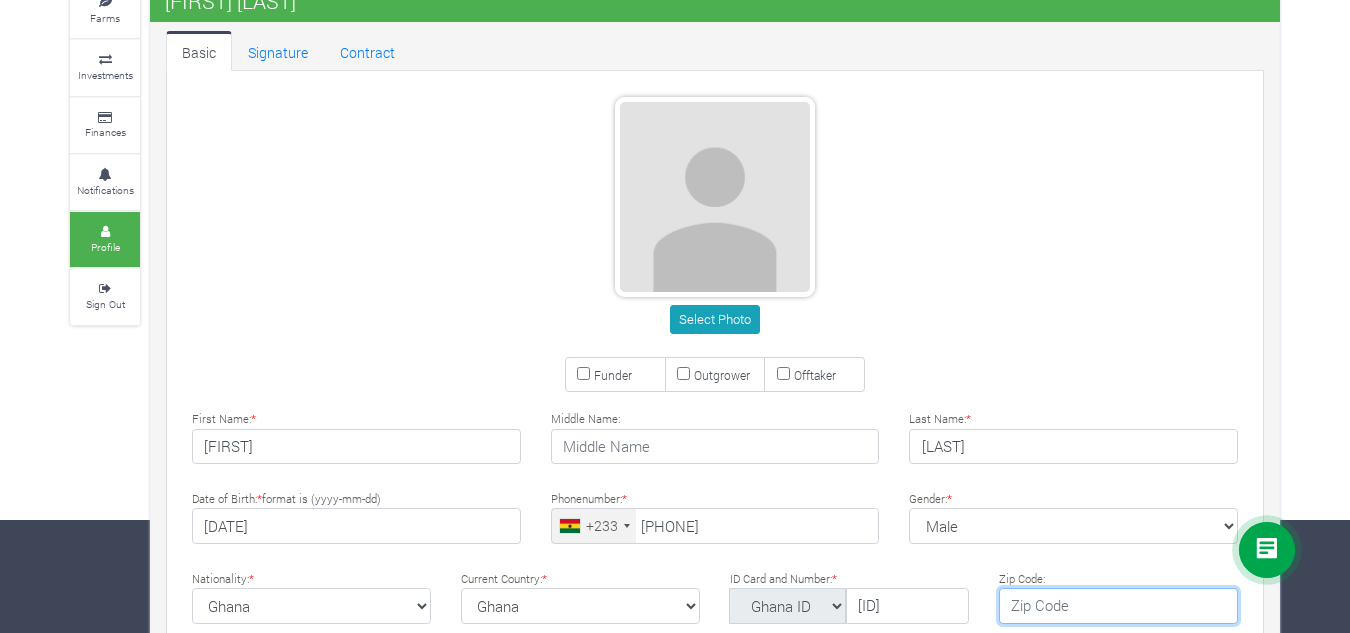 scroll, scrollTop: 100, scrollLeft: 0, axis: vertical 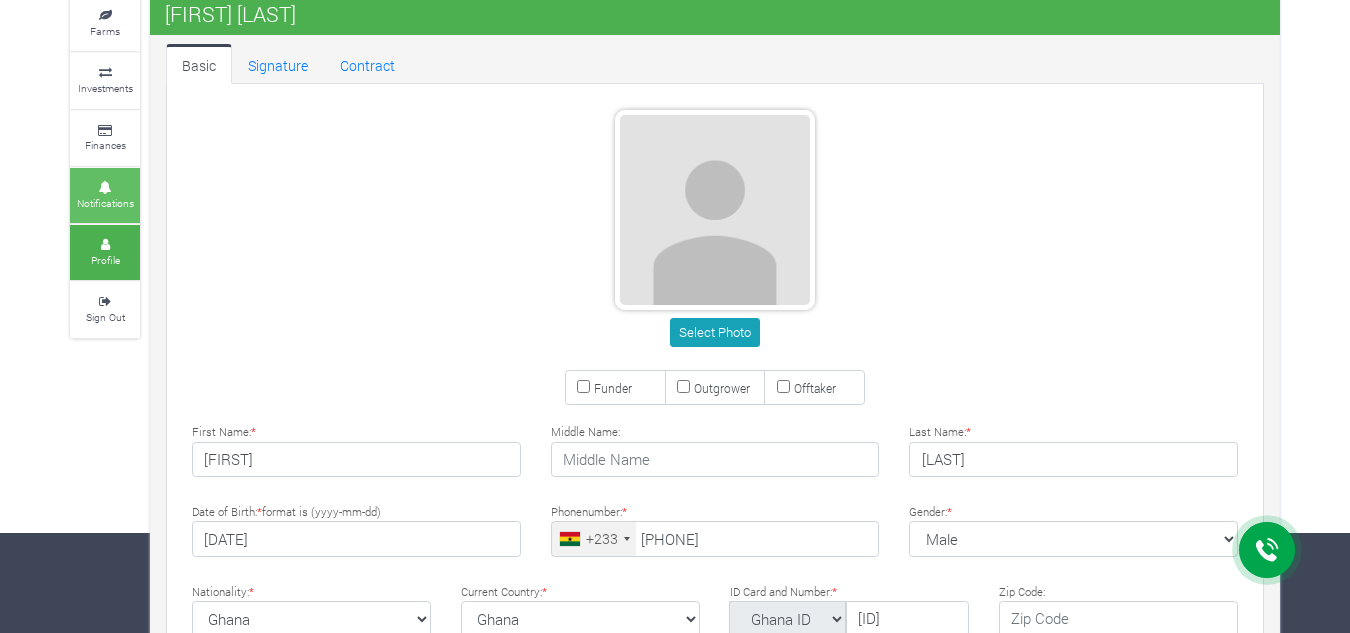click on "Notifications" at bounding box center [105, 203] 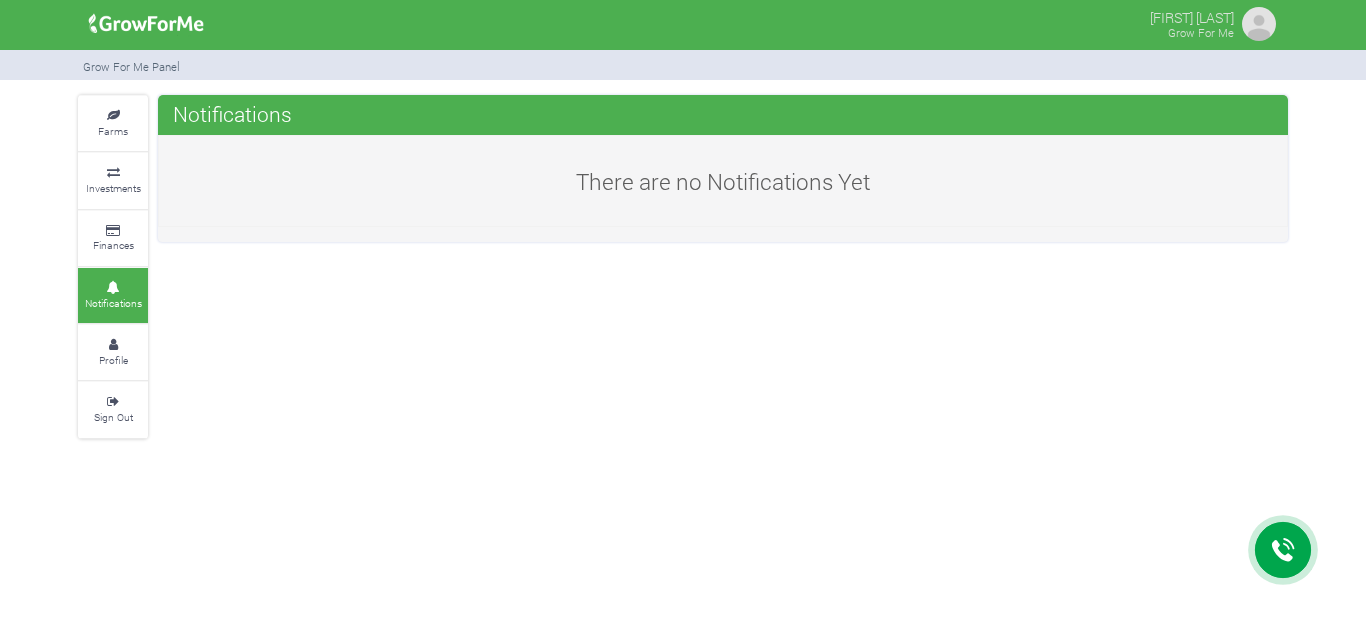 scroll, scrollTop: 0, scrollLeft: 0, axis: both 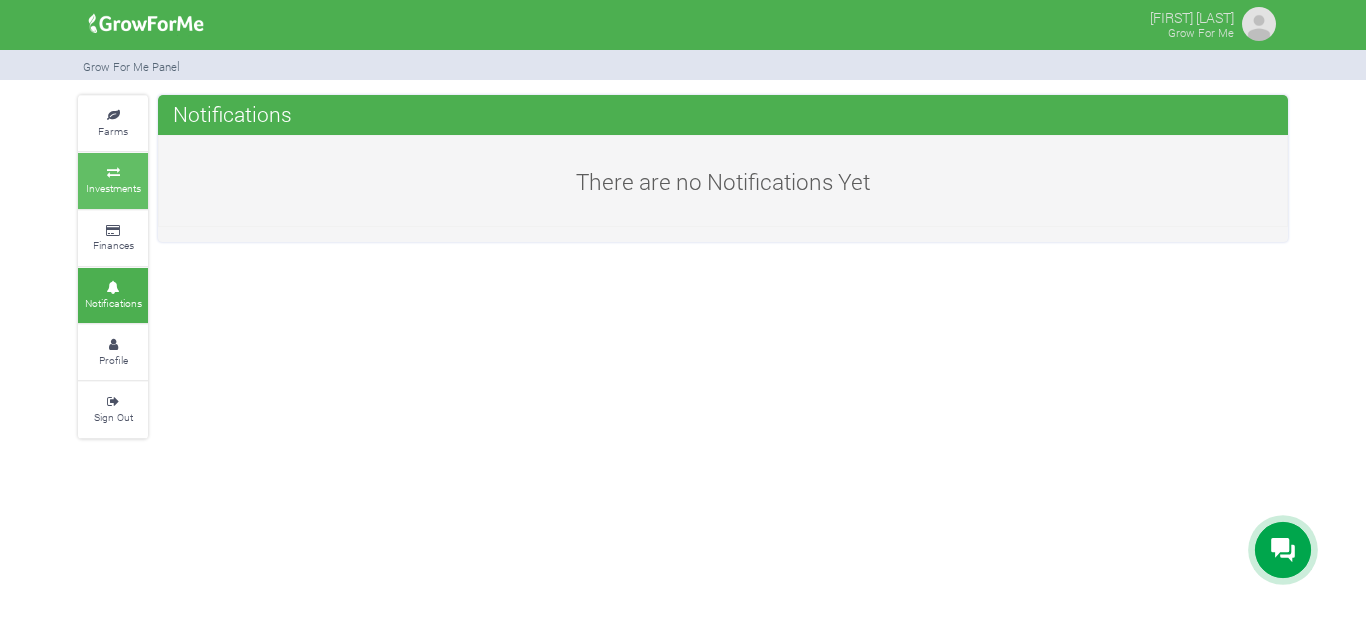 click at bounding box center [113, 173] 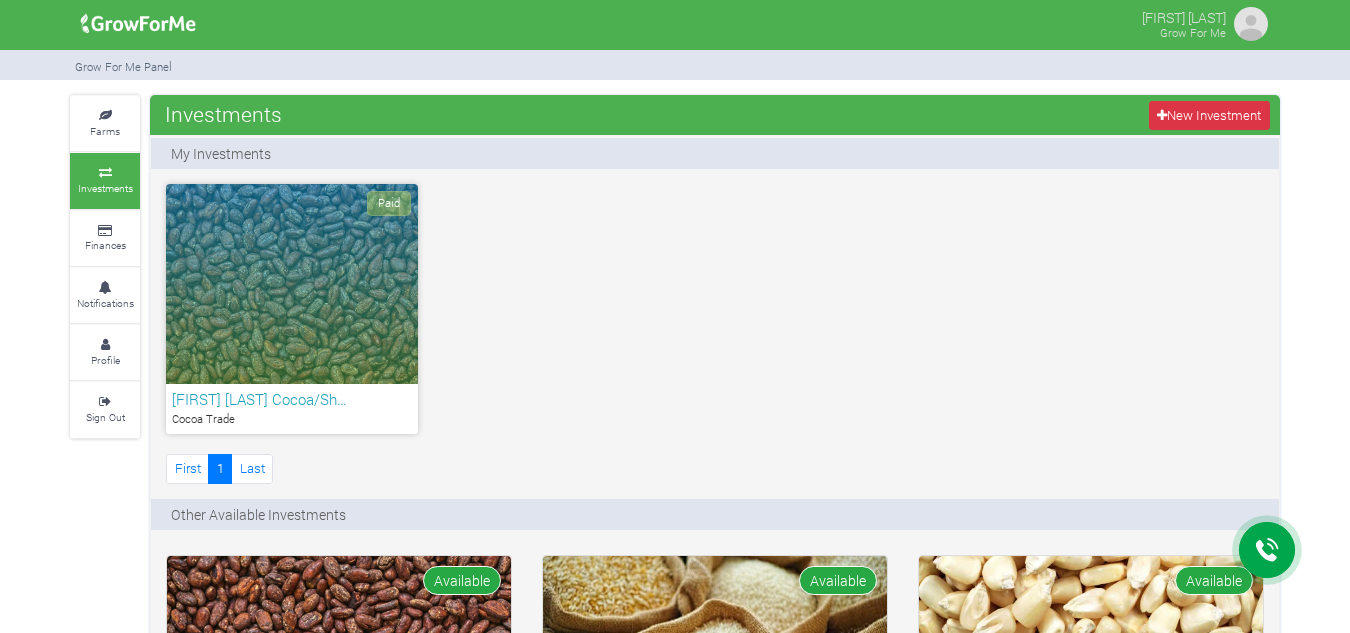 scroll, scrollTop: 0, scrollLeft: 0, axis: both 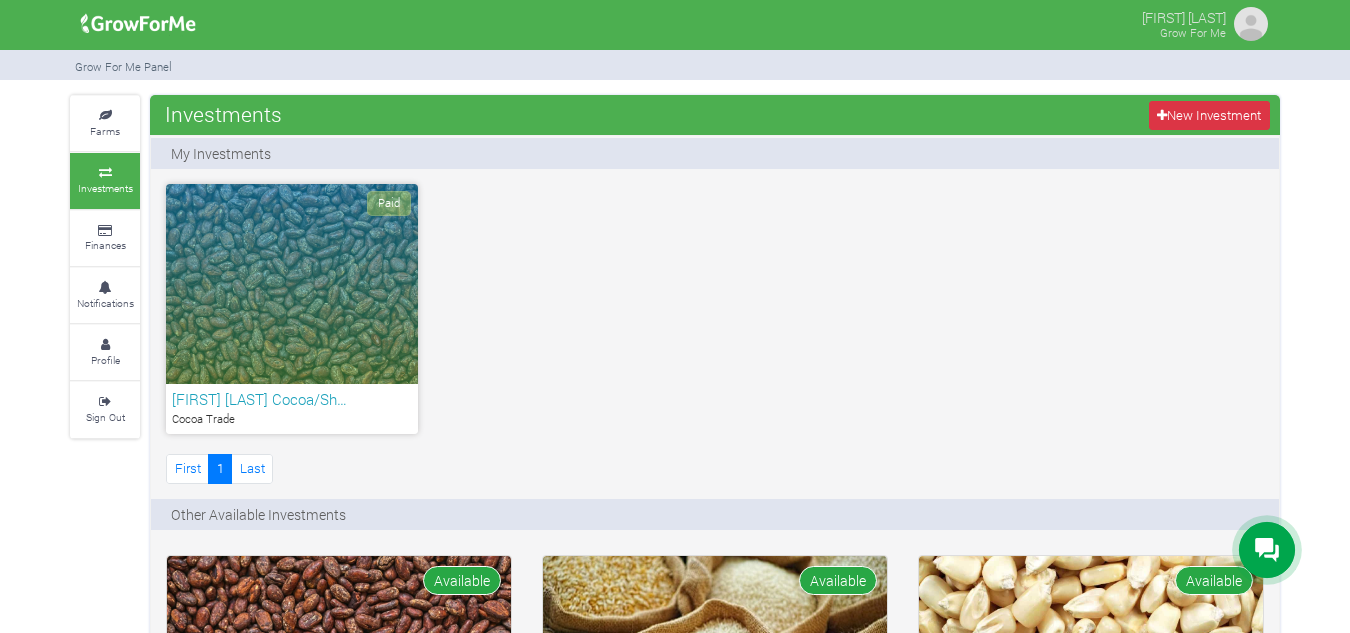 click on "Paid" at bounding box center (389, 203) 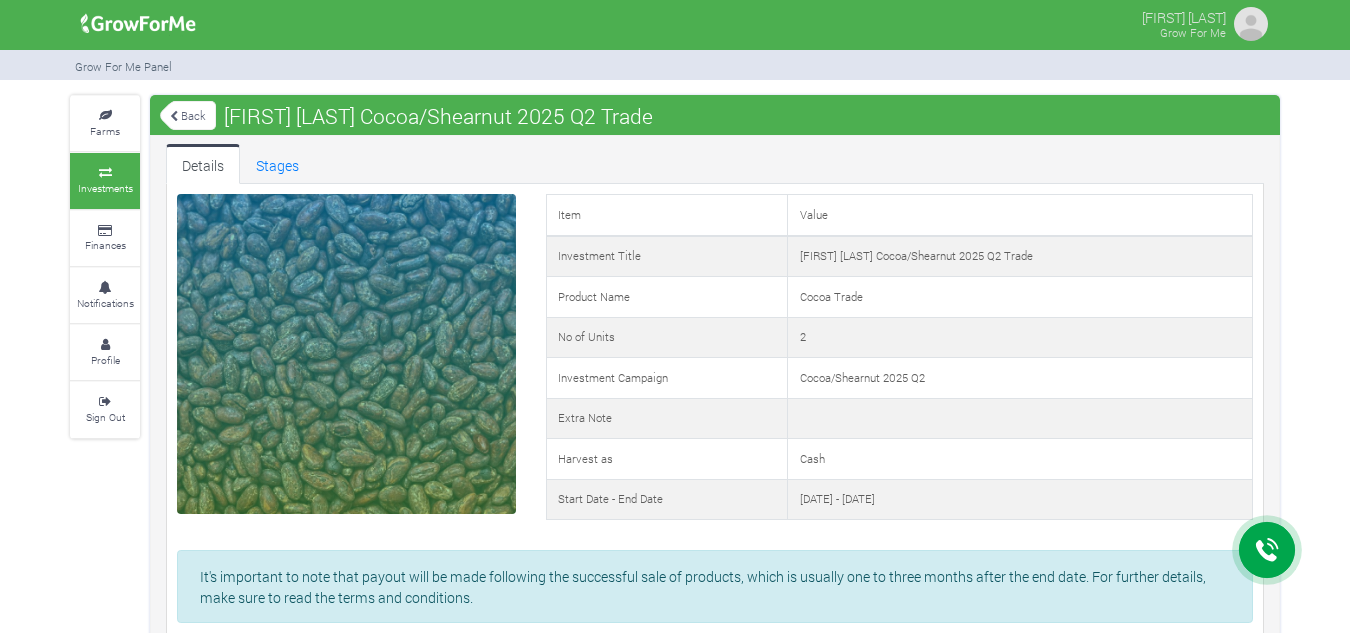 scroll, scrollTop: 136, scrollLeft: 0, axis: vertical 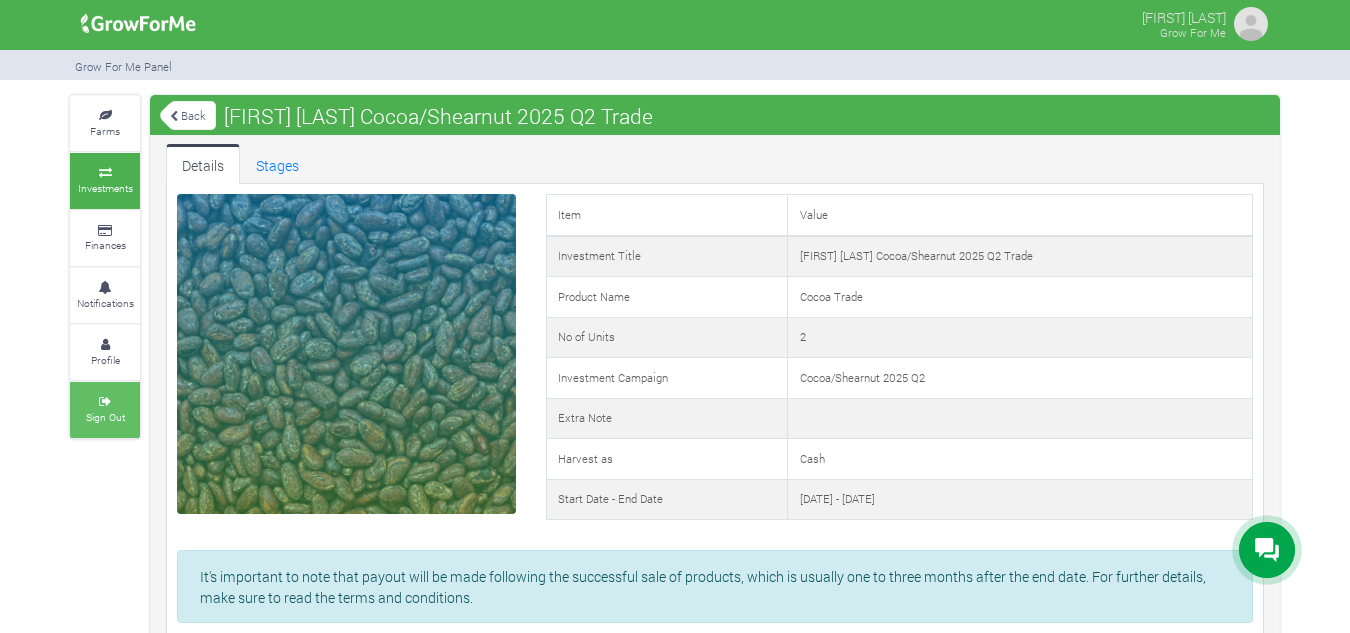 click on "Sign Out" at bounding box center (105, 417) 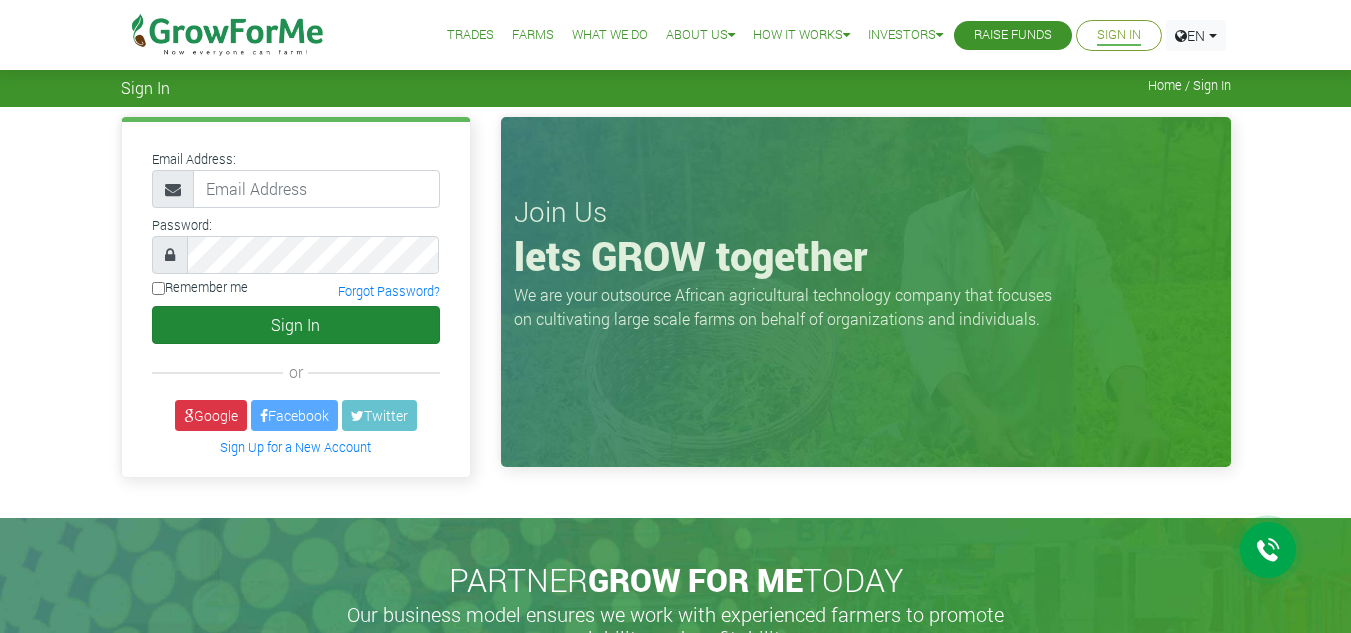 scroll, scrollTop: 0, scrollLeft: 0, axis: both 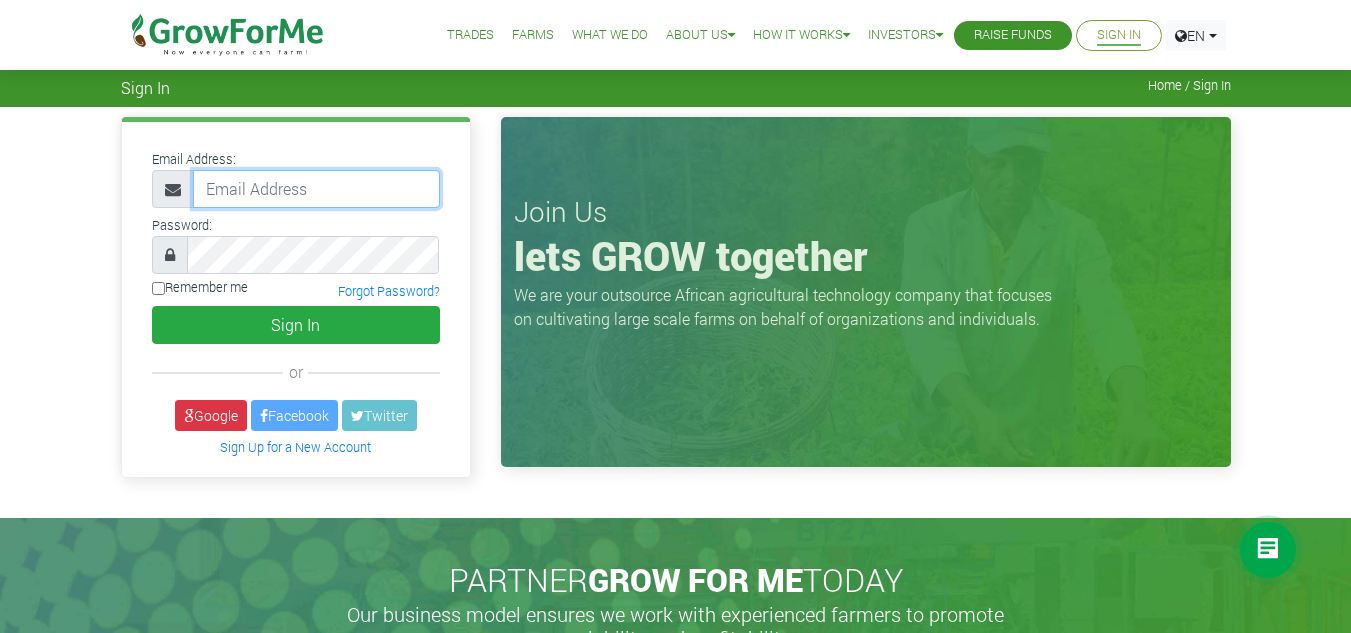 click at bounding box center (316, 189) 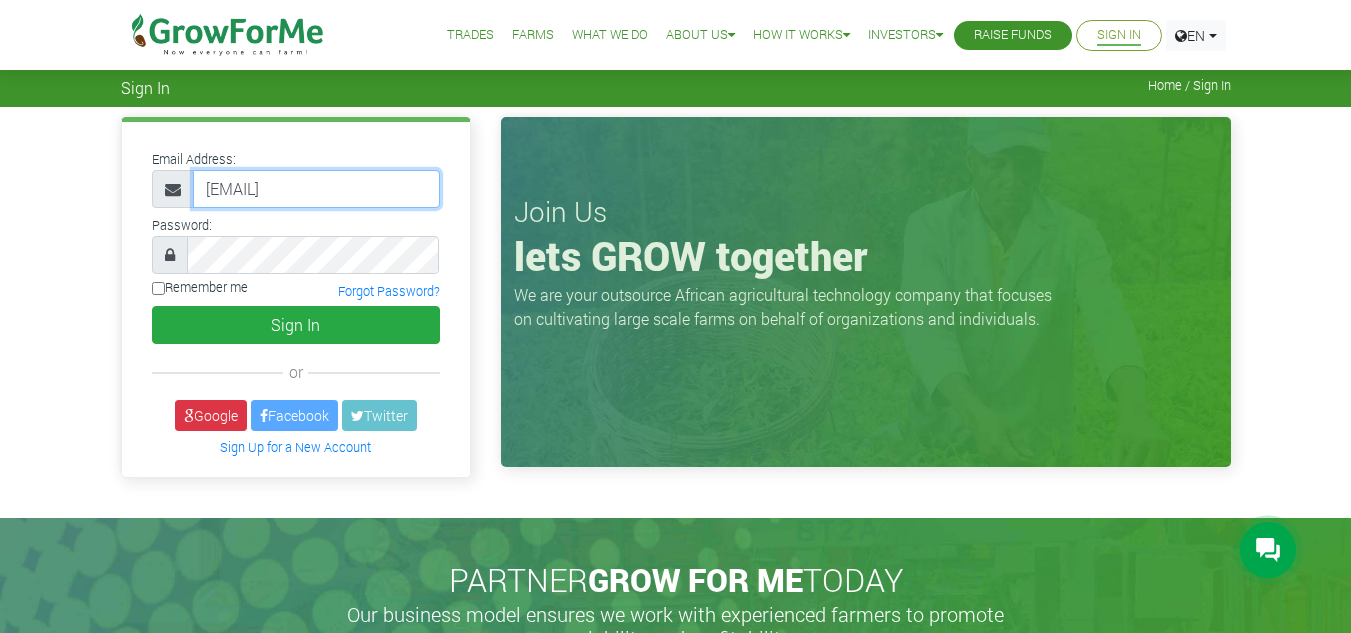 click on "233554555458@growforme.com" at bounding box center (316, 189) 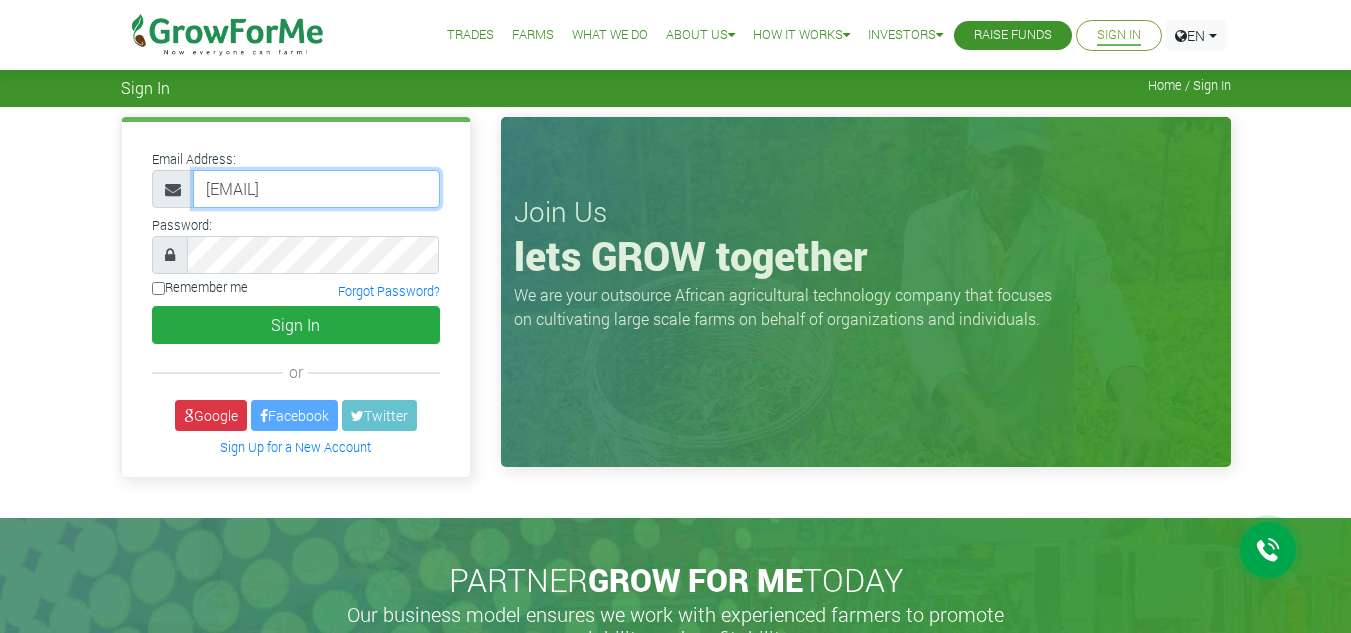 type on "233256252155@example.com" 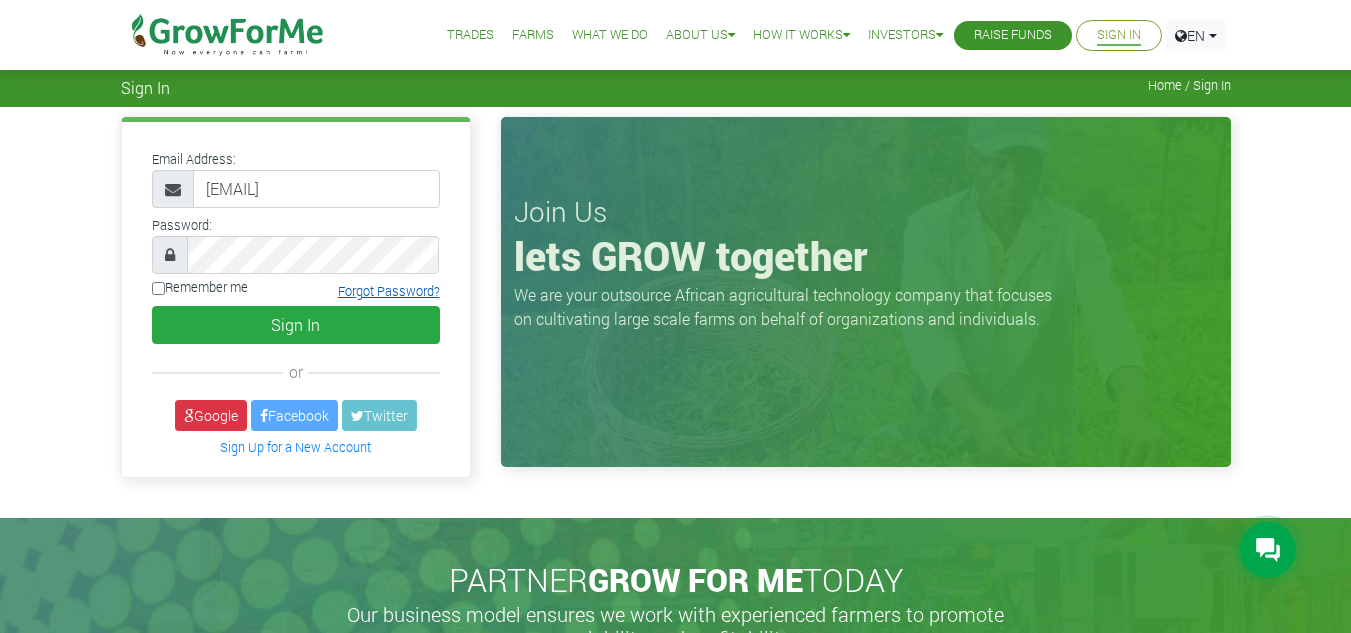 click on "Forgot Password?" at bounding box center [389, 291] 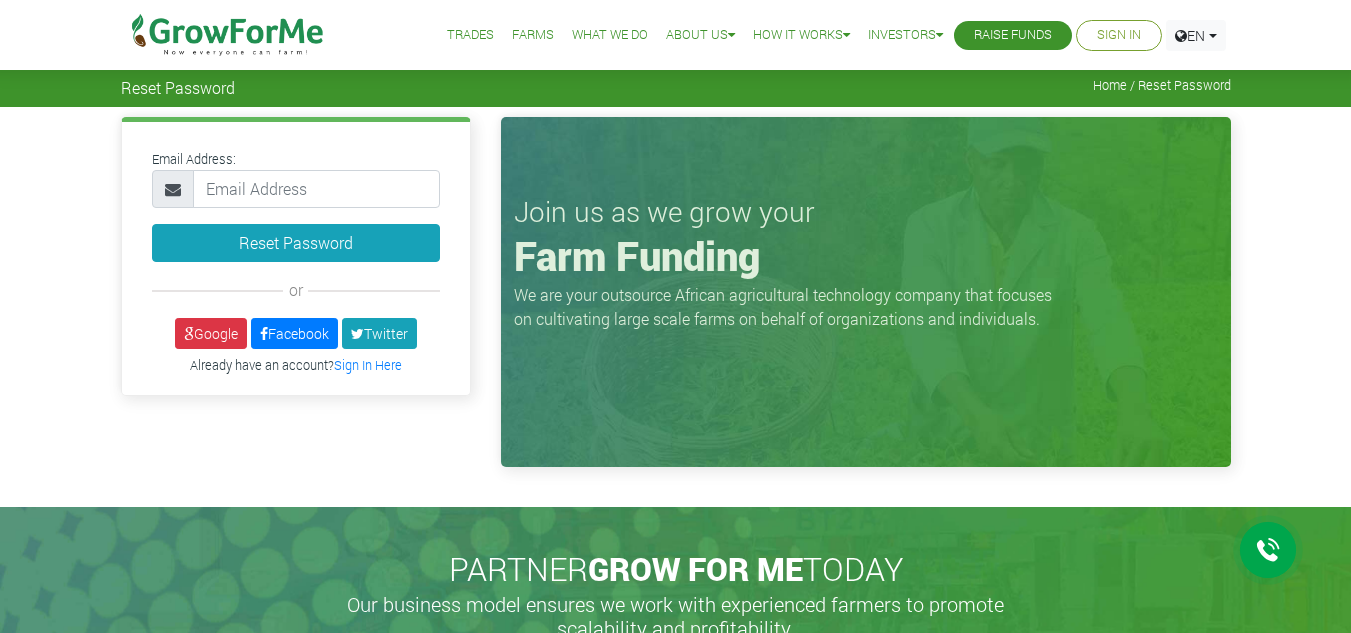 scroll, scrollTop: 0, scrollLeft: 0, axis: both 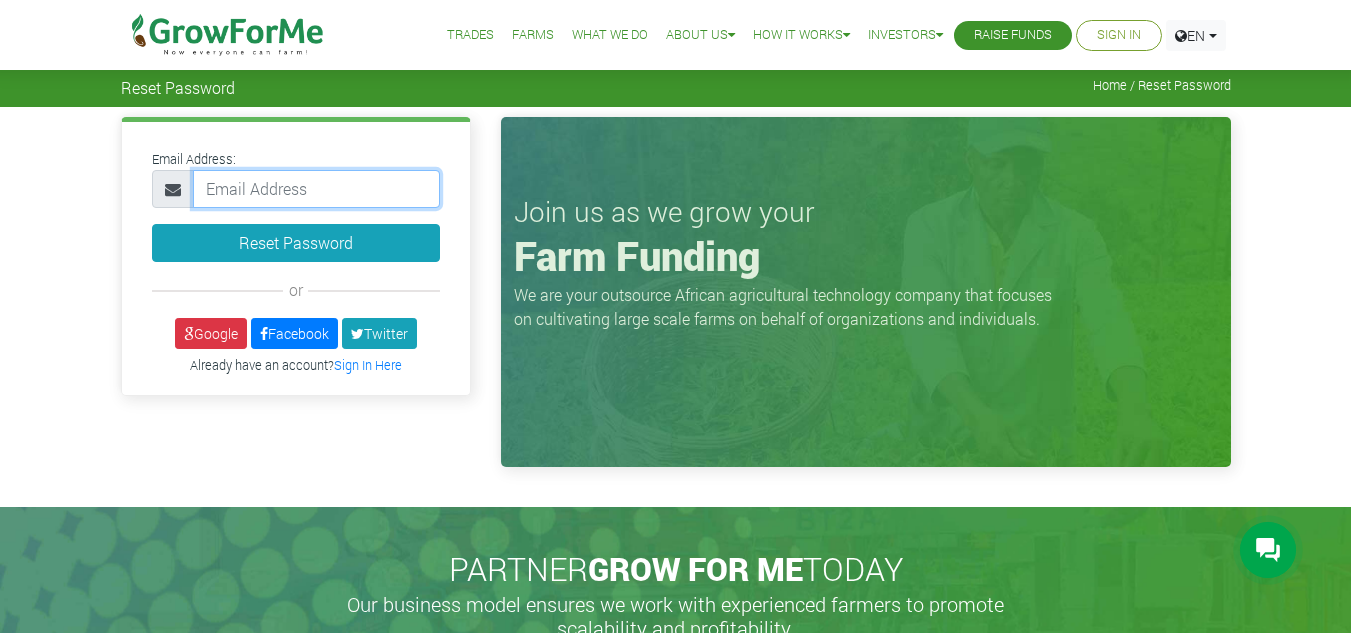 click at bounding box center [316, 189] 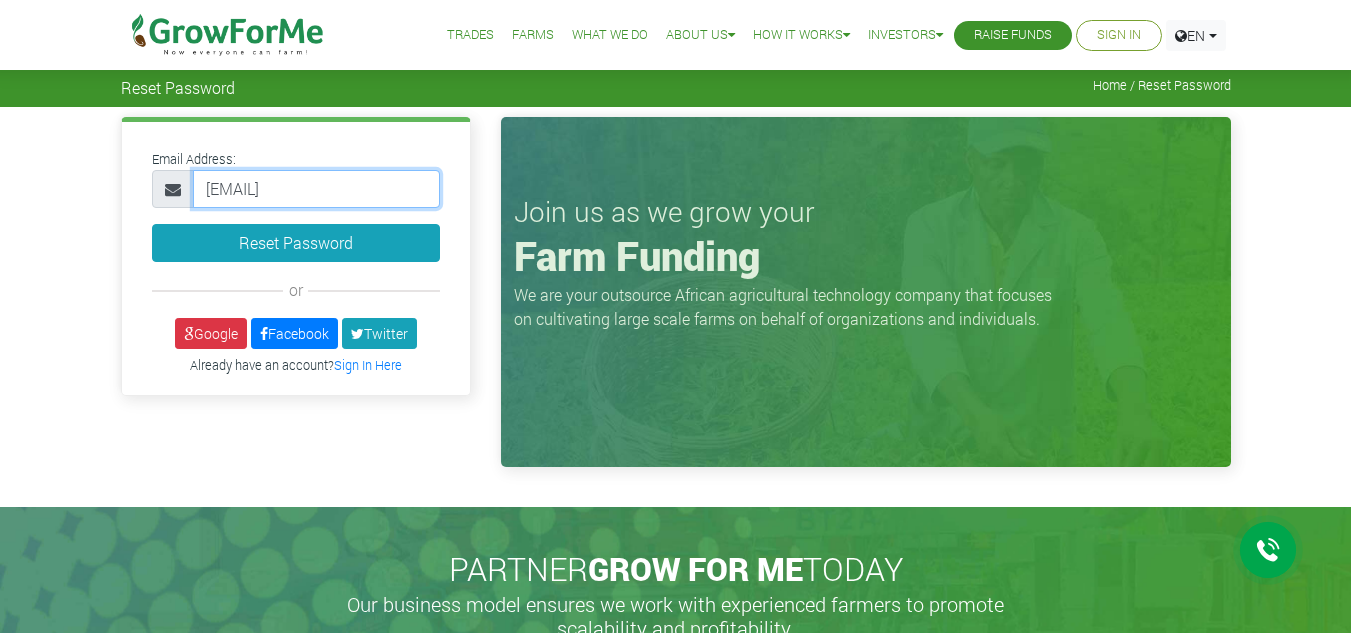click on "[EMAIL]" at bounding box center (316, 189) 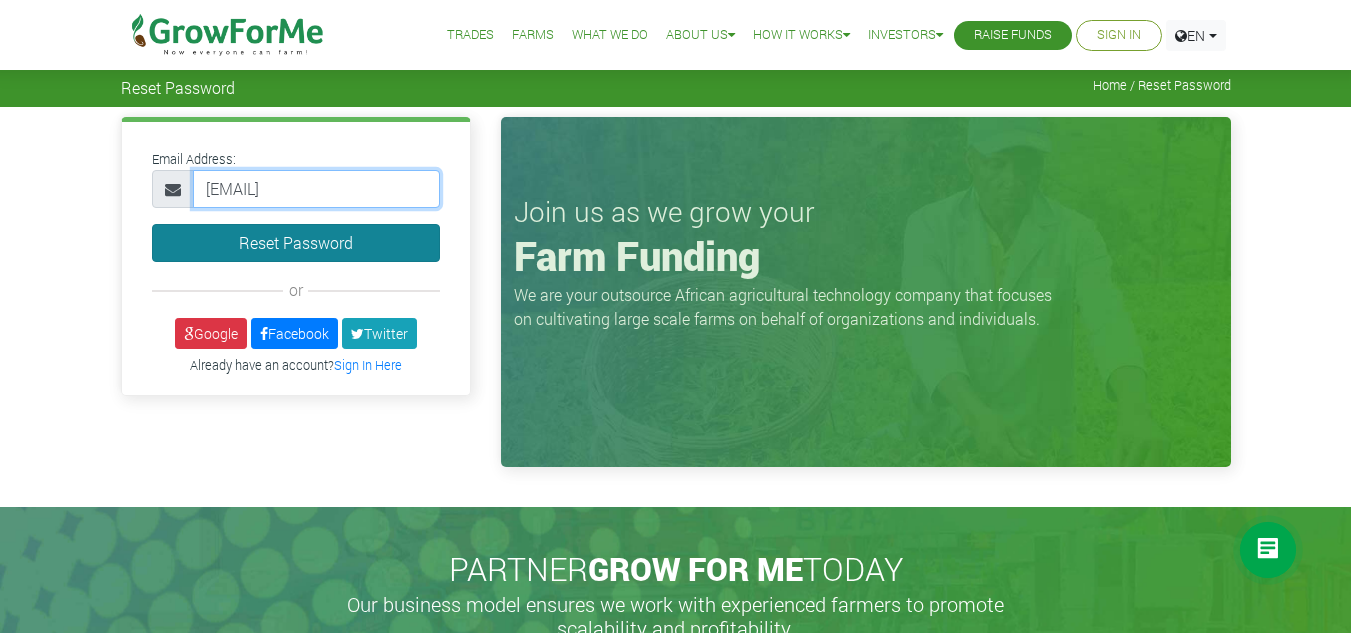 type on "[EMAIL]" 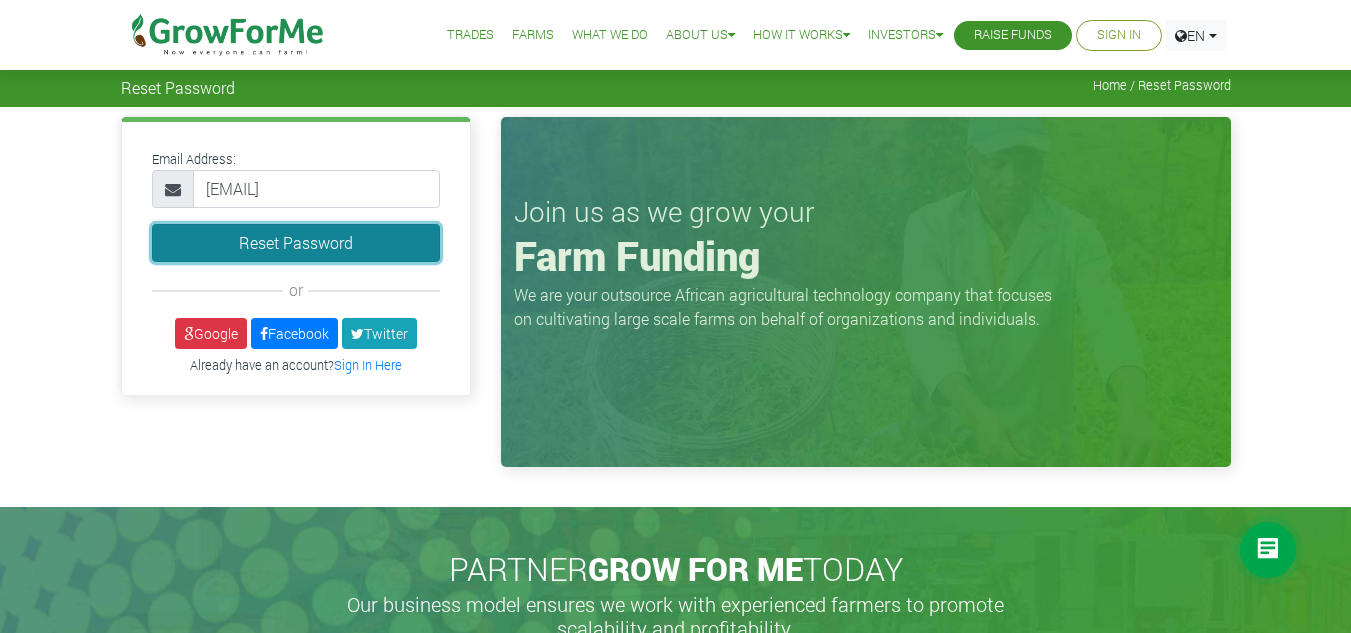 click on "Reset Password" at bounding box center [296, 243] 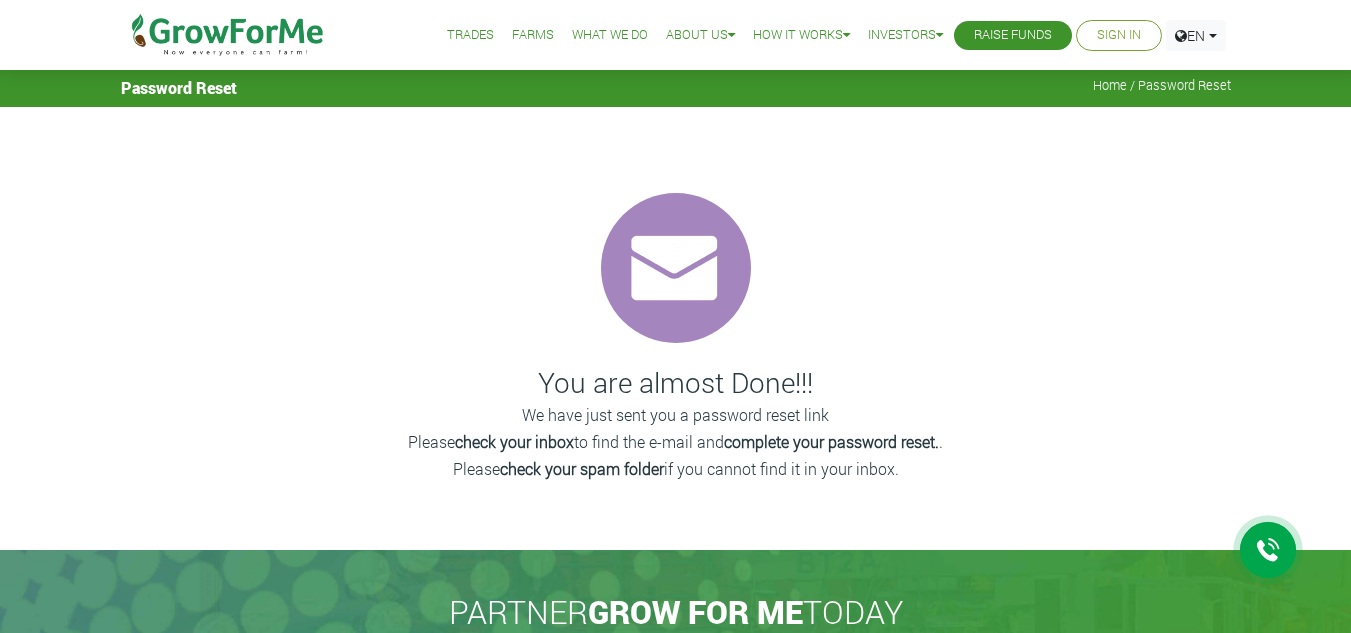 scroll, scrollTop: 0, scrollLeft: 0, axis: both 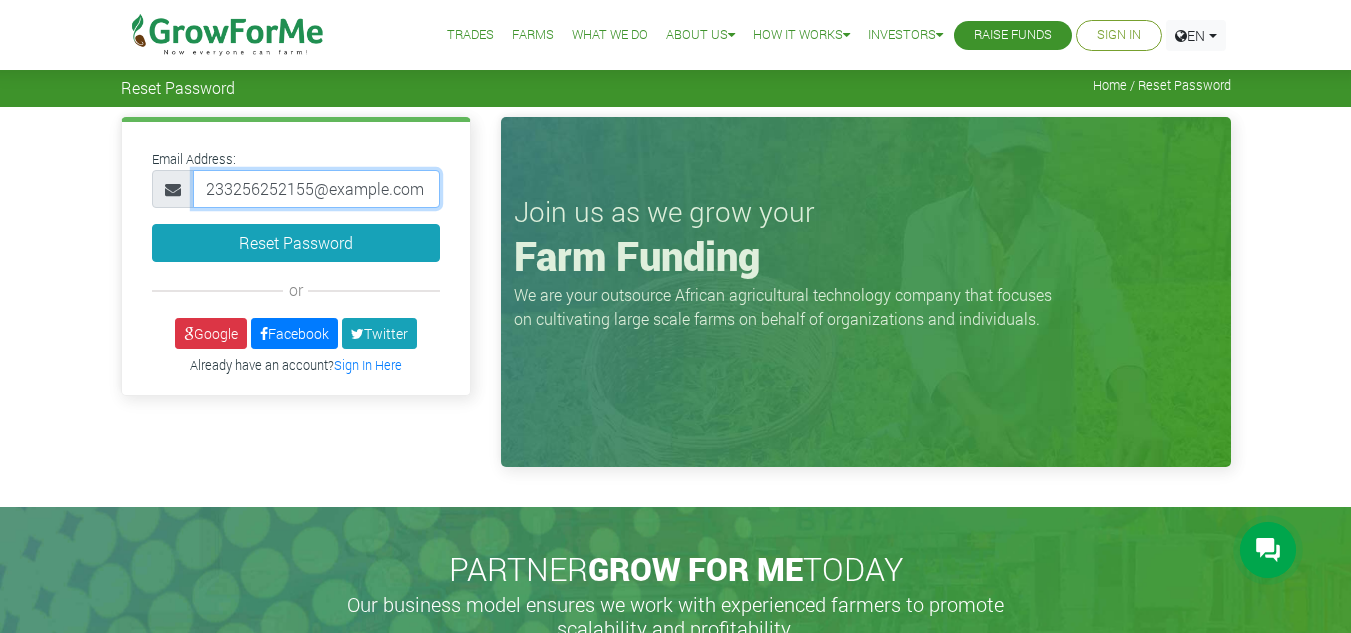 click on "233256252155@example.com" at bounding box center [316, 189] 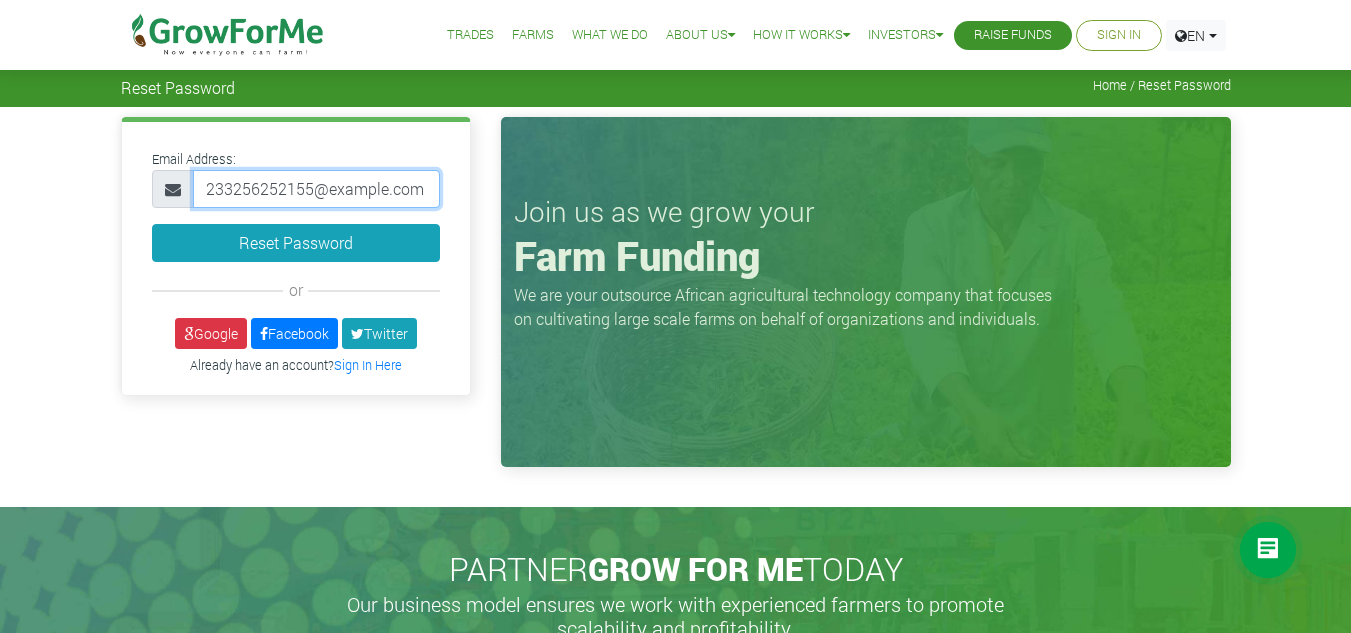 click on "233256252155@example.com" at bounding box center [316, 189] 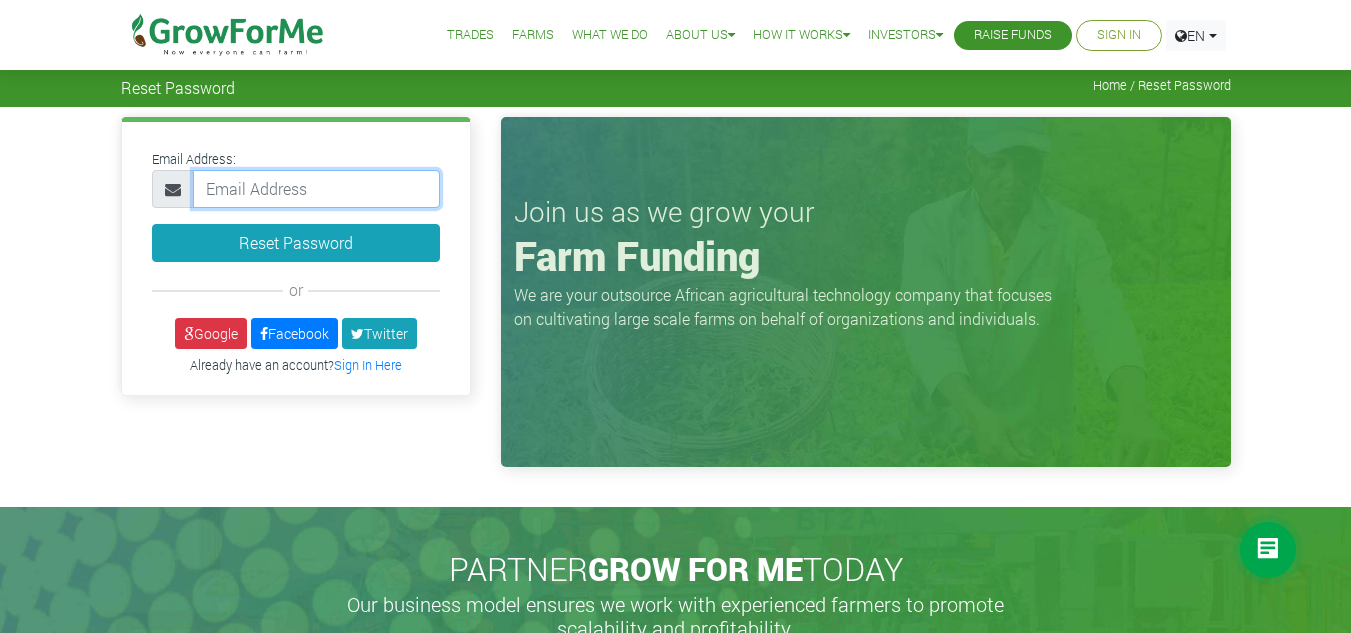 type on "Y" 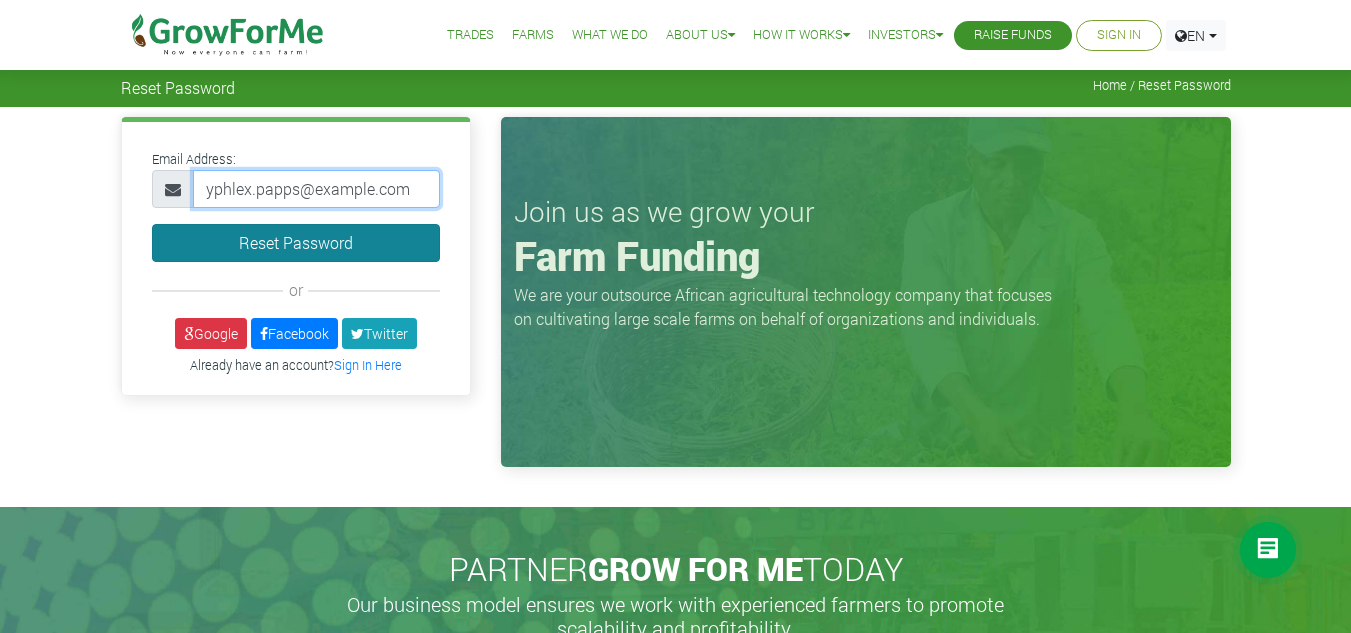 type on "yphlex.papps@example.com" 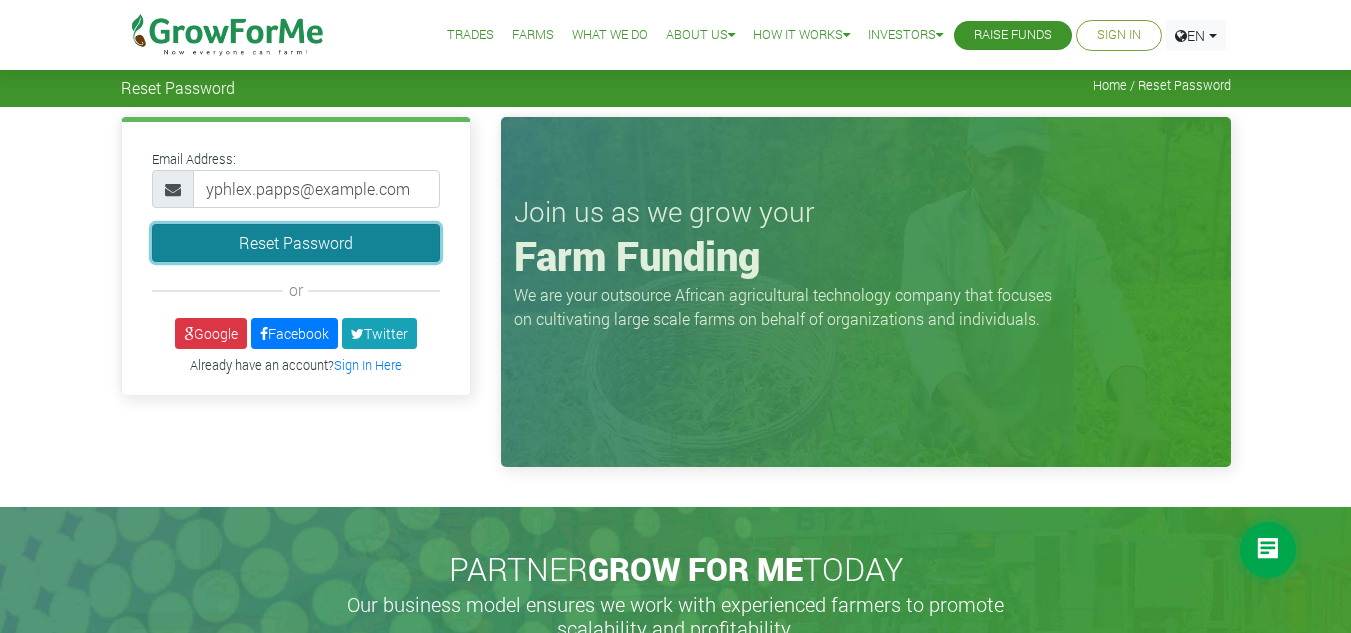click on "Reset Password" at bounding box center [296, 243] 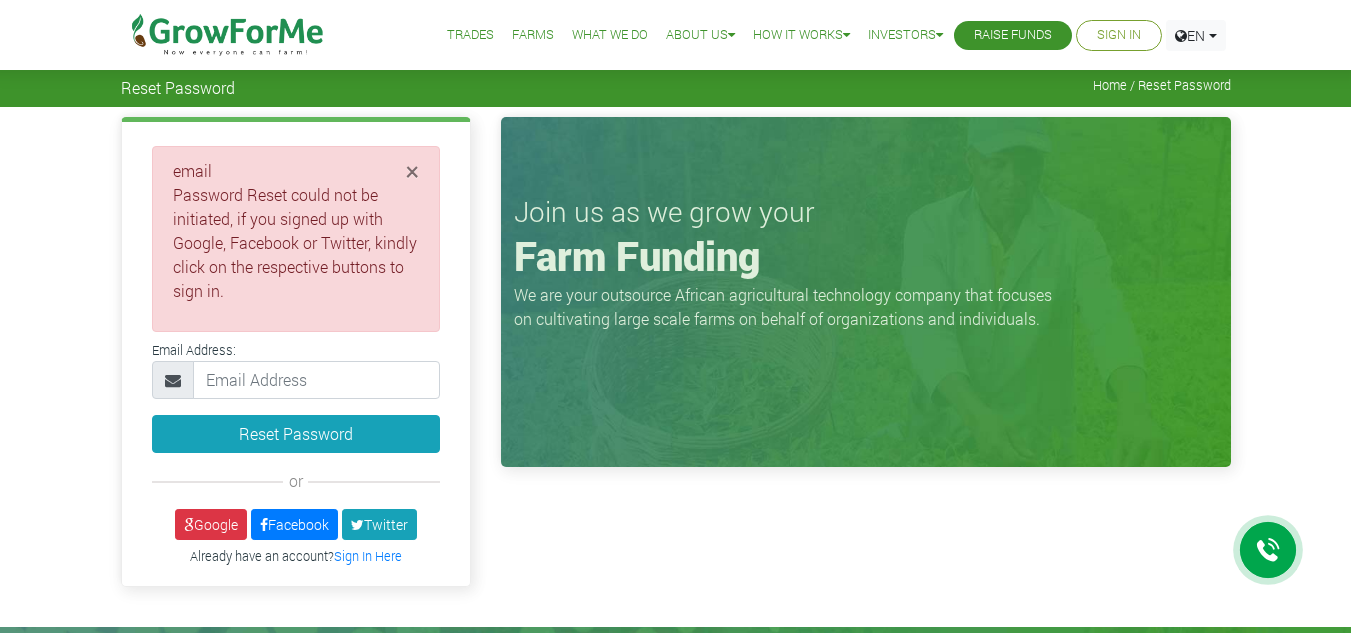 scroll, scrollTop: 0, scrollLeft: 0, axis: both 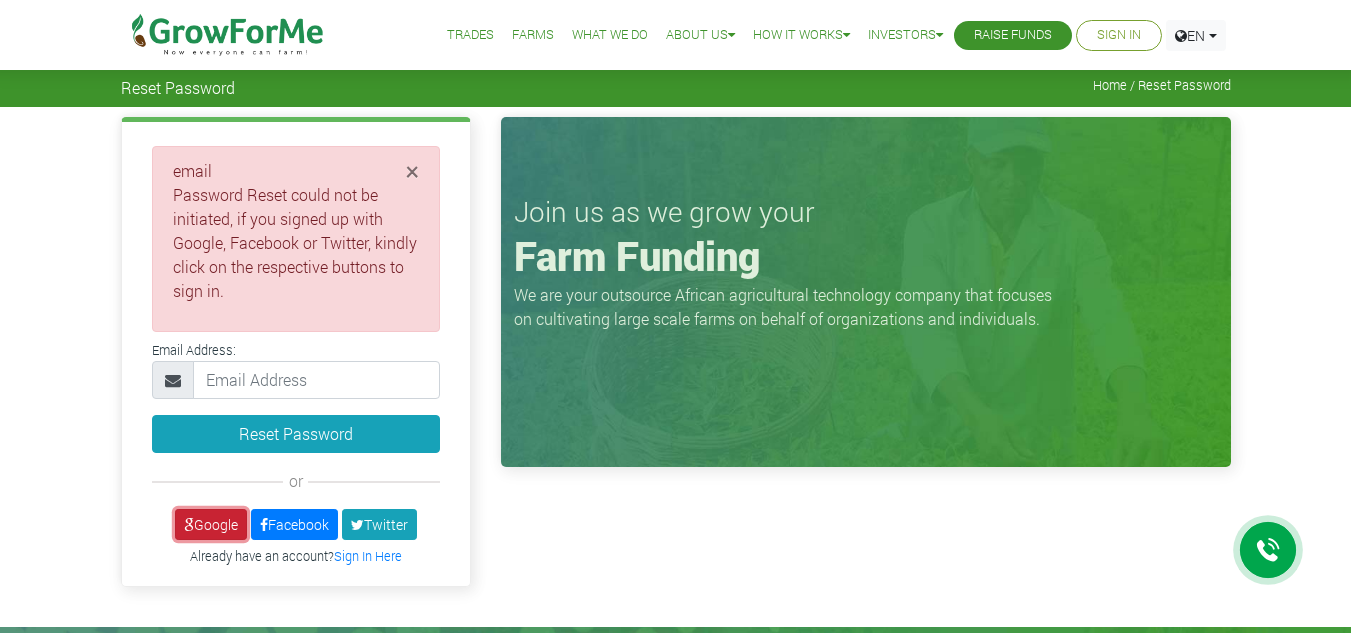 click on "Google" at bounding box center [211, 524] 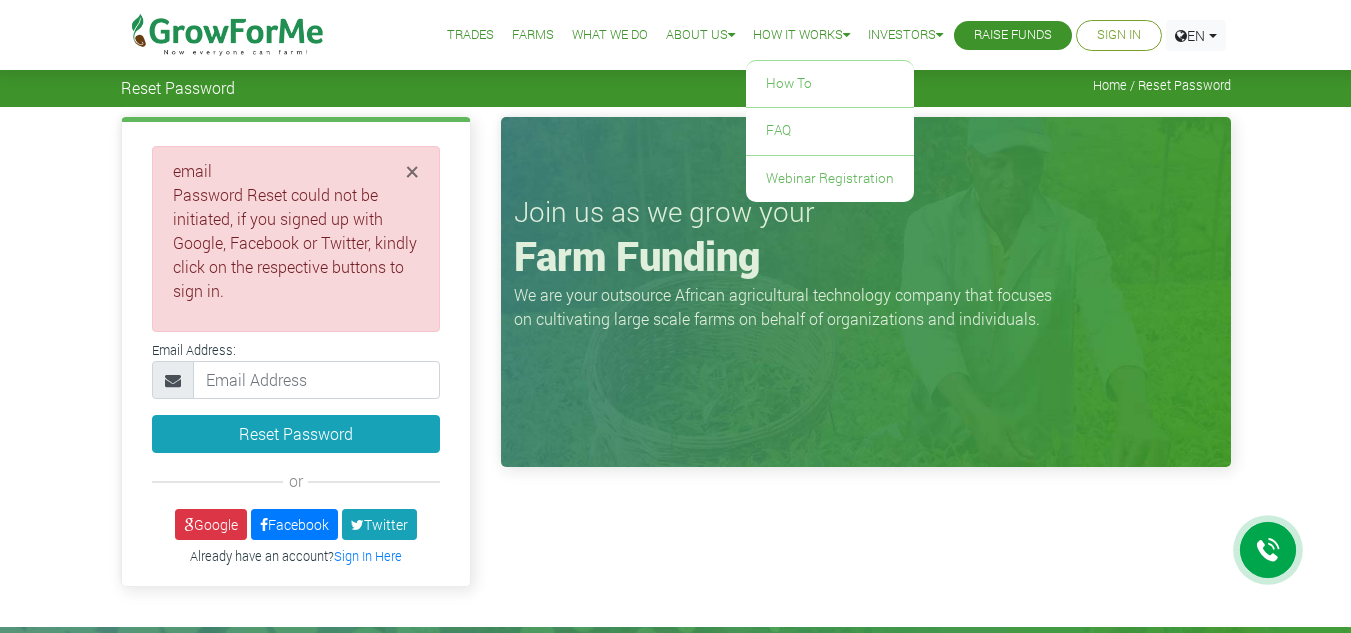 scroll, scrollTop: 0, scrollLeft: 0, axis: both 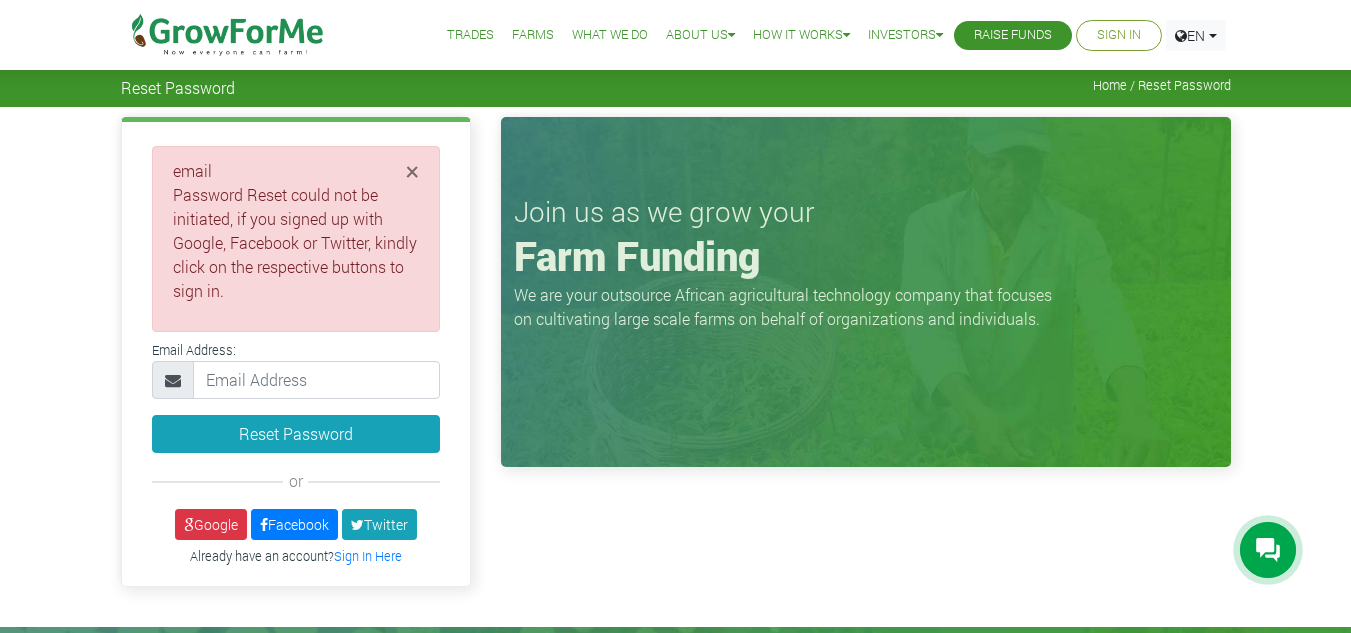 click on "Sign In" at bounding box center [1119, 35] 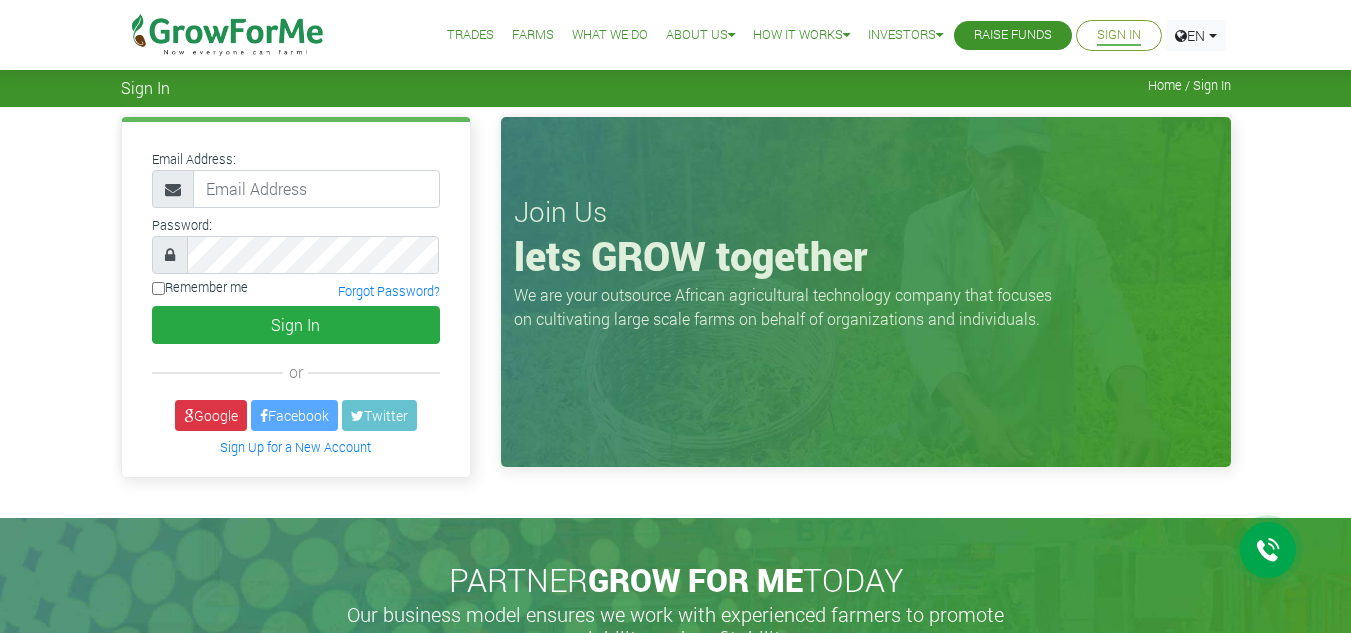 scroll, scrollTop: 0, scrollLeft: 0, axis: both 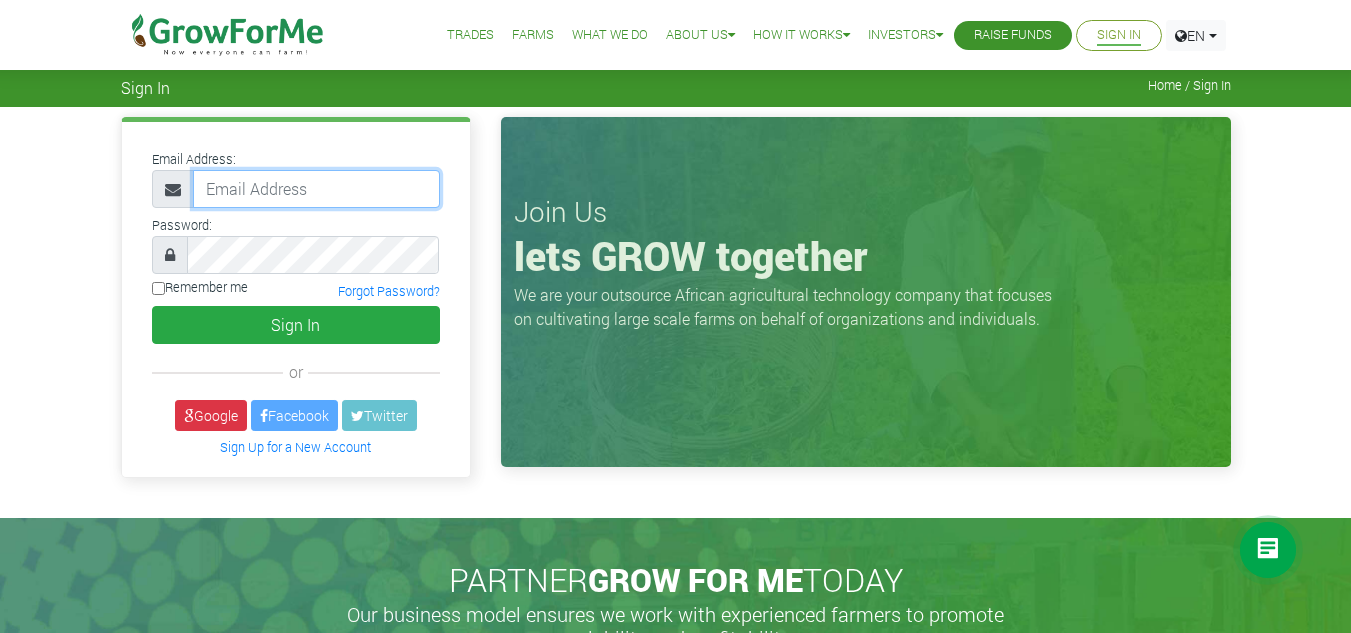 click at bounding box center [316, 189] 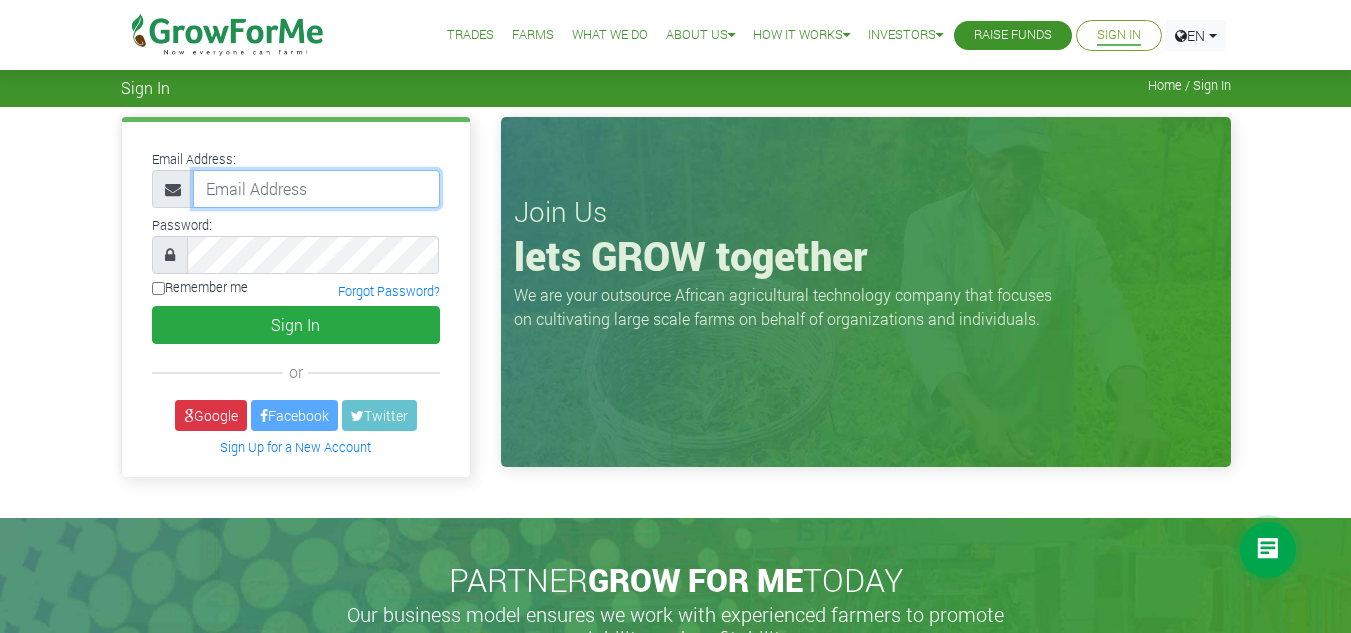 type on "[EMAIL]" 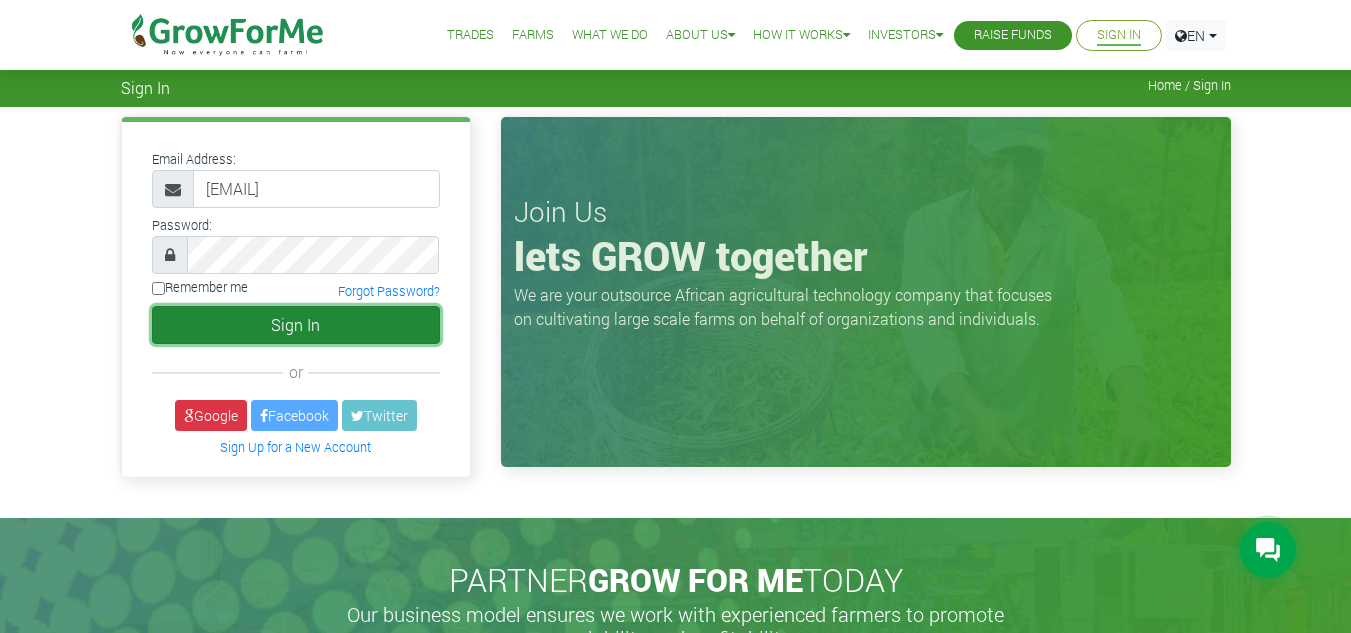 click on "Sign In" at bounding box center (296, 325) 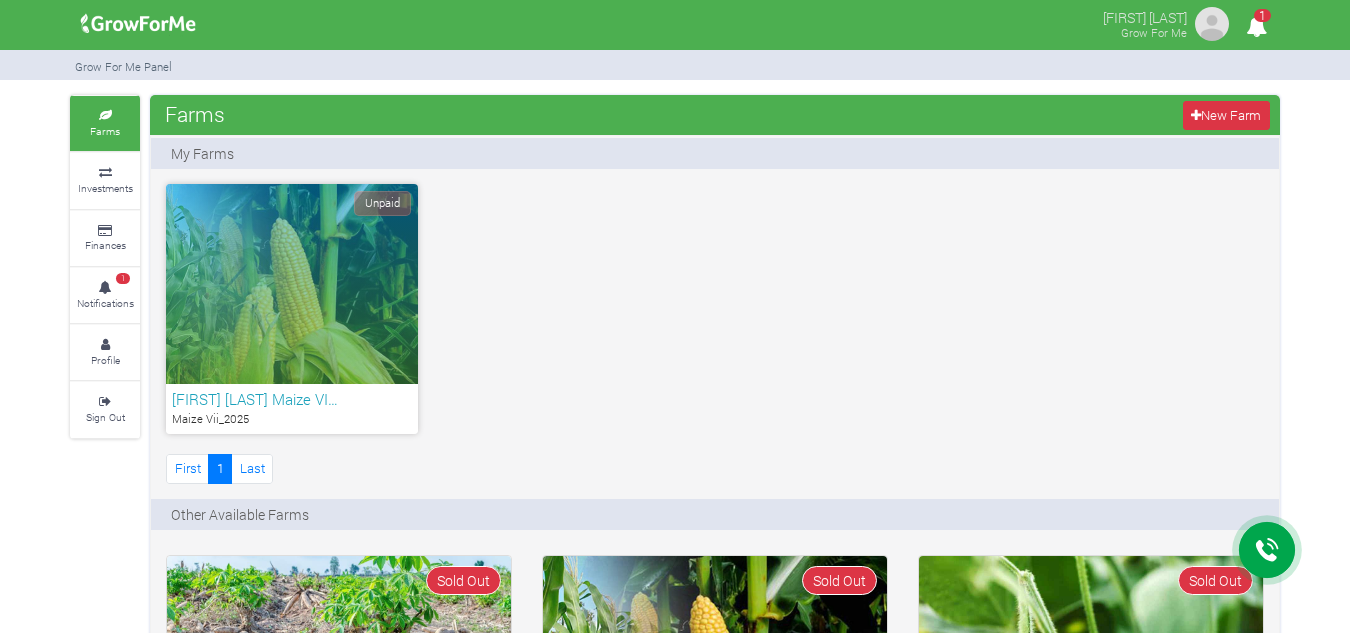 scroll, scrollTop: 0, scrollLeft: 0, axis: both 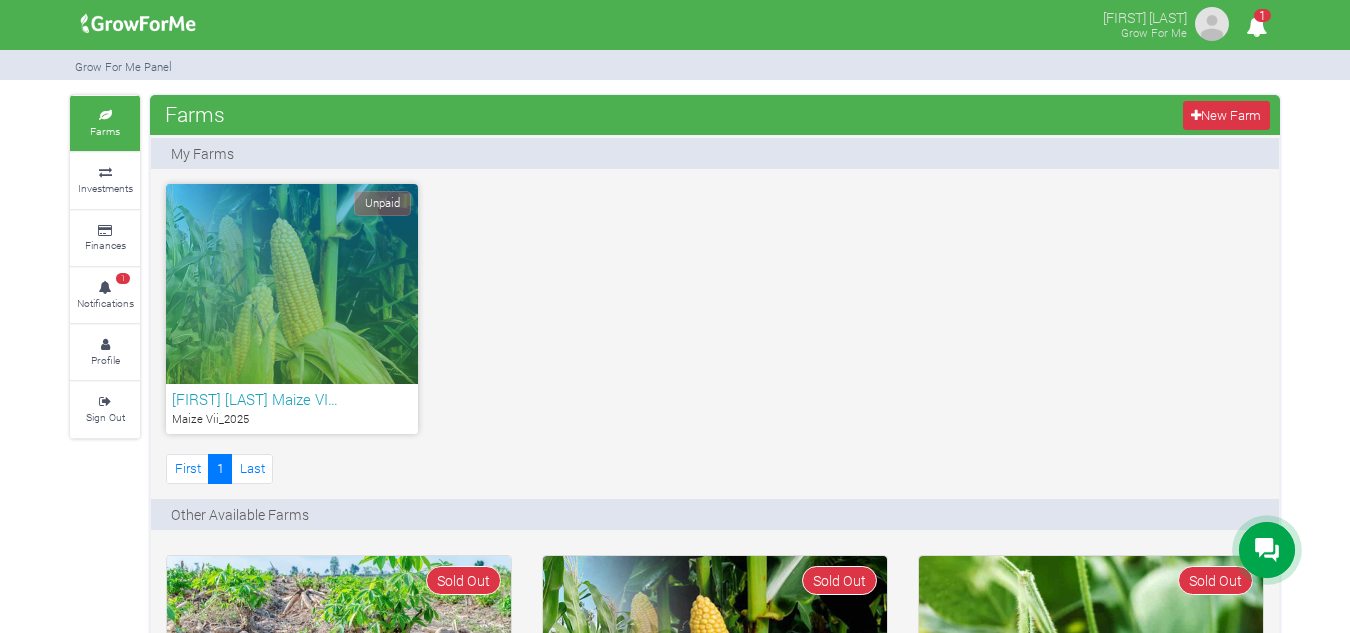 click on "EMMANUEL PAPPOE Maize VI…" at bounding box center (292, 399) 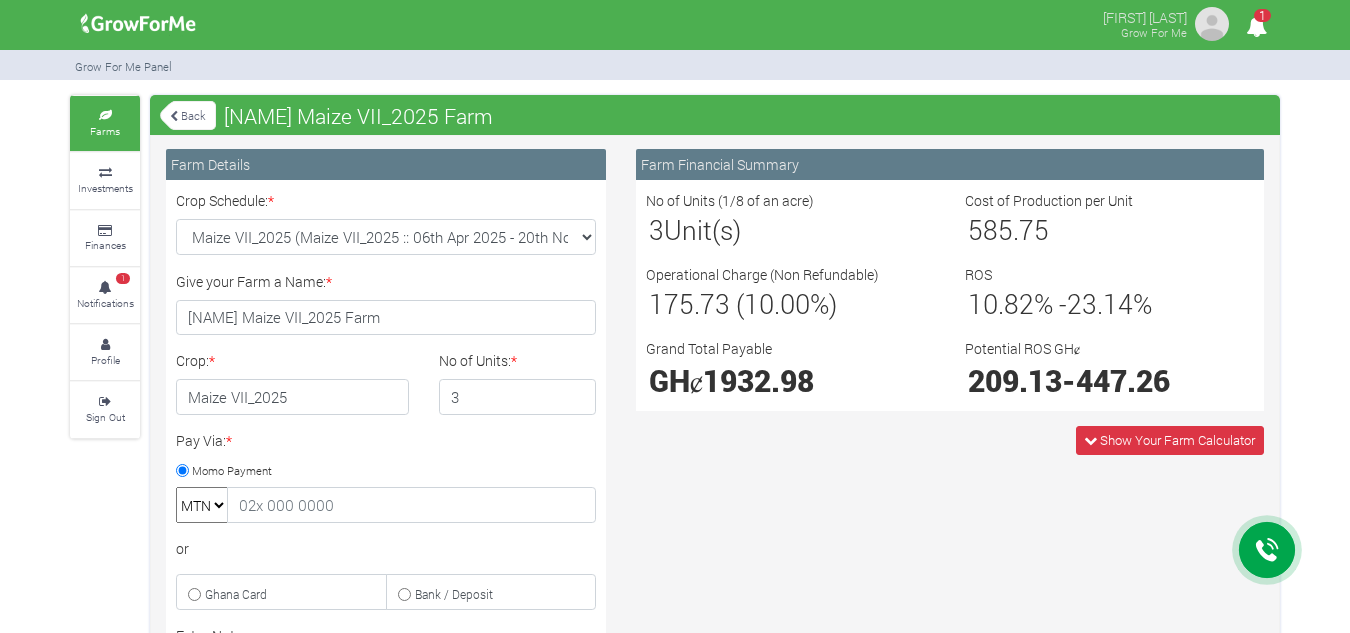 scroll, scrollTop: 0, scrollLeft: 0, axis: both 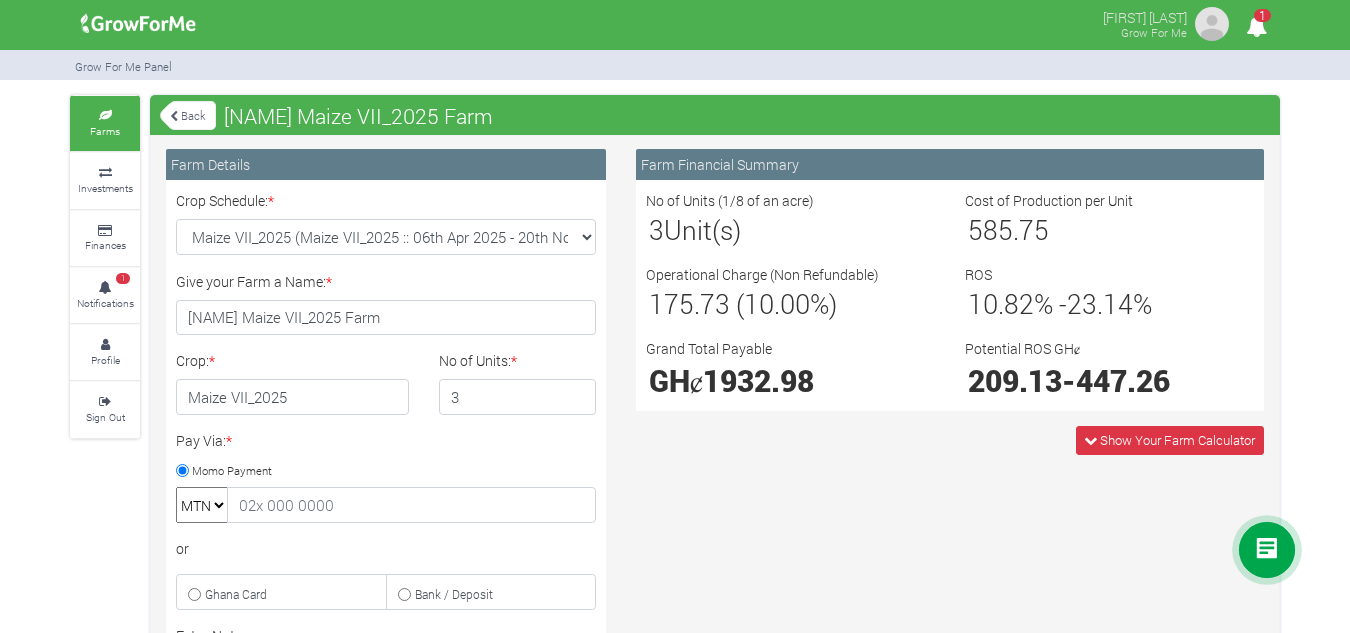 click on "1" at bounding box center (1256, 26) 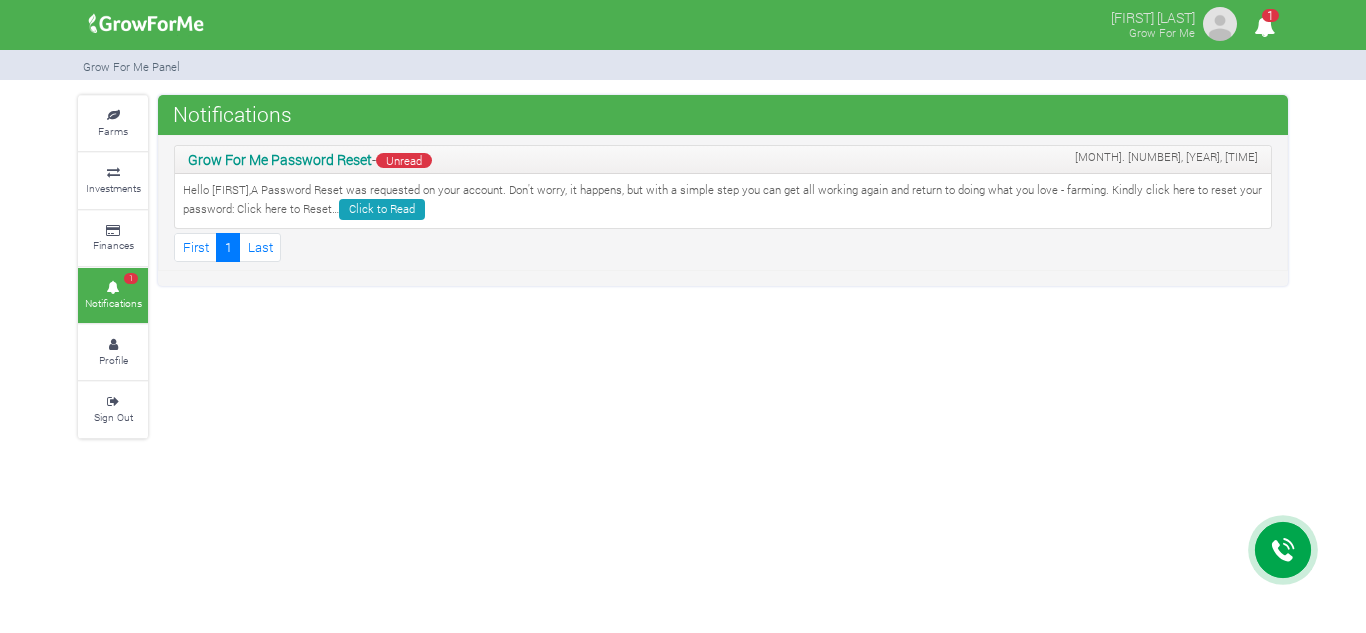 scroll, scrollTop: 0, scrollLeft: 0, axis: both 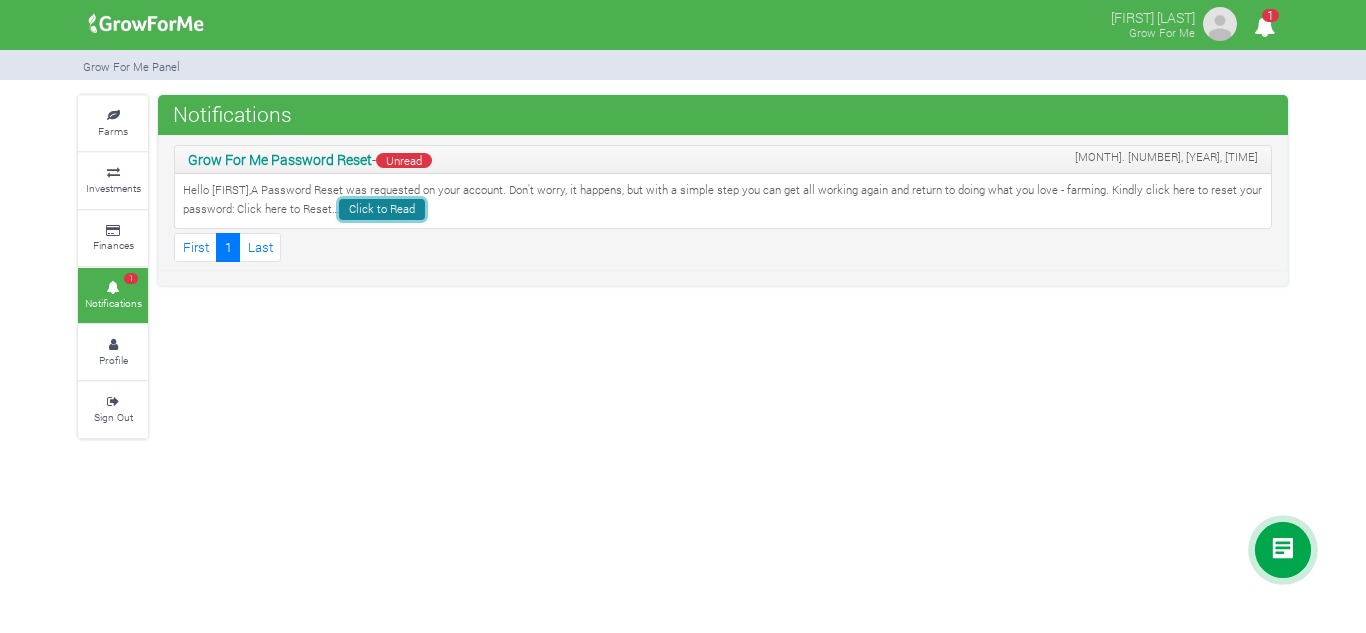 click on "Click to Read" at bounding box center (382, 209) 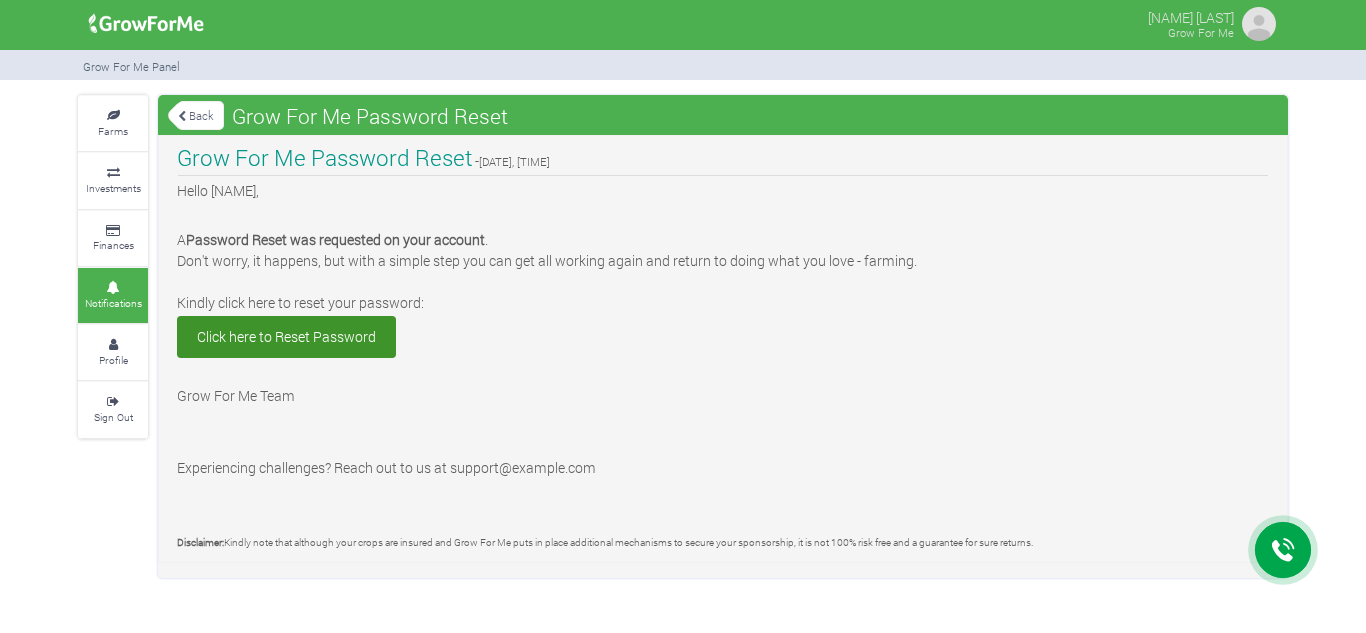 scroll, scrollTop: 0, scrollLeft: 0, axis: both 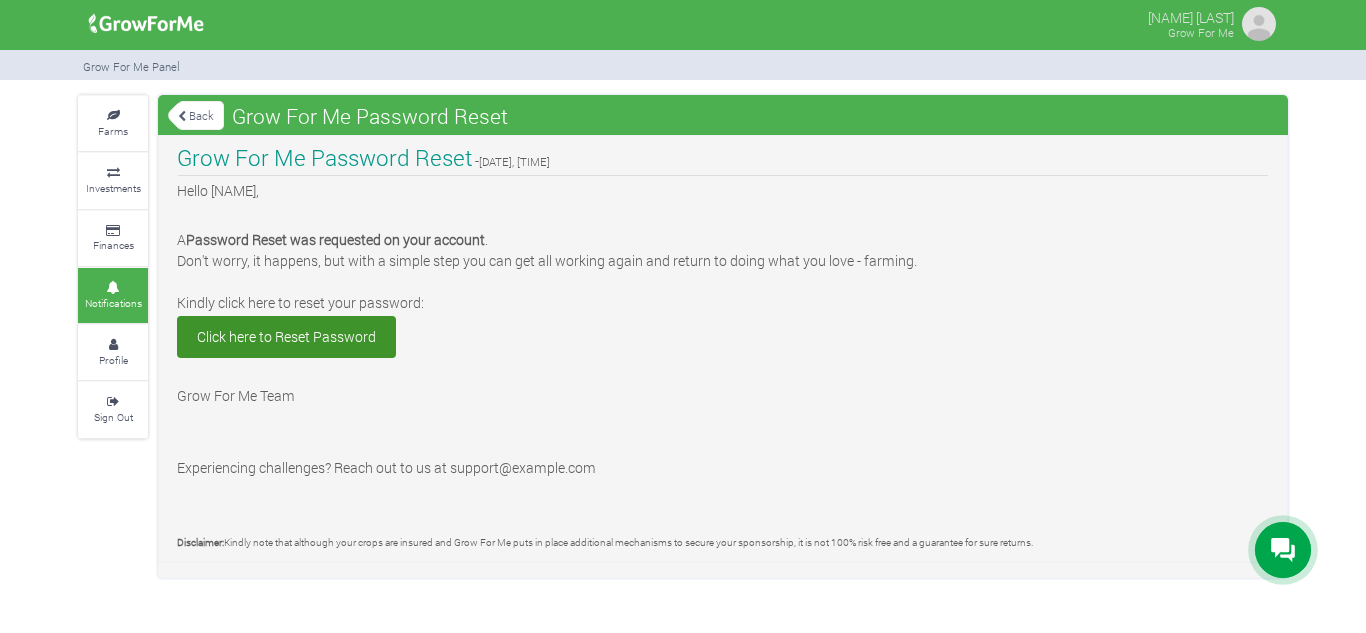 click on "Back" at bounding box center [196, 115] 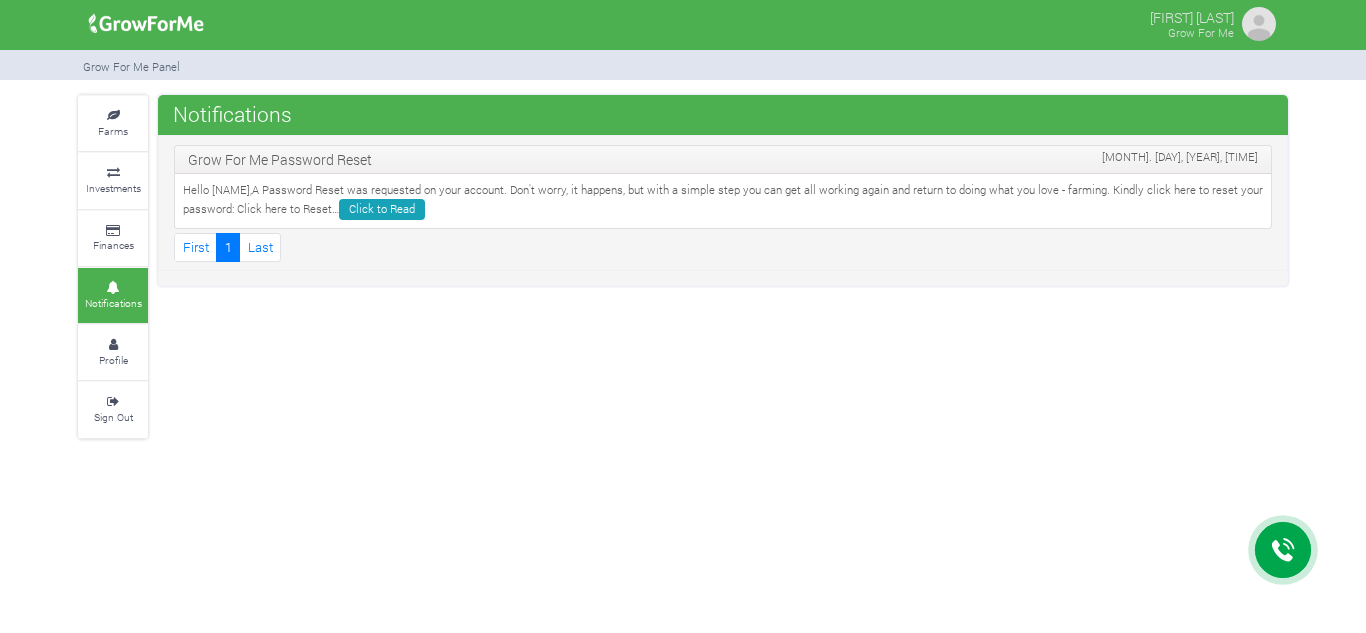 scroll, scrollTop: 0, scrollLeft: 0, axis: both 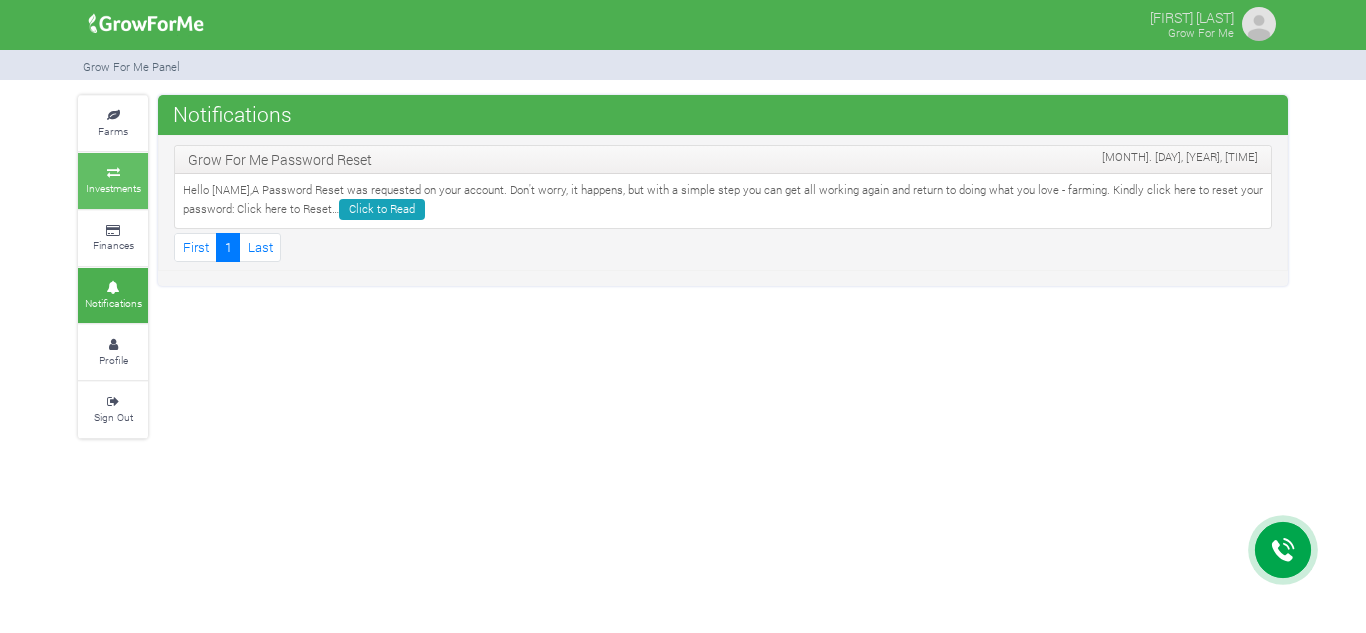 click on "Investments" at bounding box center (113, 188) 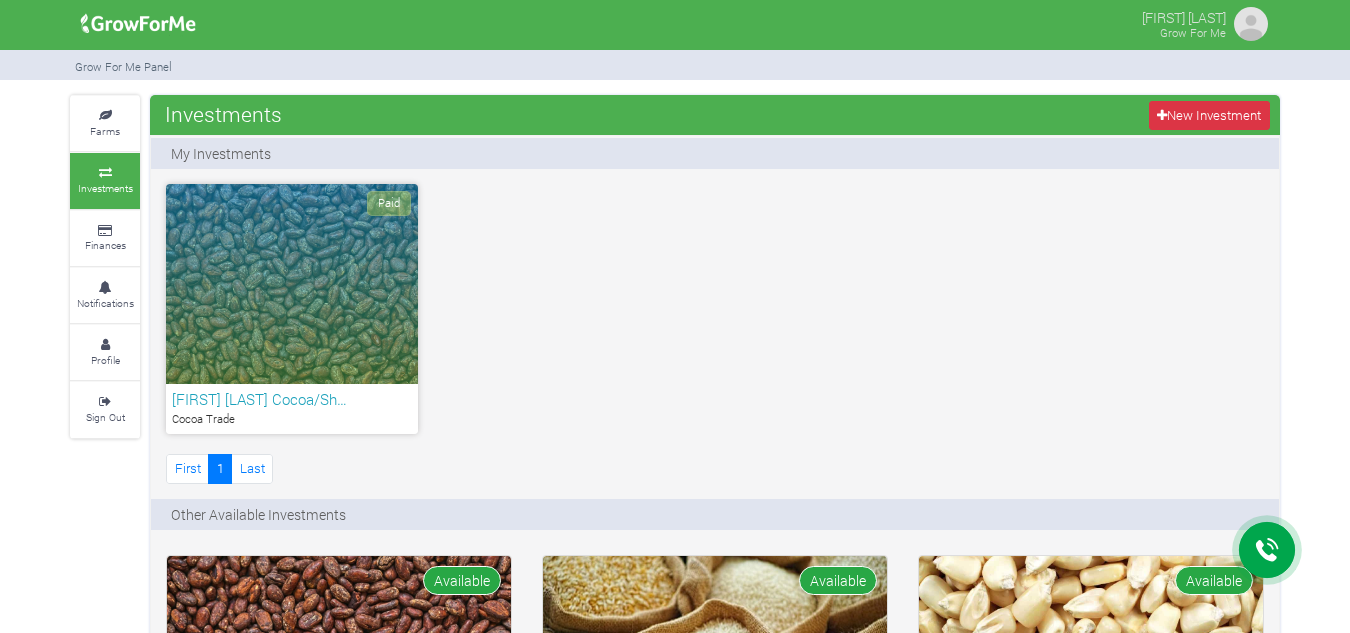 scroll, scrollTop: 0, scrollLeft: 0, axis: both 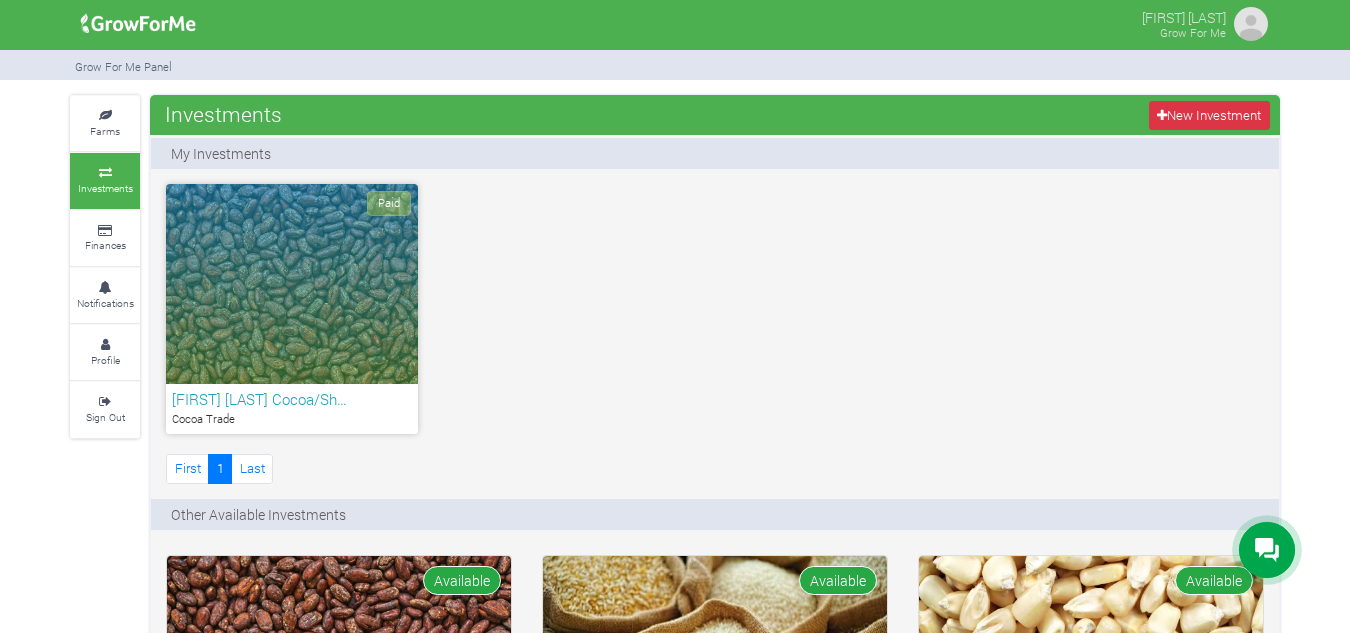 click on "Paid" at bounding box center (389, 203) 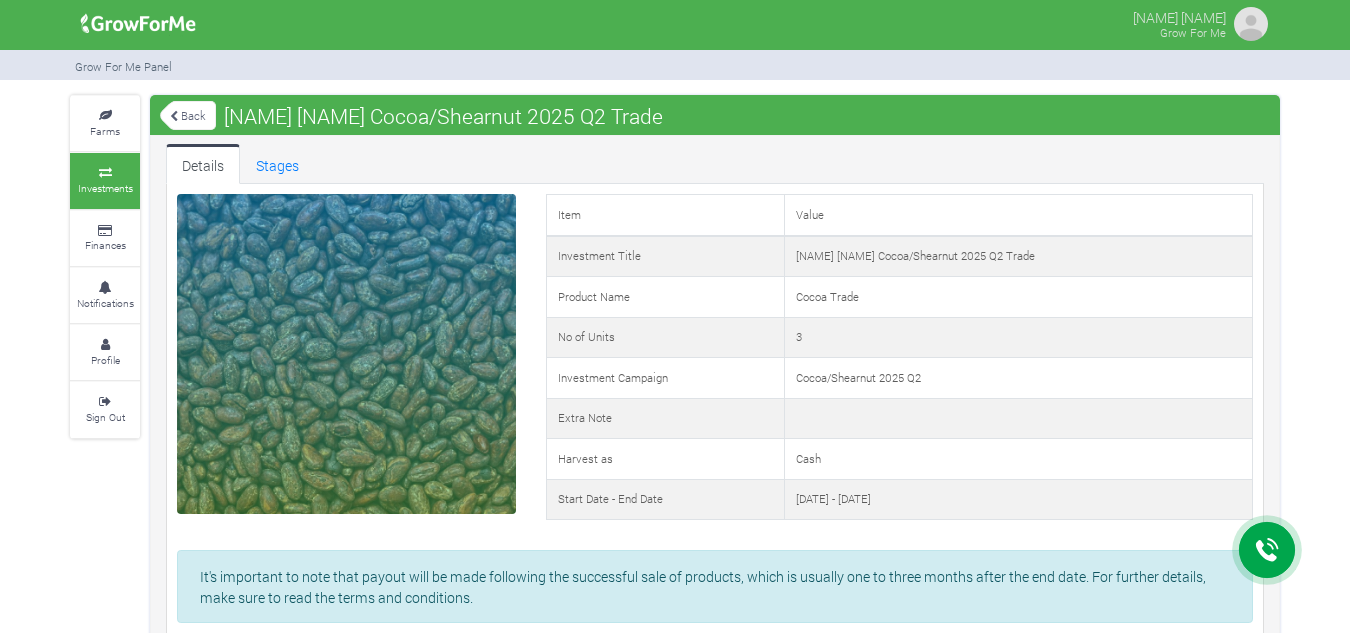 scroll, scrollTop: 0, scrollLeft: 0, axis: both 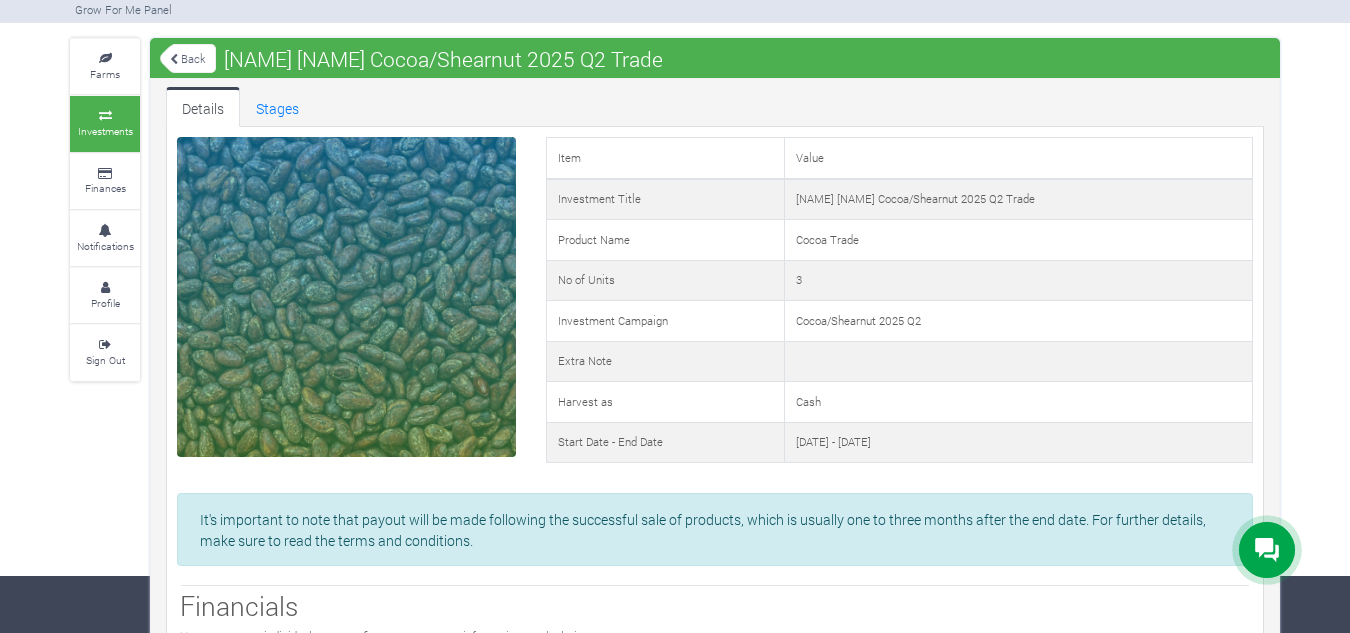 click on "Investments" at bounding box center (105, 131) 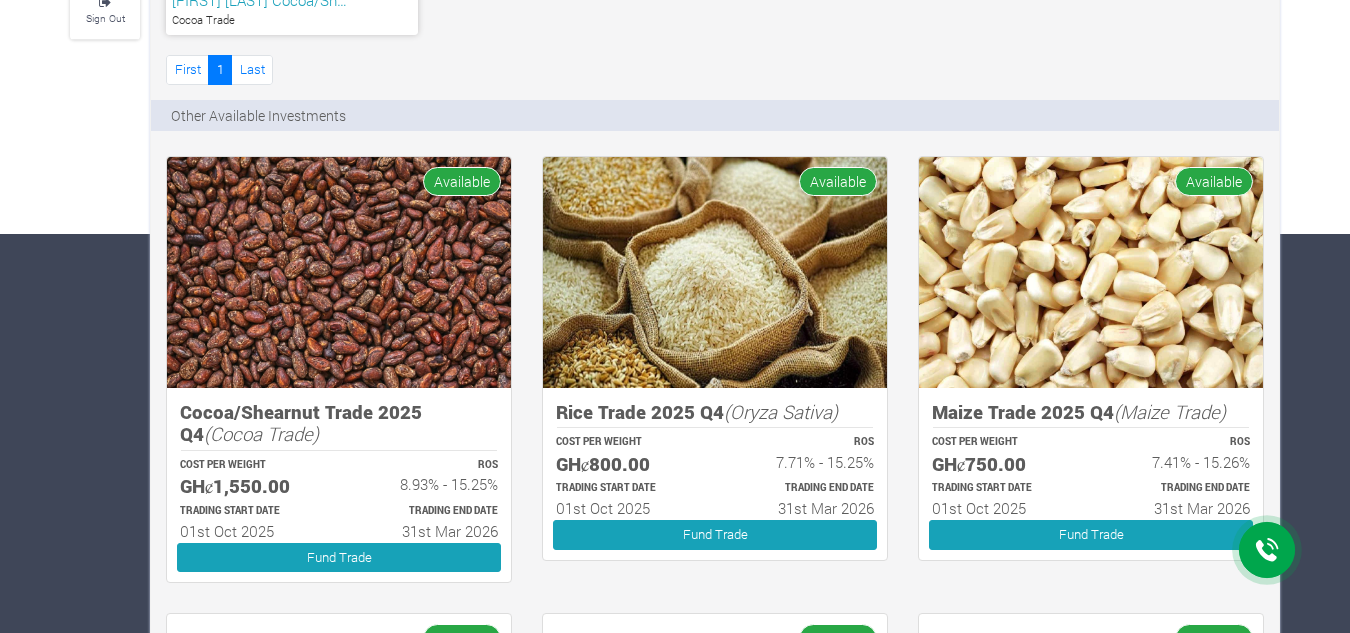 scroll, scrollTop: 0, scrollLeft: 0, axis: both 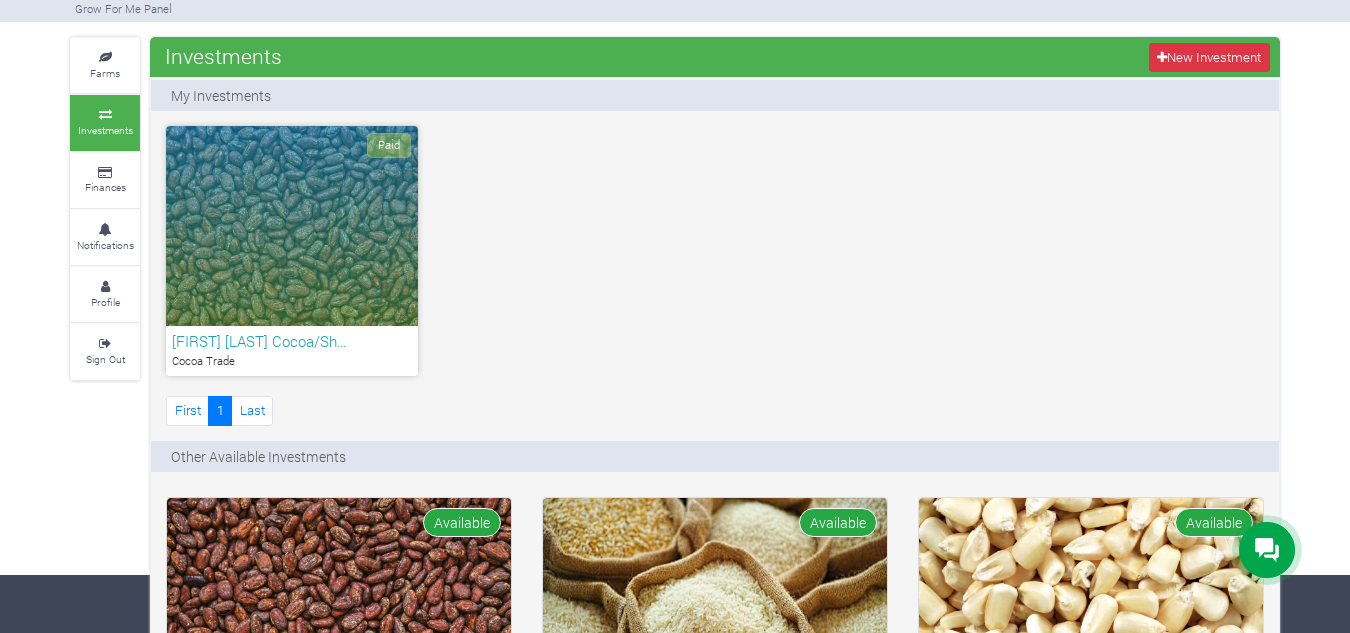 click on "EMMANUEL PAPPOE Cocoa/Sh…" at bounding box center (292, 341) 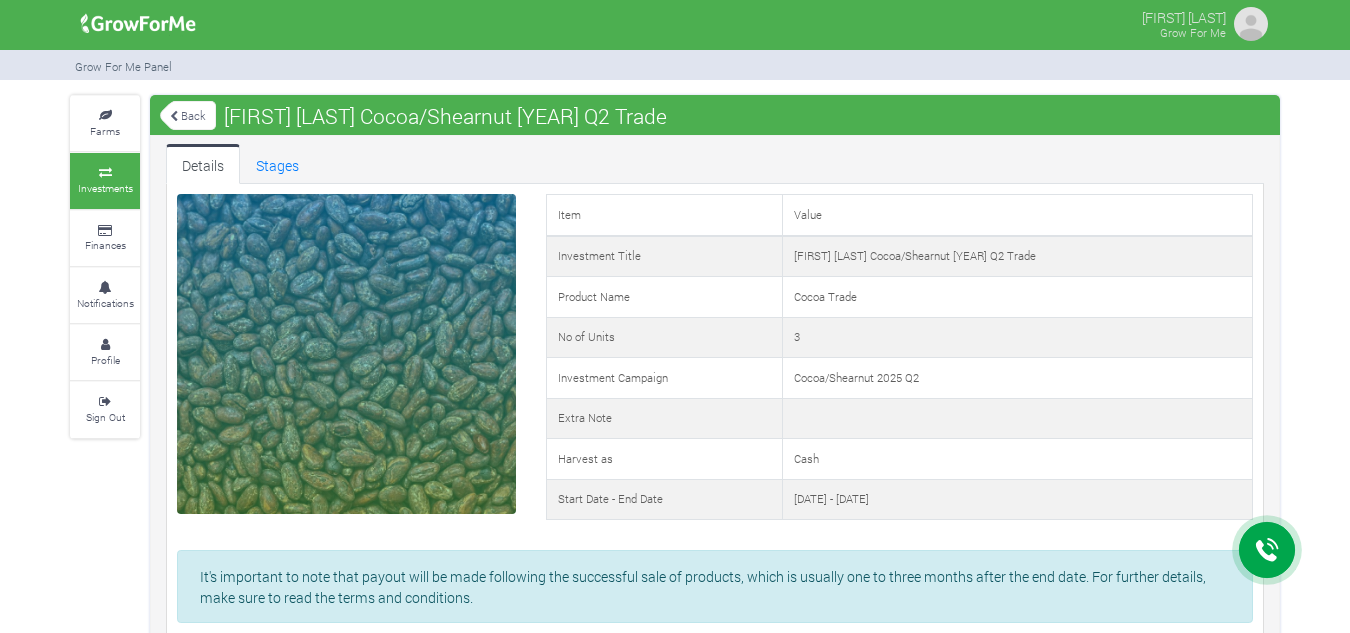 scroll, scrollTop: 0, scrollLeft: 0, axis: both 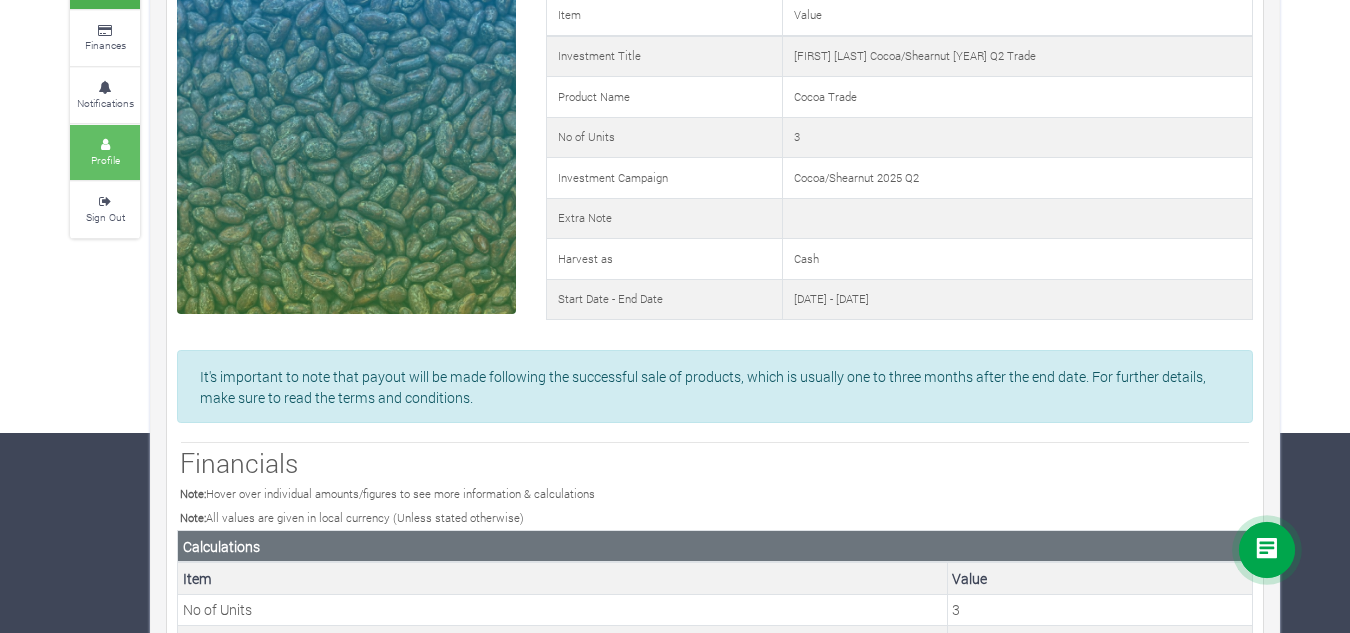 click at bounding box center [105, 145] 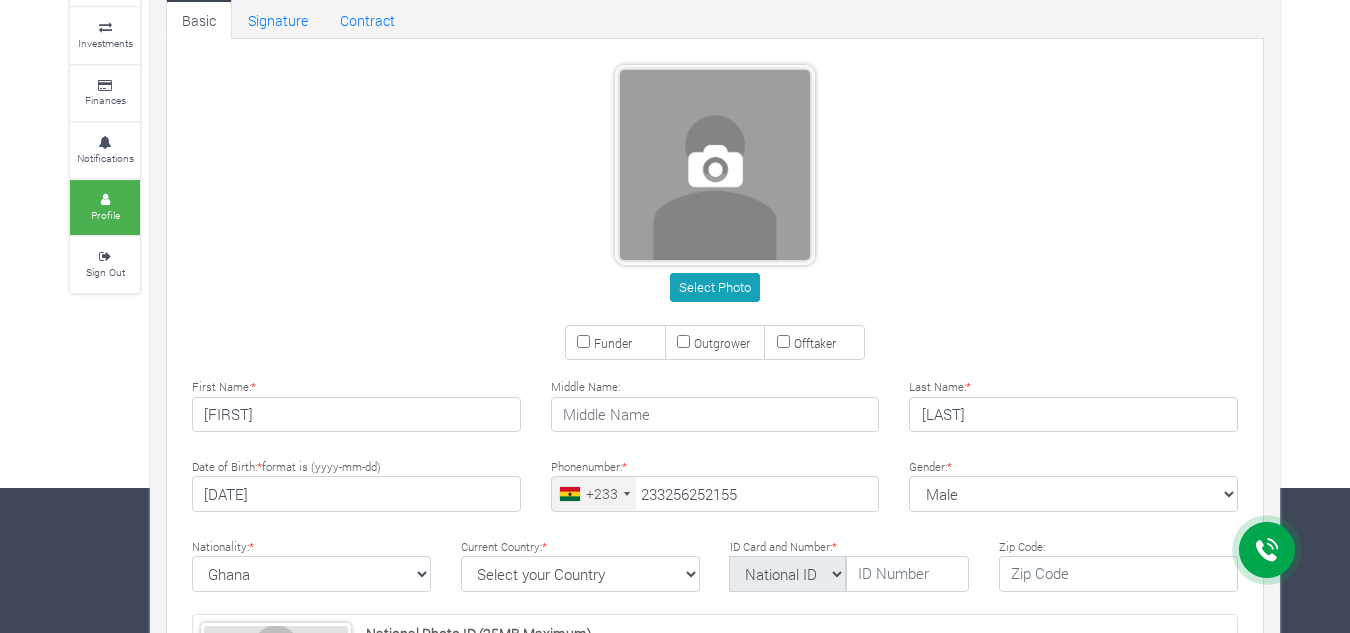 type on "[PHONE]" 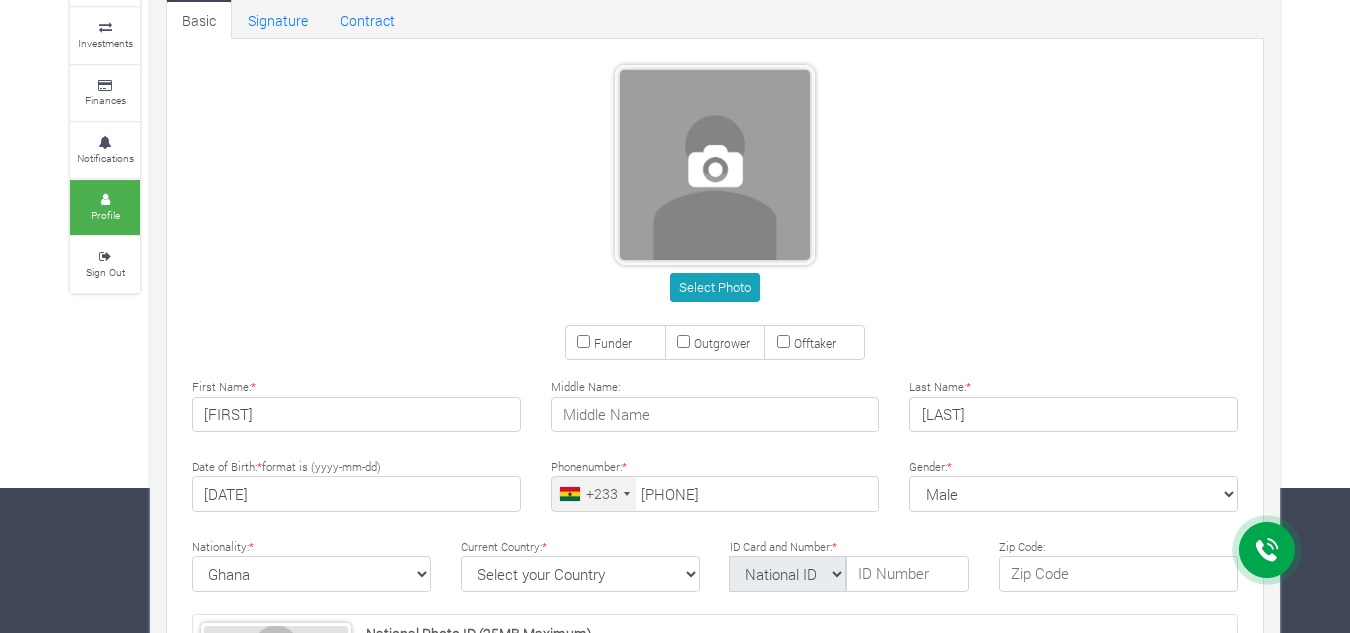 scroll, scrollTop: 200, scrollLeft: 0, axis: vertical 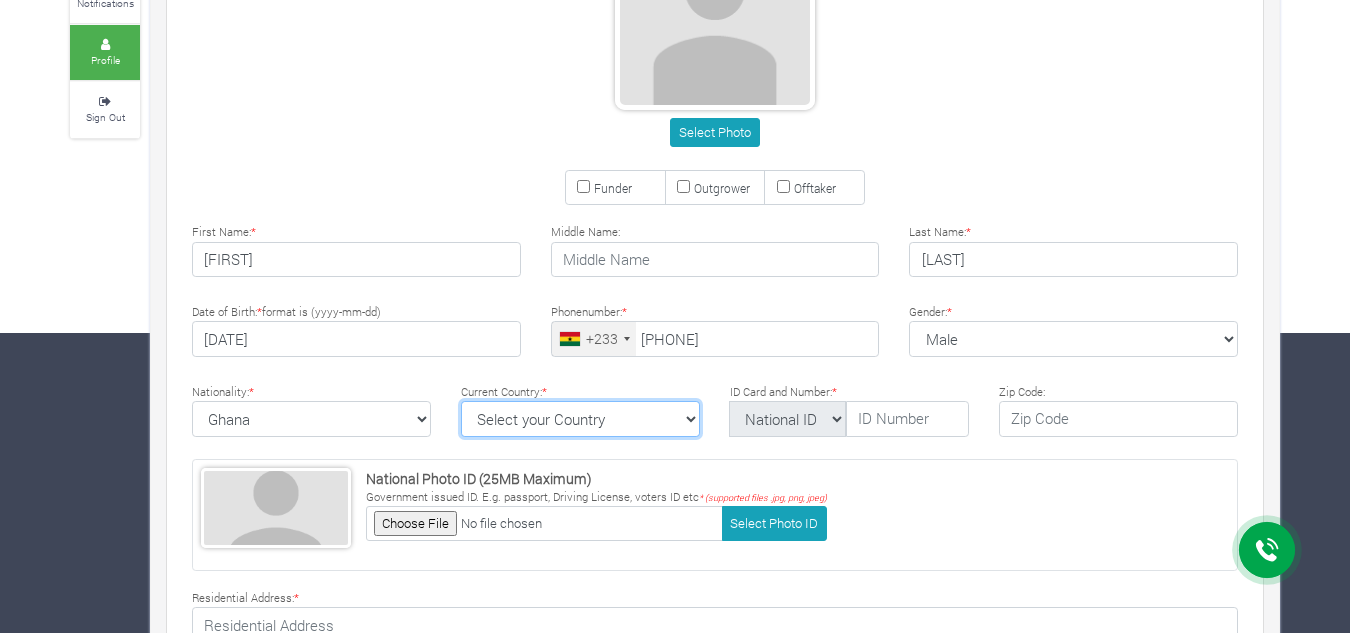 click on "Select your Country
Afghanistan
Albania
Algeria
American Samoa
Andorra
Angola
Anguilla
Antigua & Barbuda
Argentina
Armenia
Aruba
Australia
Austria
Azerbaijan
Bahamas
Bahrain
Barbados" at bounding box center [580, 419] 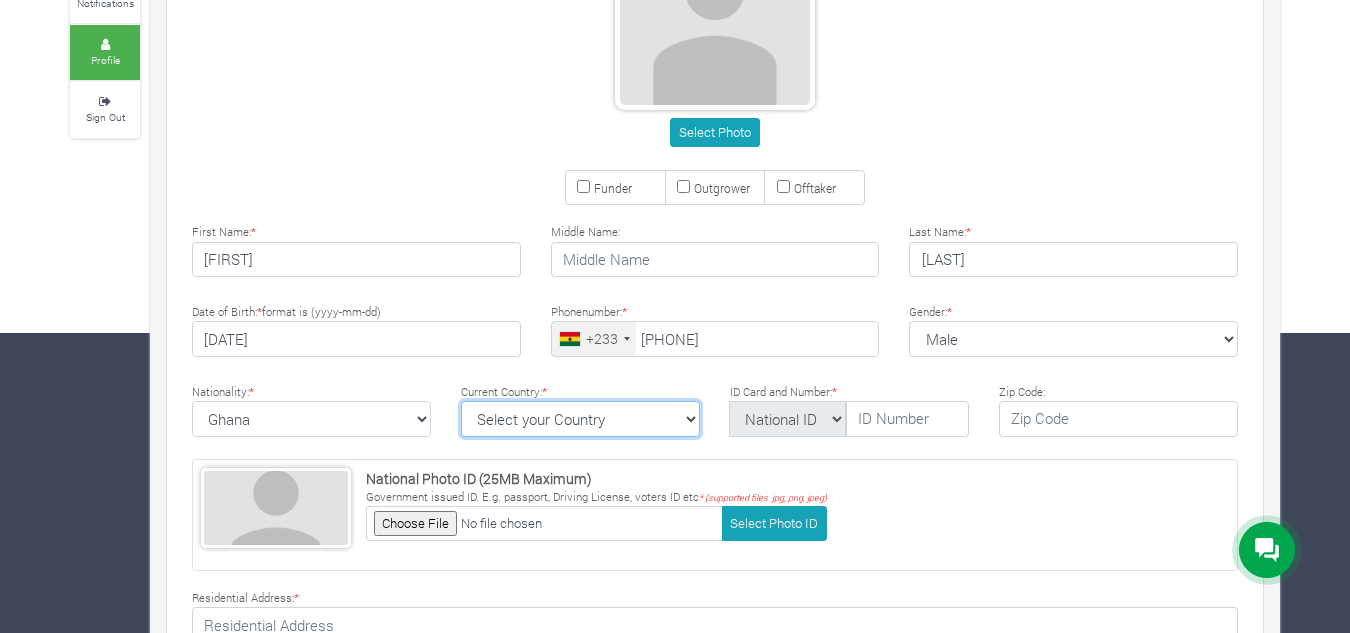 select on "Ghana" 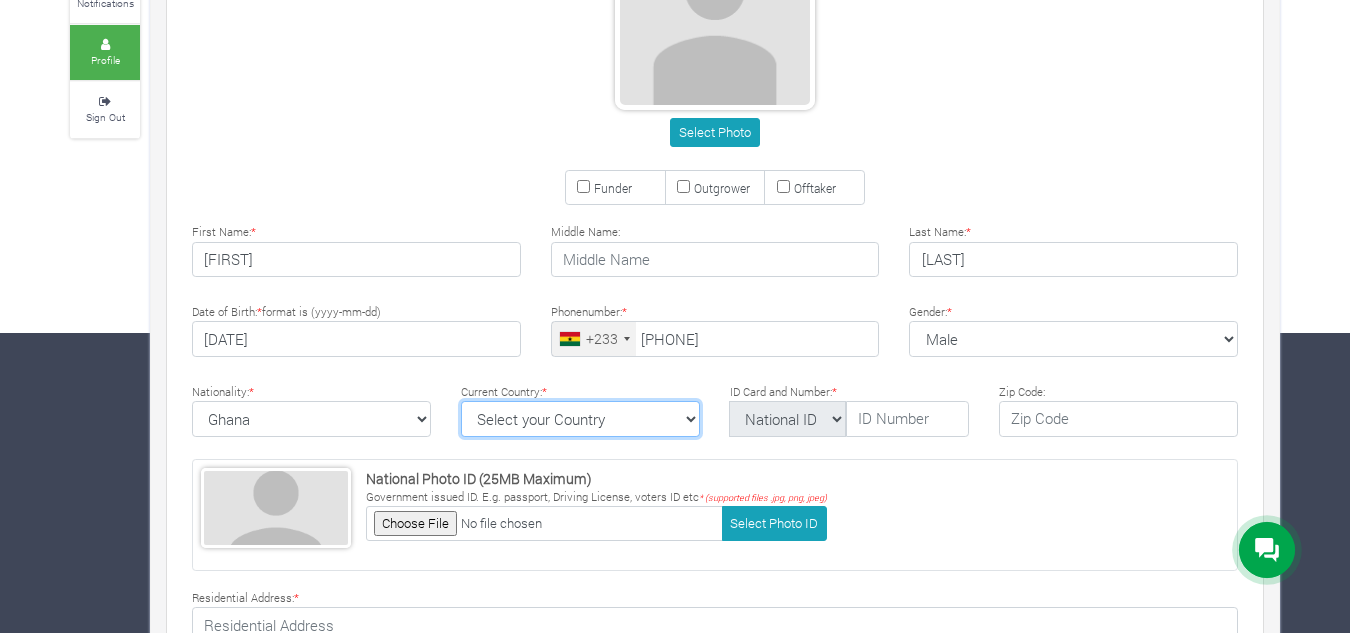 click on "Select your Country
Afghanistan
Albania
Algeria
American Samoa
Andorra
Angola
Anguilla
Antigua & Barbuda
Argentina
Armenia
Aruba
Australia
Austria
Azerbaijan
Bahamas
Bahrain
Barbados" at bounding box center (580, 419) 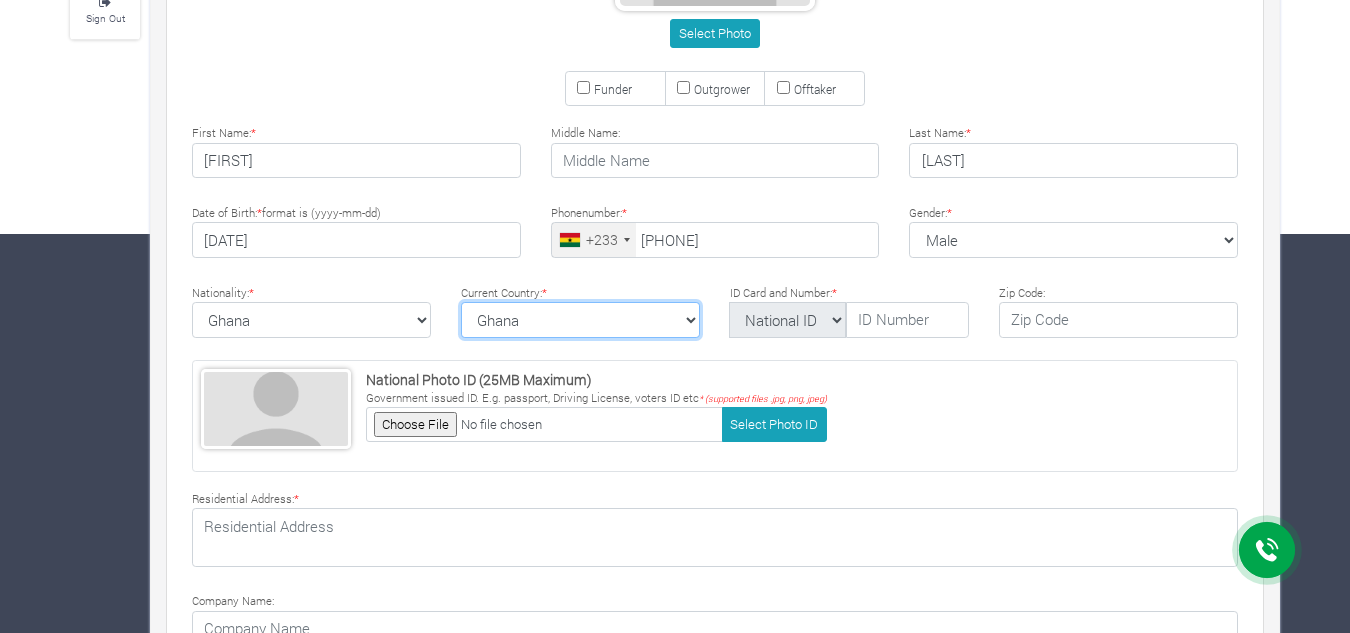 scroll, scrollTop: 400, scrollLeft: 0, axis: vertical 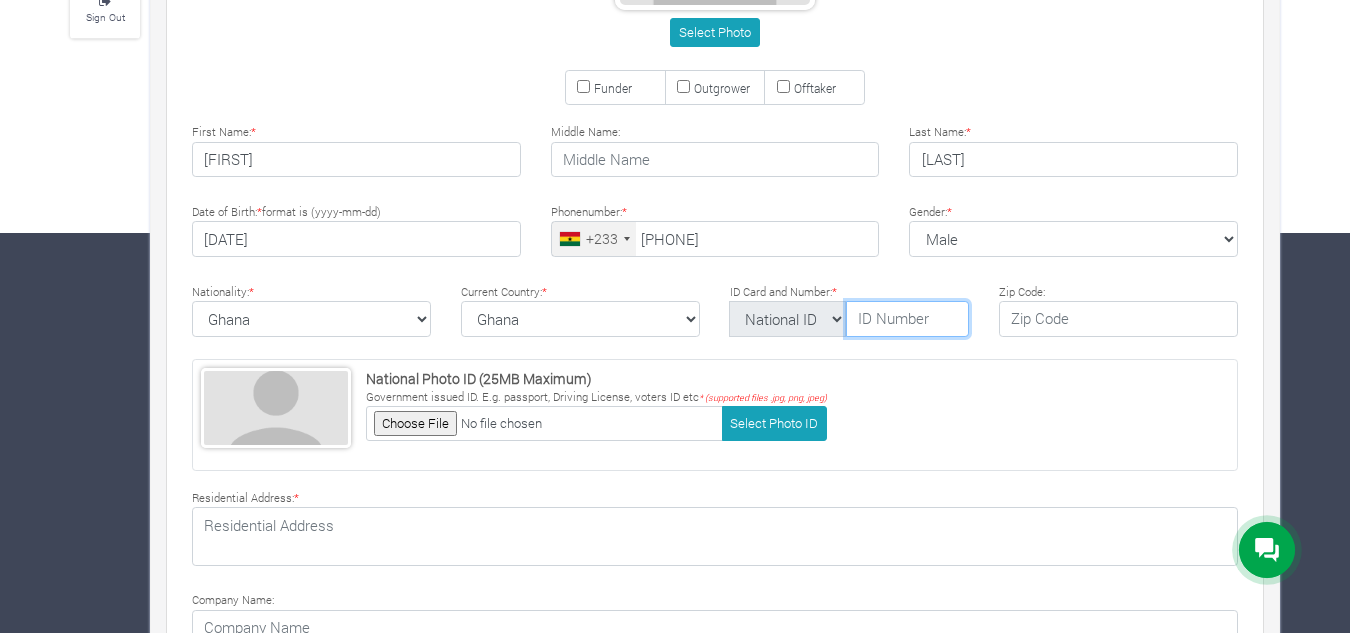 click at bounding box center [907, 319] 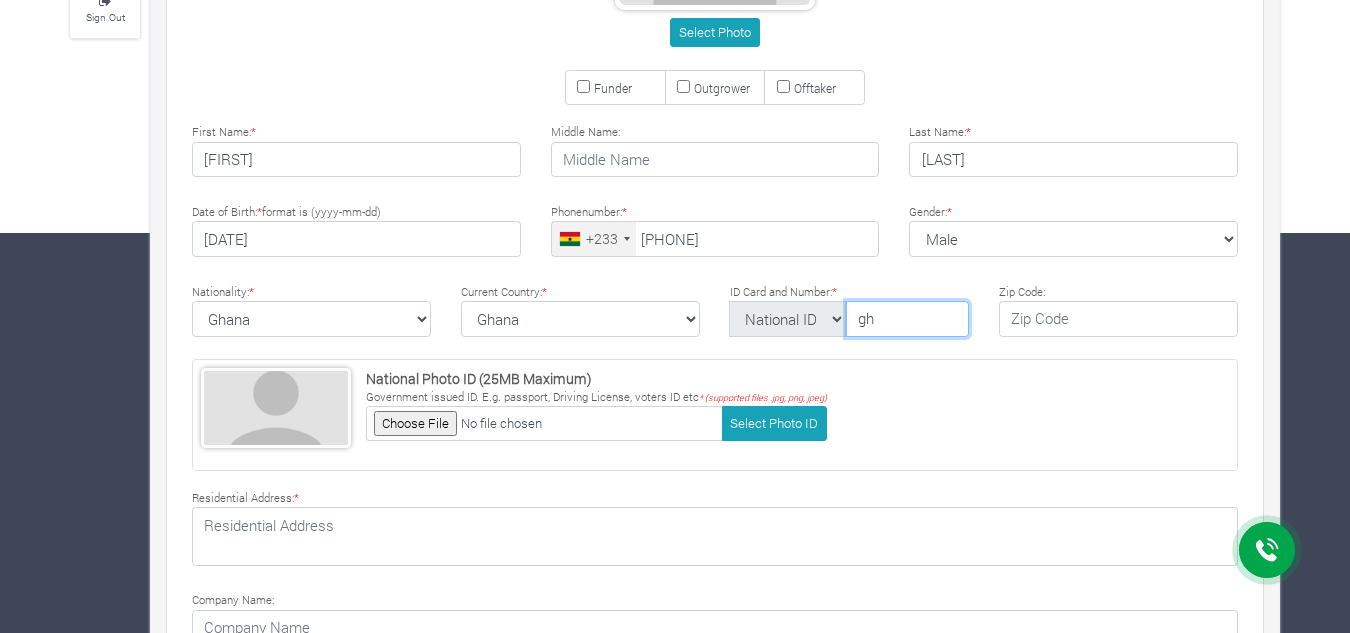type on "g" 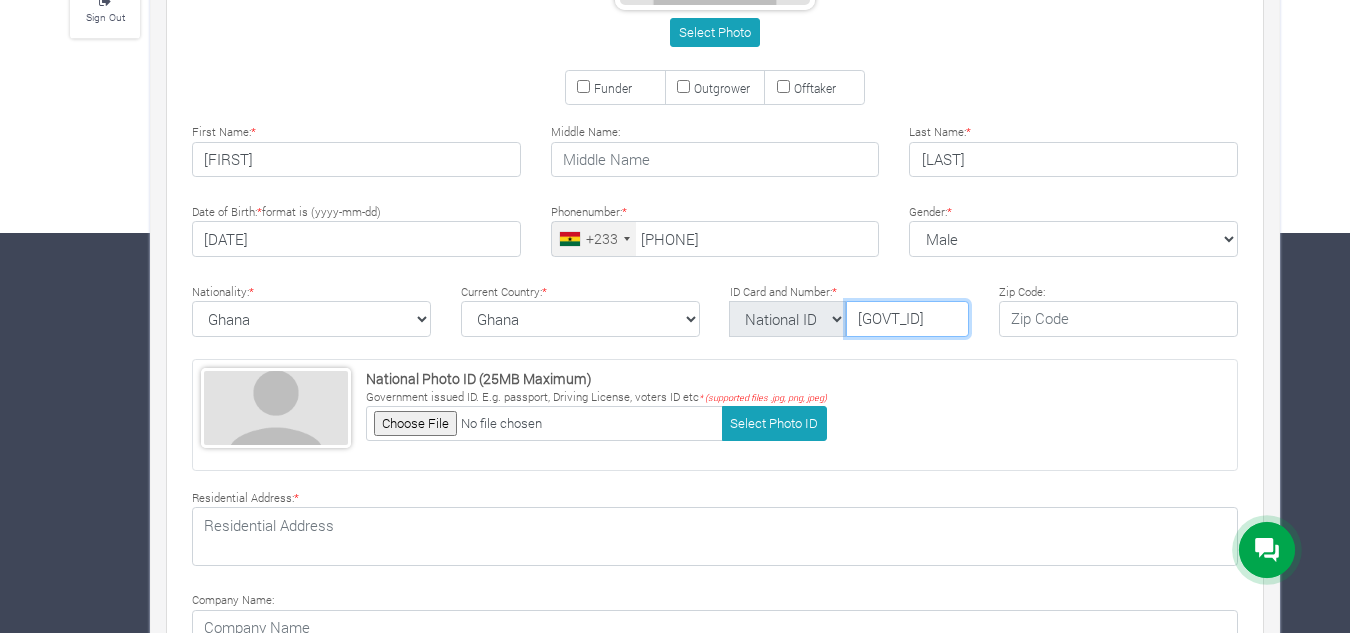 scroll, scrollTop: 0, scrollLeft: 25, axis: horizontal 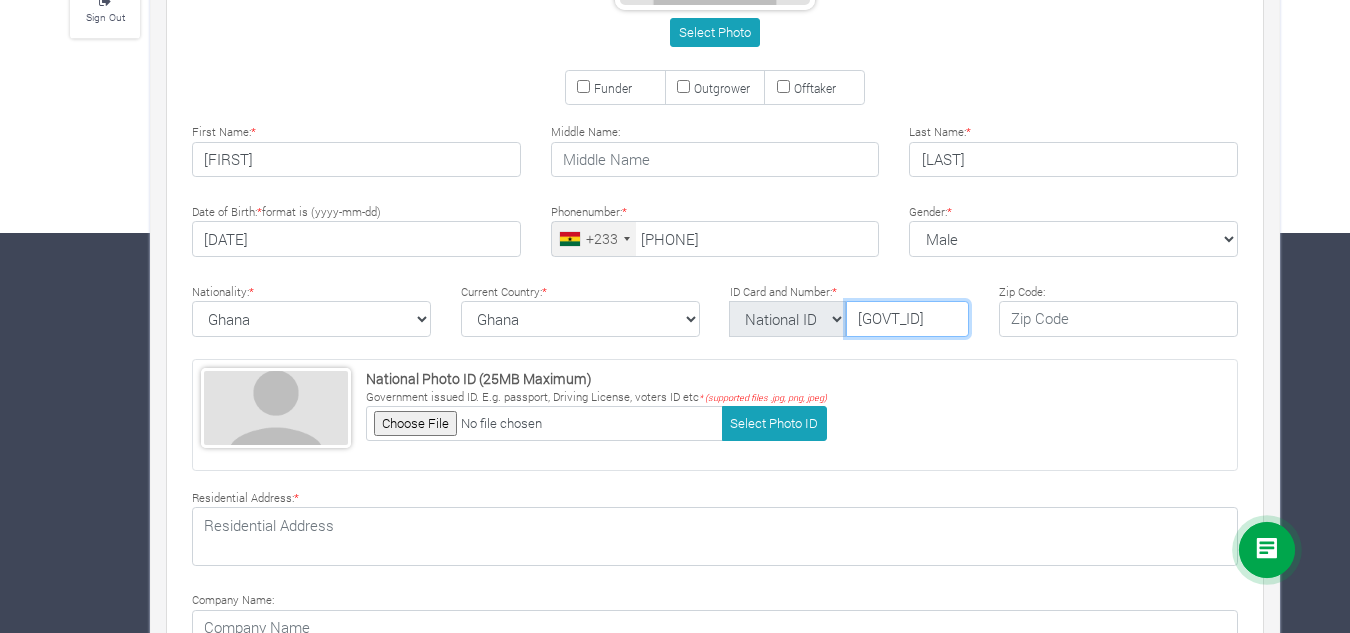 type on "GHA-713375257-6" 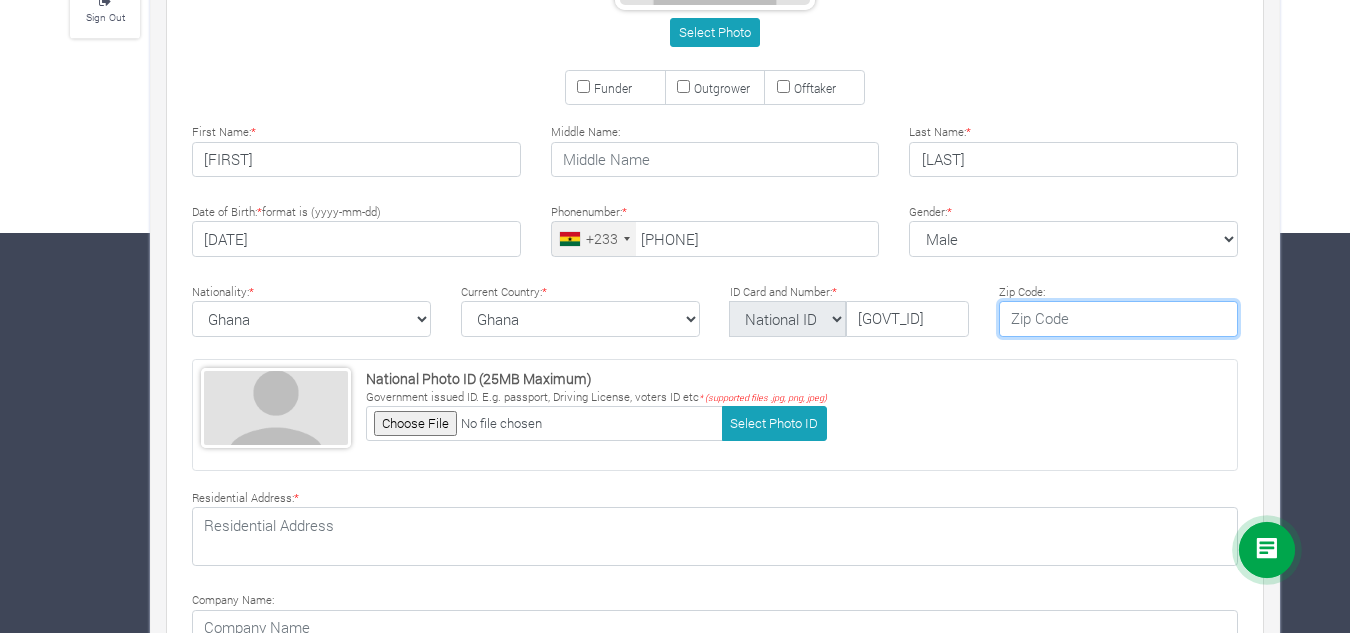 scroll, scrollTop: 0, scrollLeft: 0, axis: both 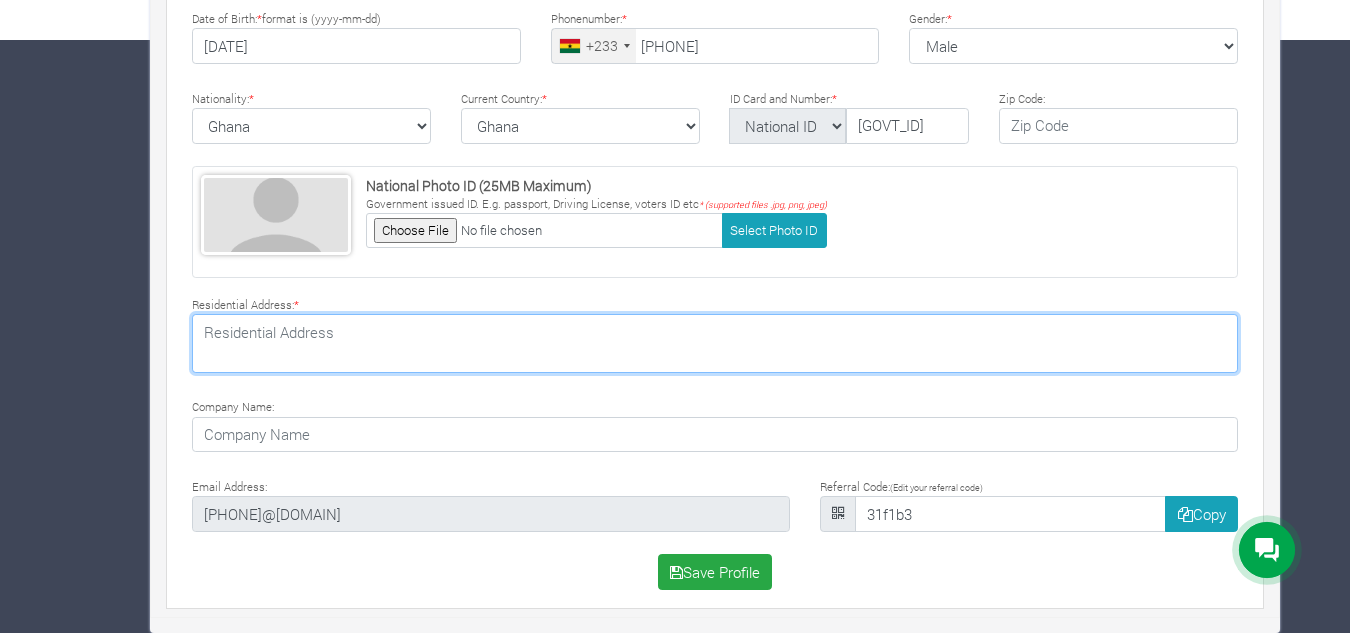 click at bounding box center [715, 343] 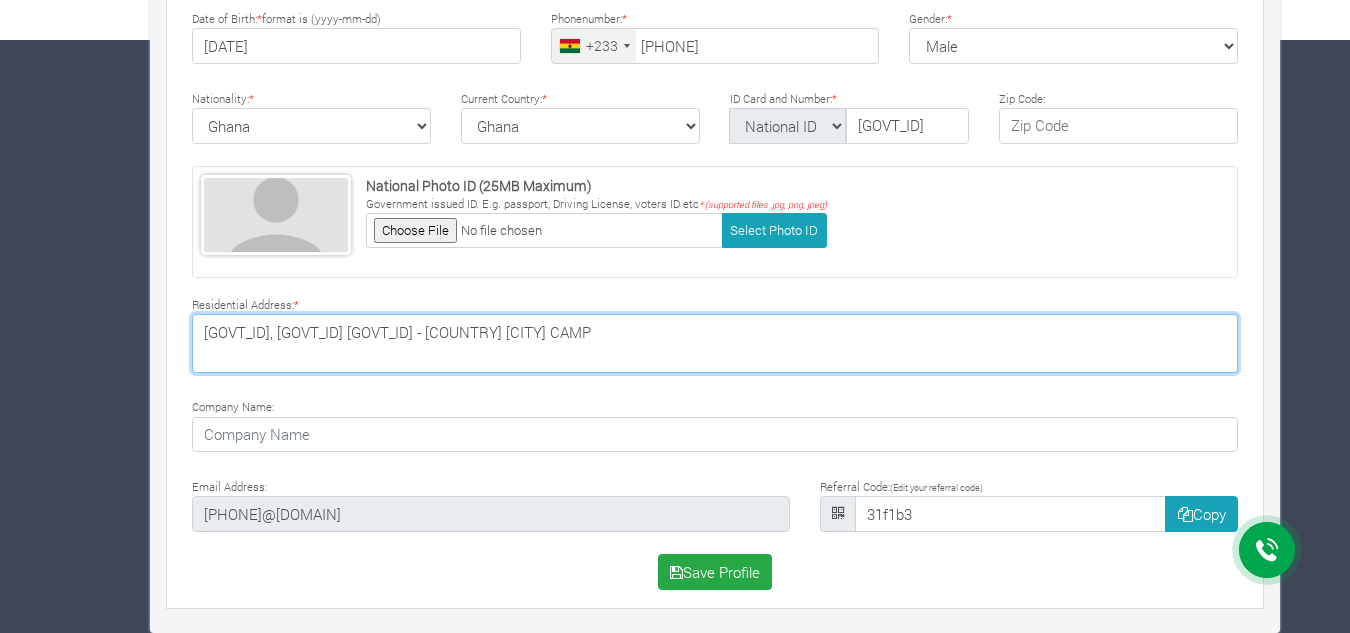 type on "AIR FORCE BARRACKS, BLOCK 11 ROOM 1 - BURMA CAMP" 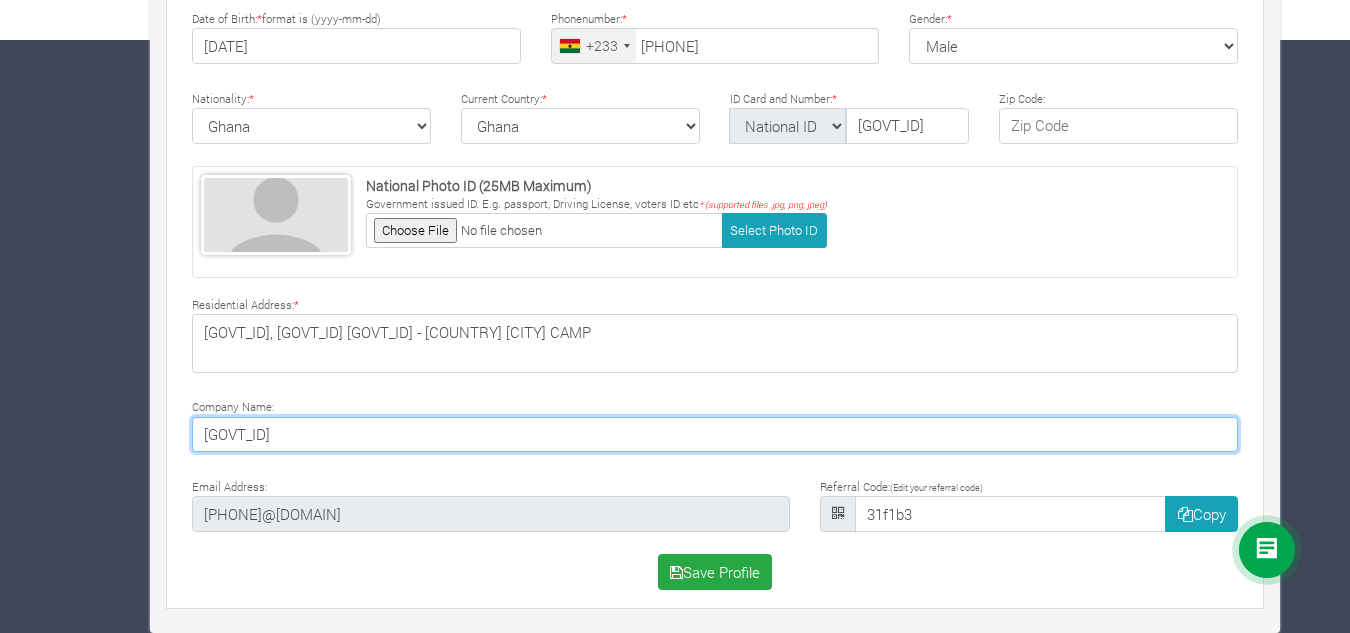 type on "A" 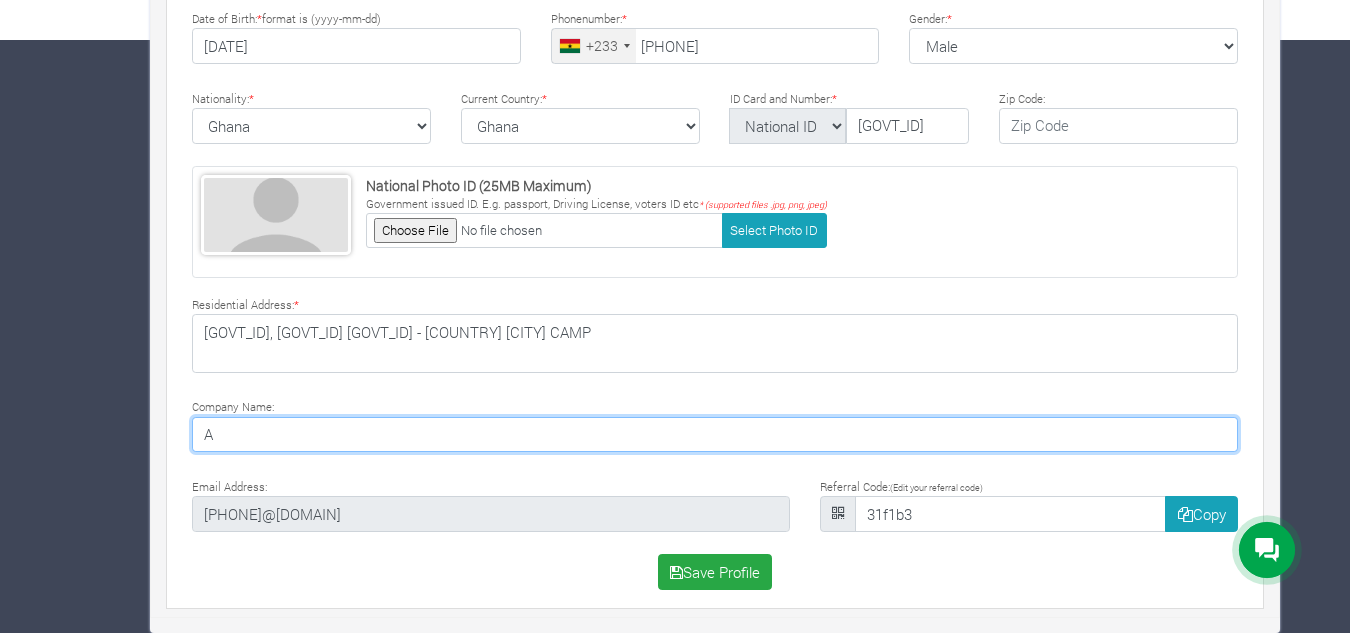 type 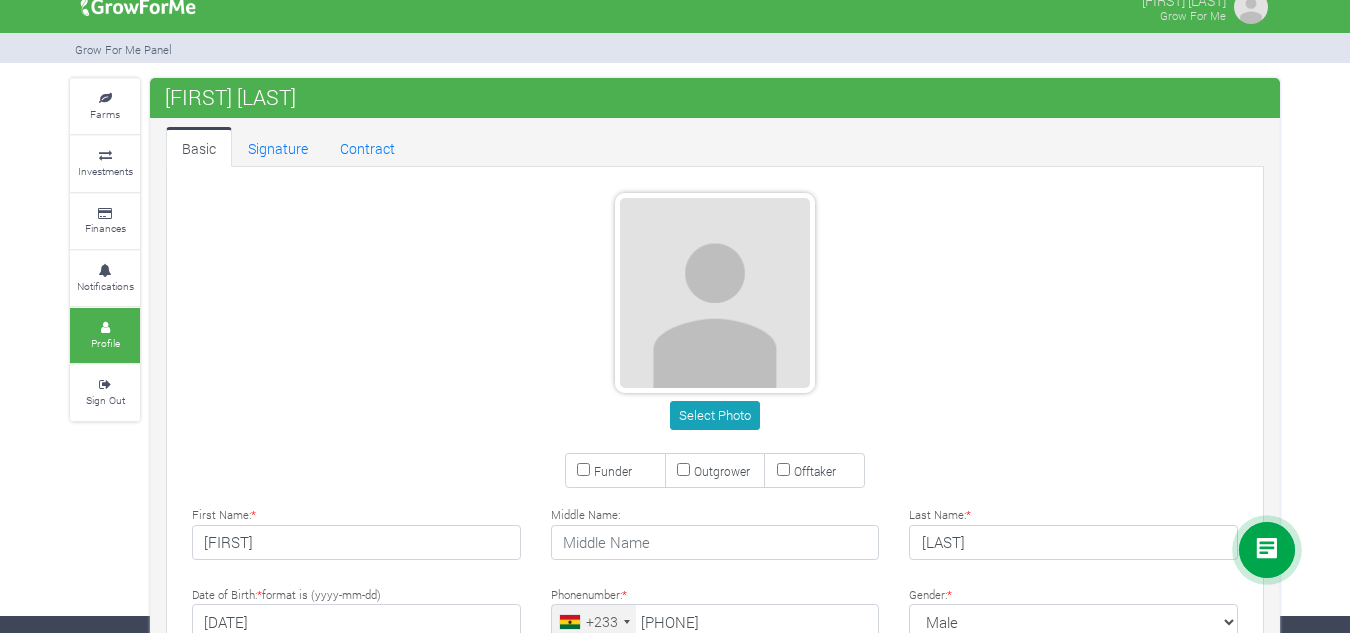 scroll, scrollTop: 0, scrollLeft: 0, axis: both 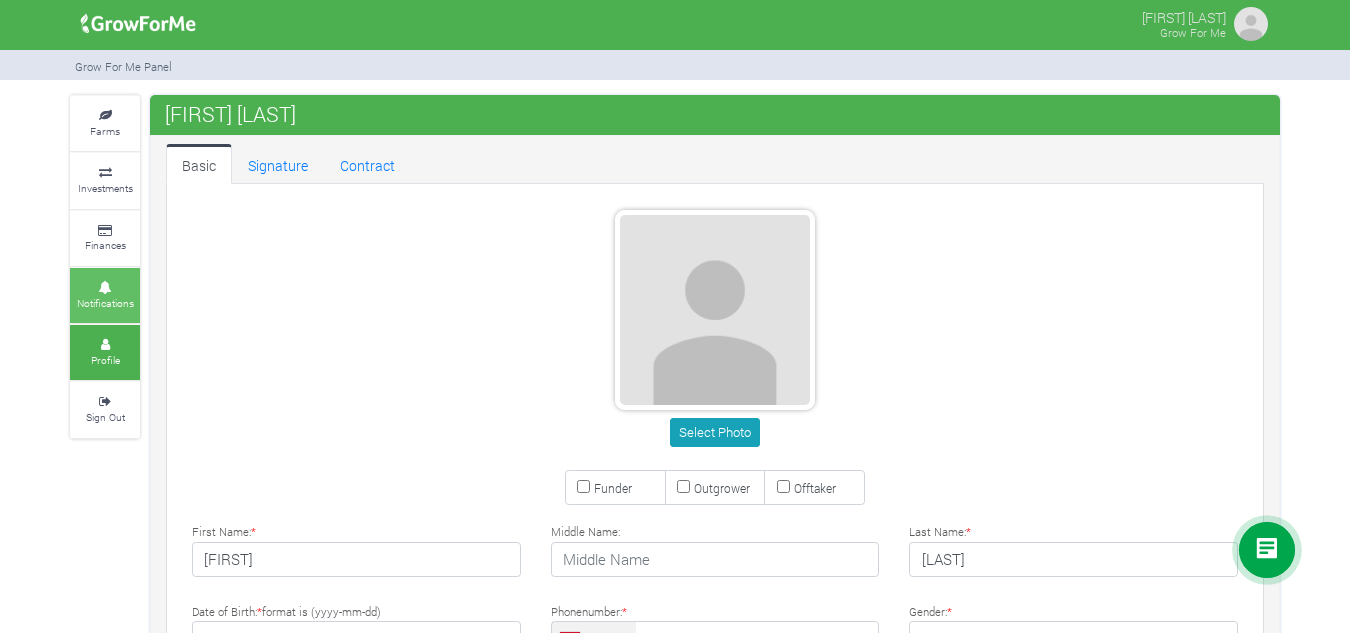 click on "Notifications" at bounding box center (105, 295) 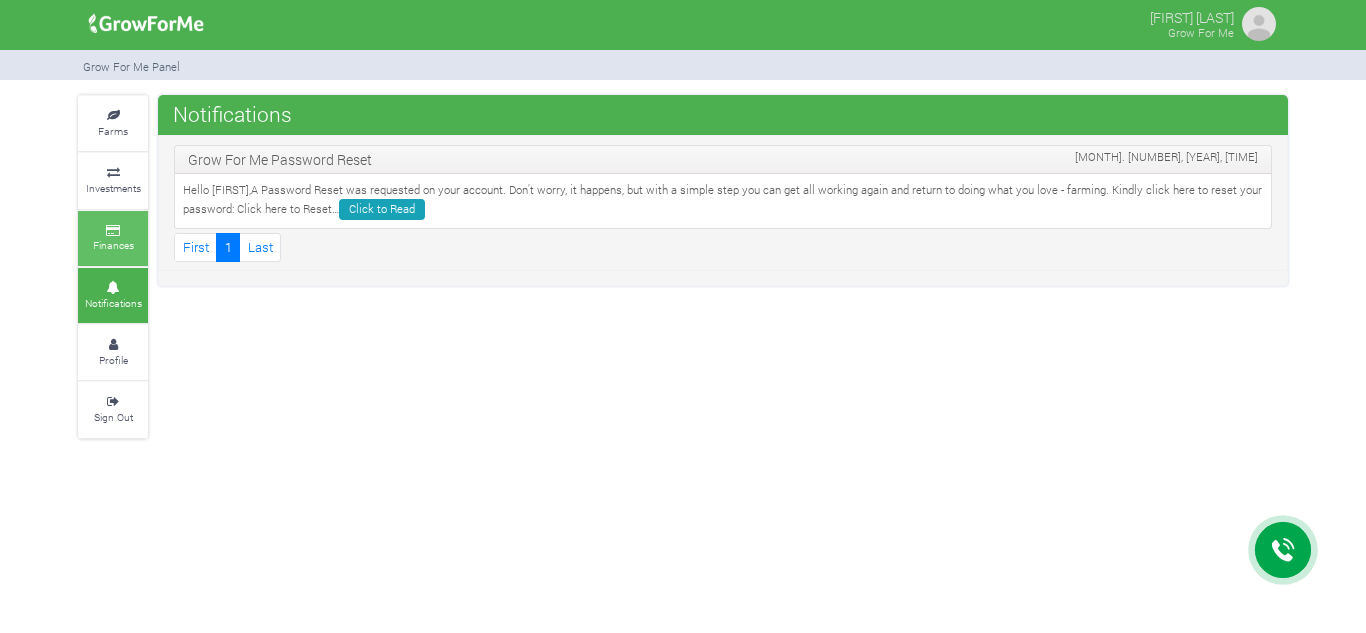 scroll, scrollTop: 0, scrollLeft: 0, axis: both 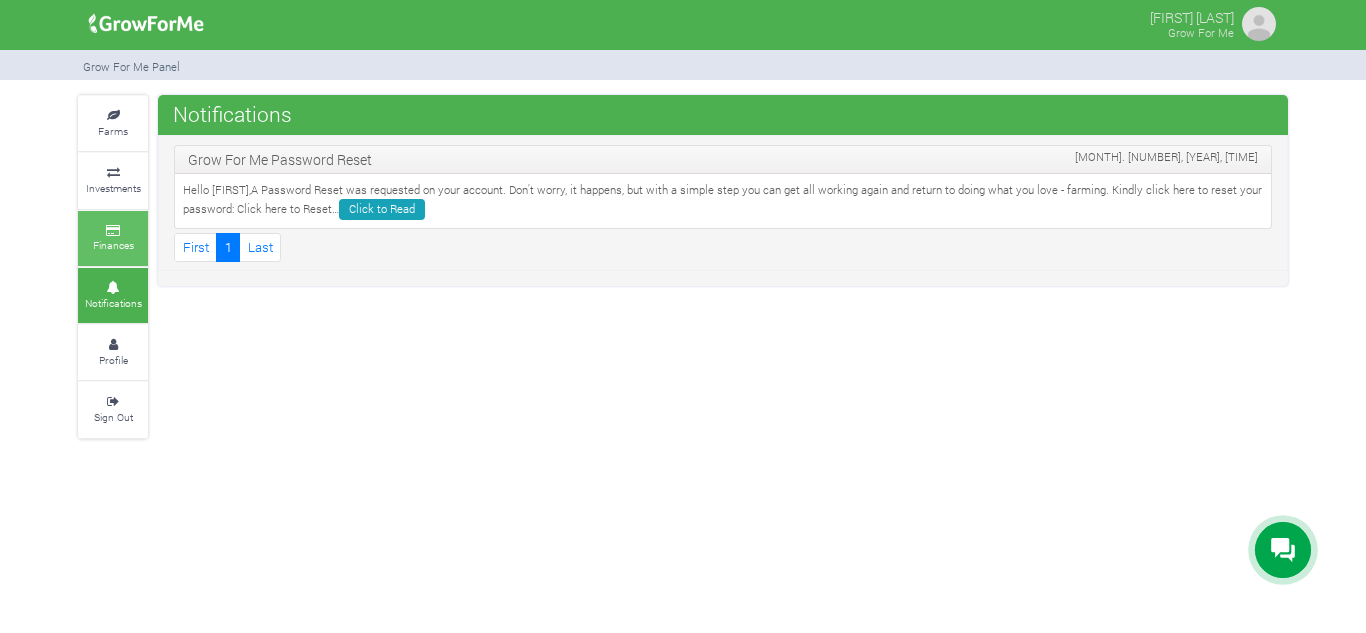 click on "Finances" at bounding box center (113, 245) 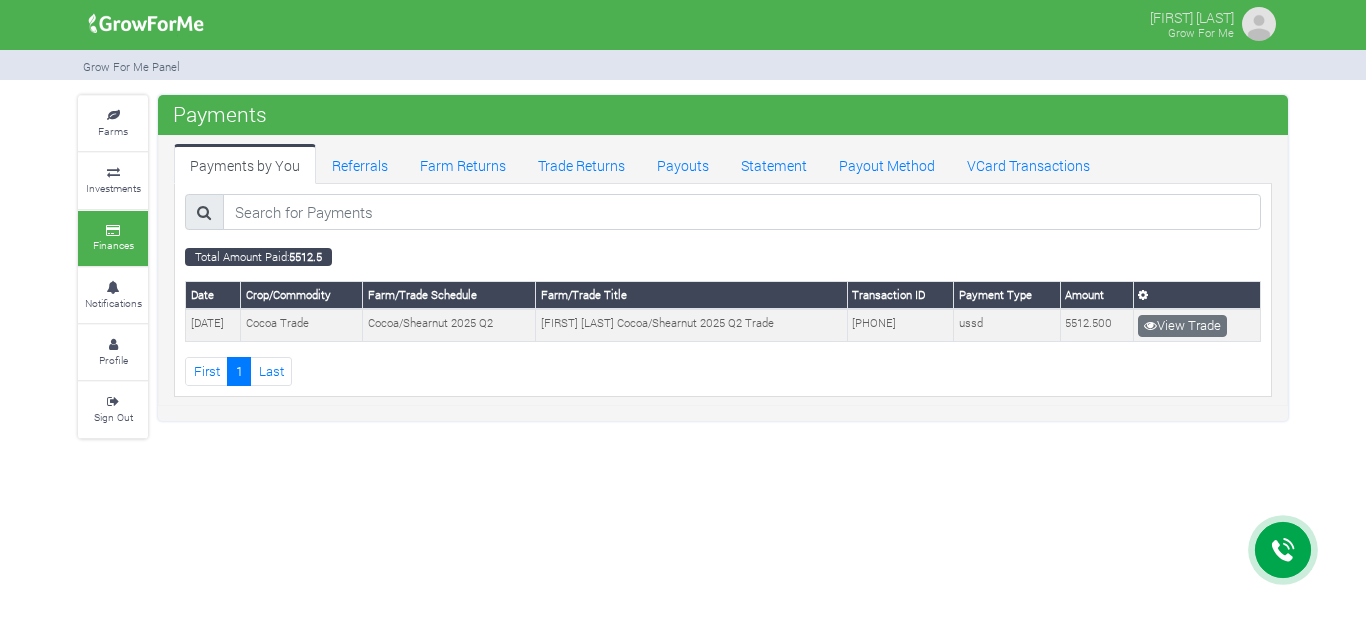 scroll, scrollTop: 0, scrollLeft: 0, axis: both 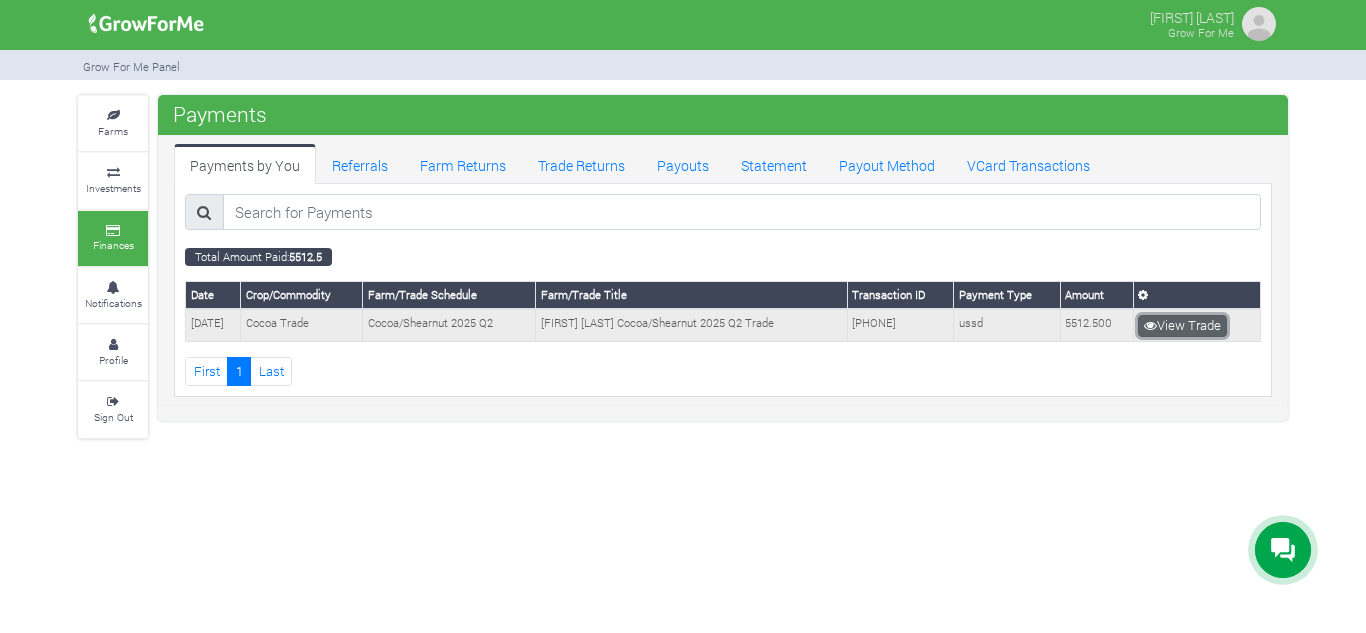 click on "View Trade" at bounding box center (1182, 326) 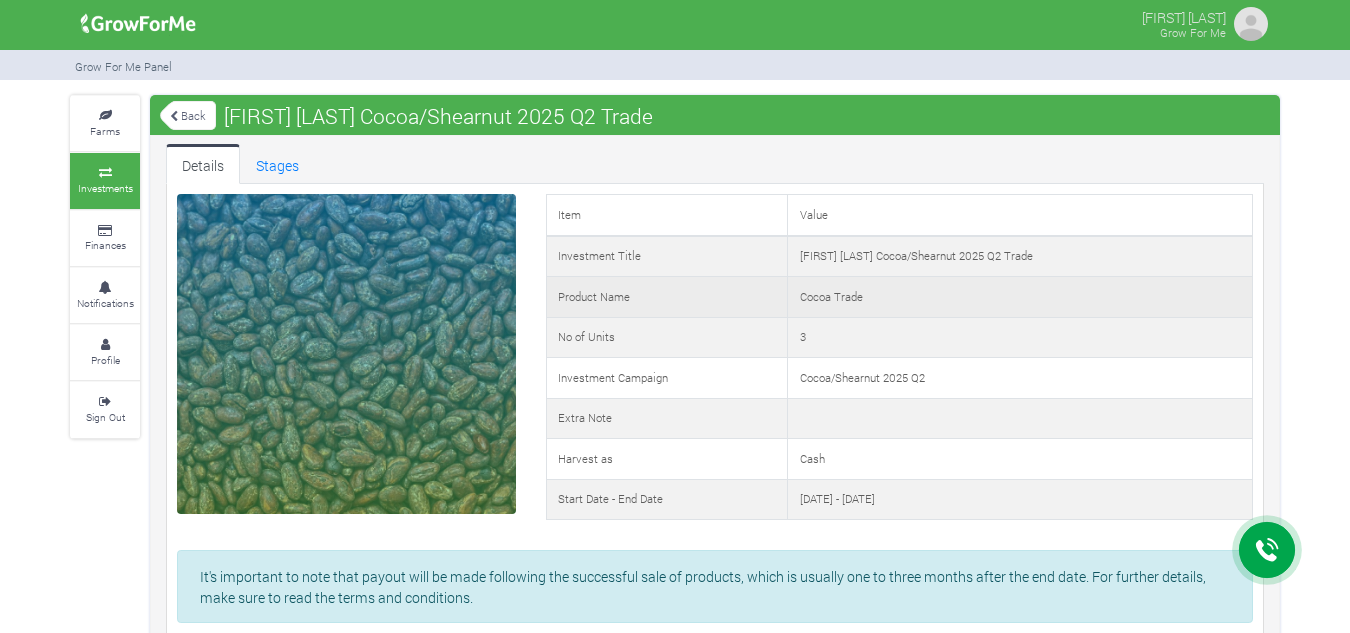 scroll, scrollTop: 0, scrollLeft: 0, axis: both 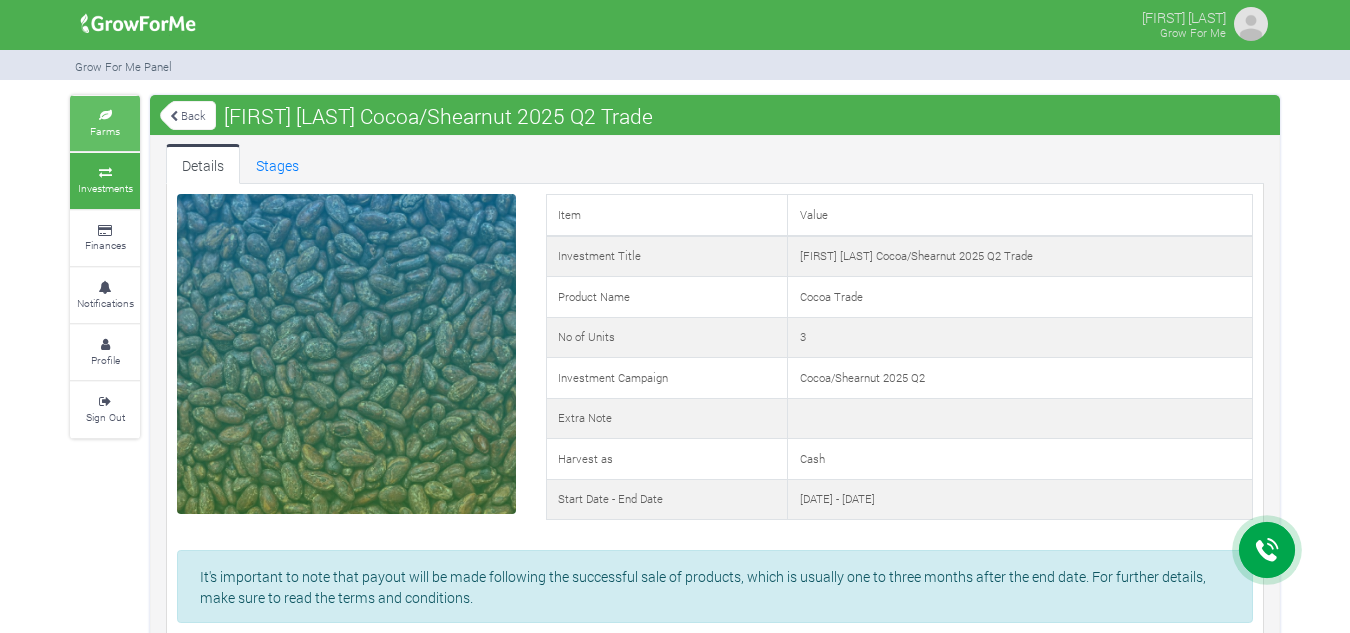 click on "Farms" at bounding box center (105, 131) 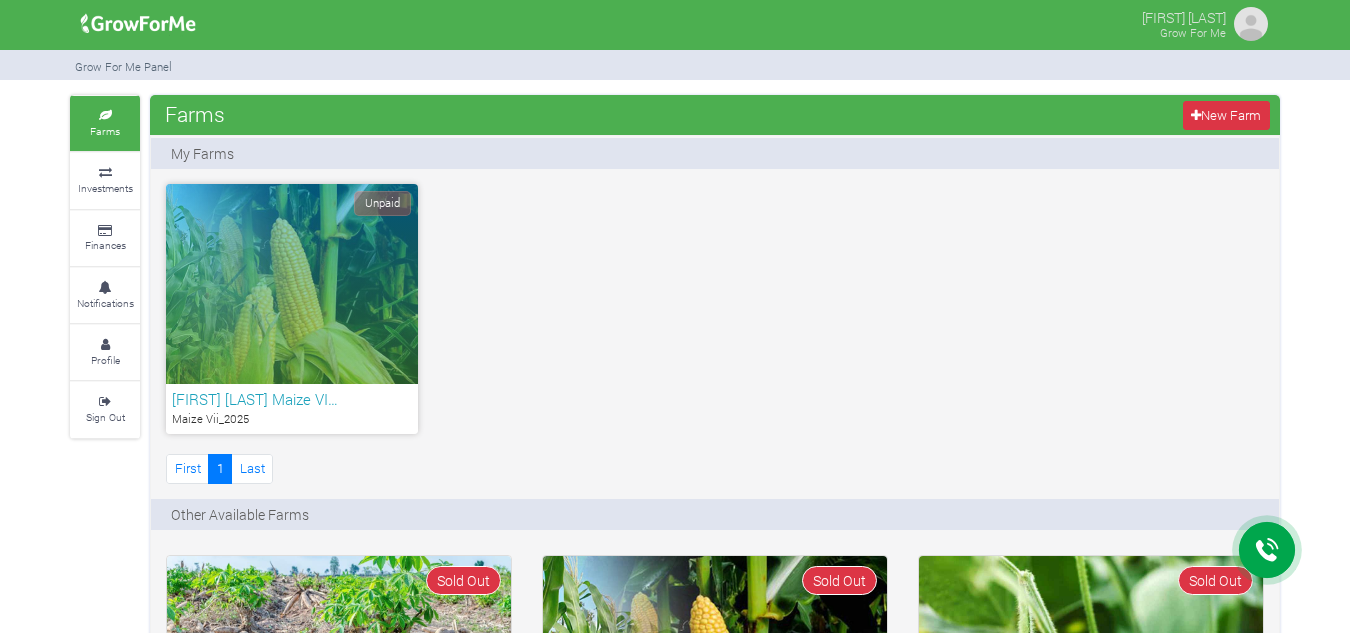 scroll, scrollTop: 0, scrollLeft: 0, axis: both 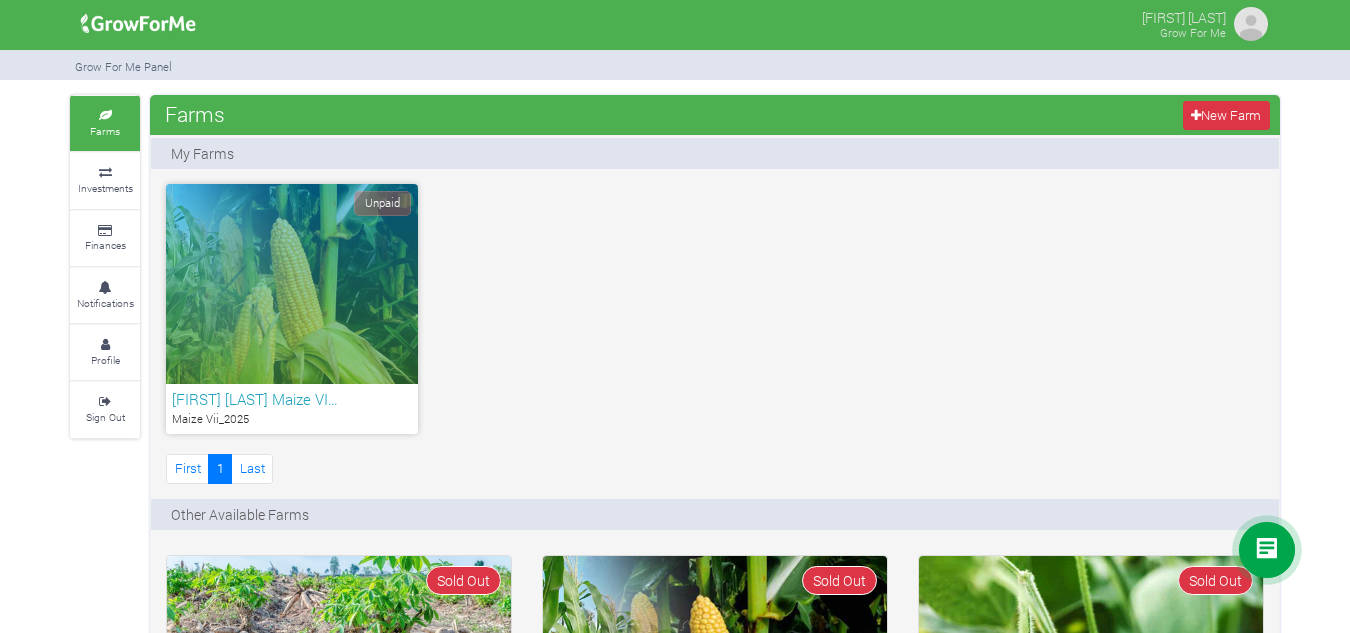click on "EMMANUEL PAPPOE Maize VI…" at bounding box center [292, 399] 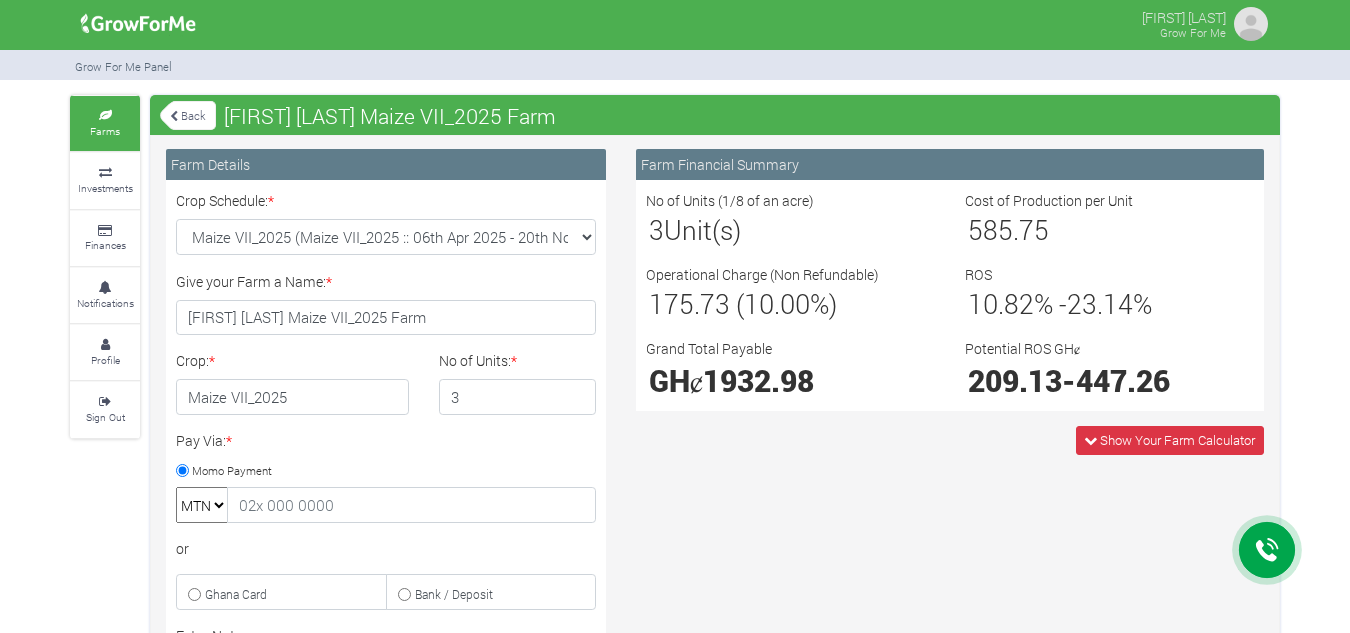 scroll, scrollTop: 0, scrollLeft: 0, axis: both 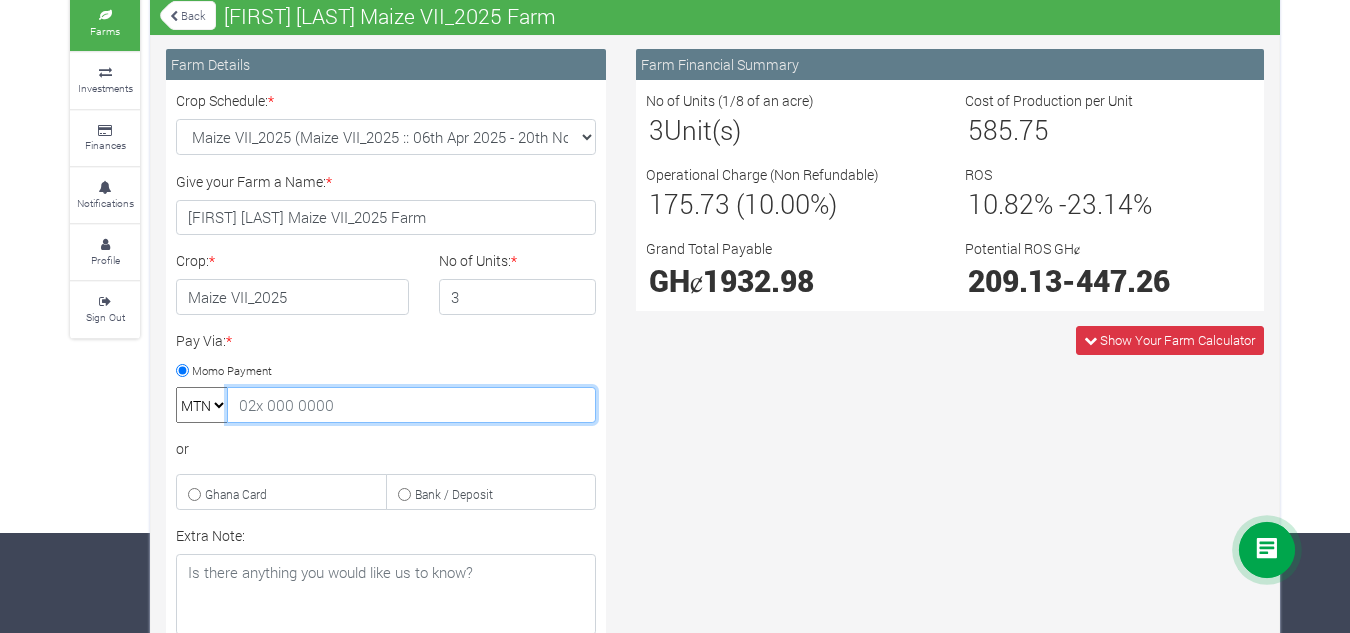 click at bounding box center (411, 405) 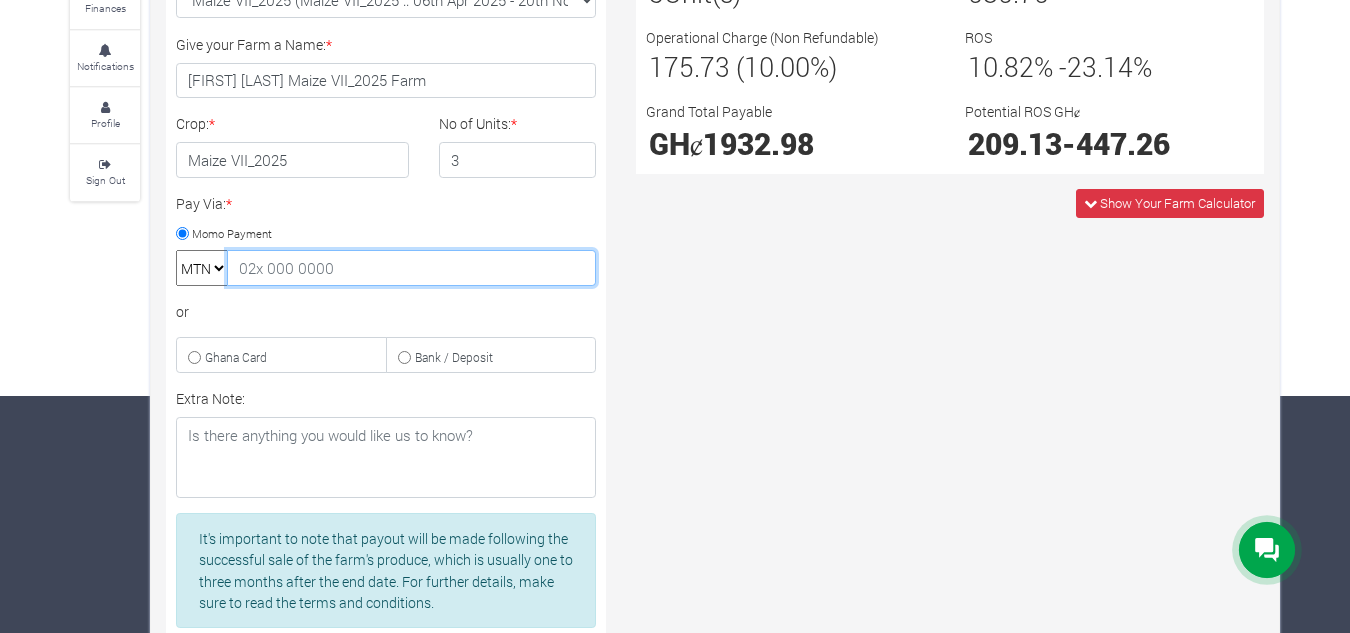 scroll, scrollTop: 196, scrollLeft: 0, axis: vertical 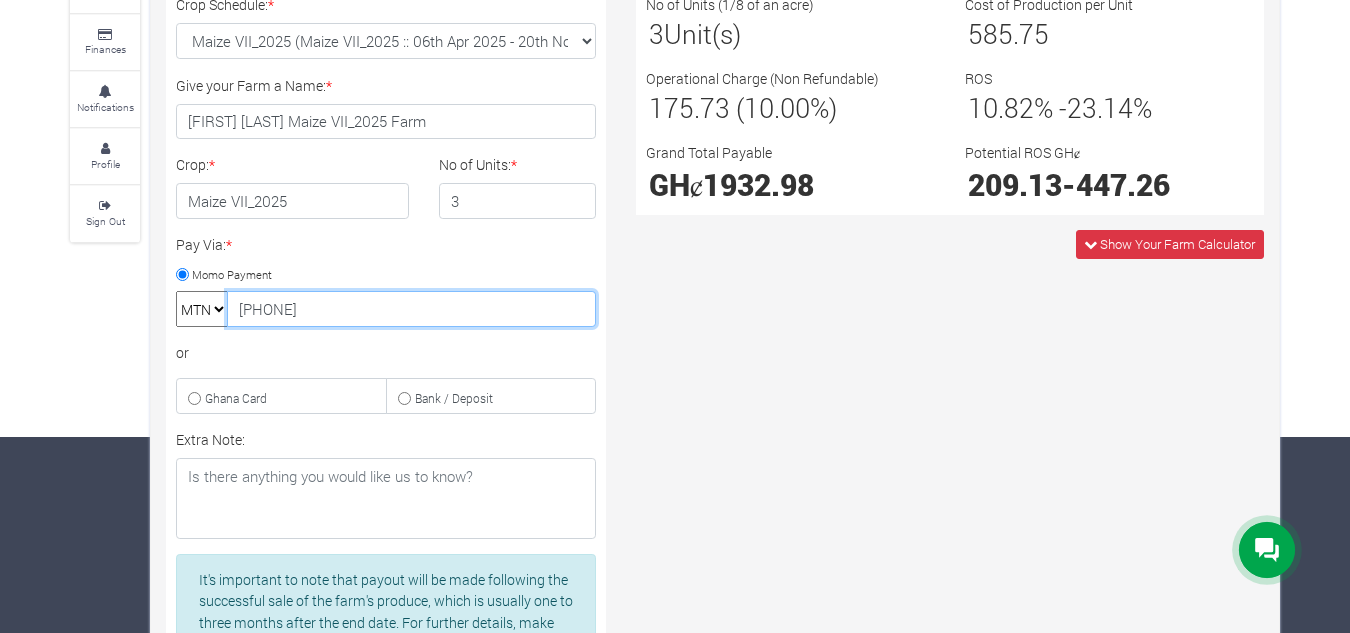 type on "[PHONE]" 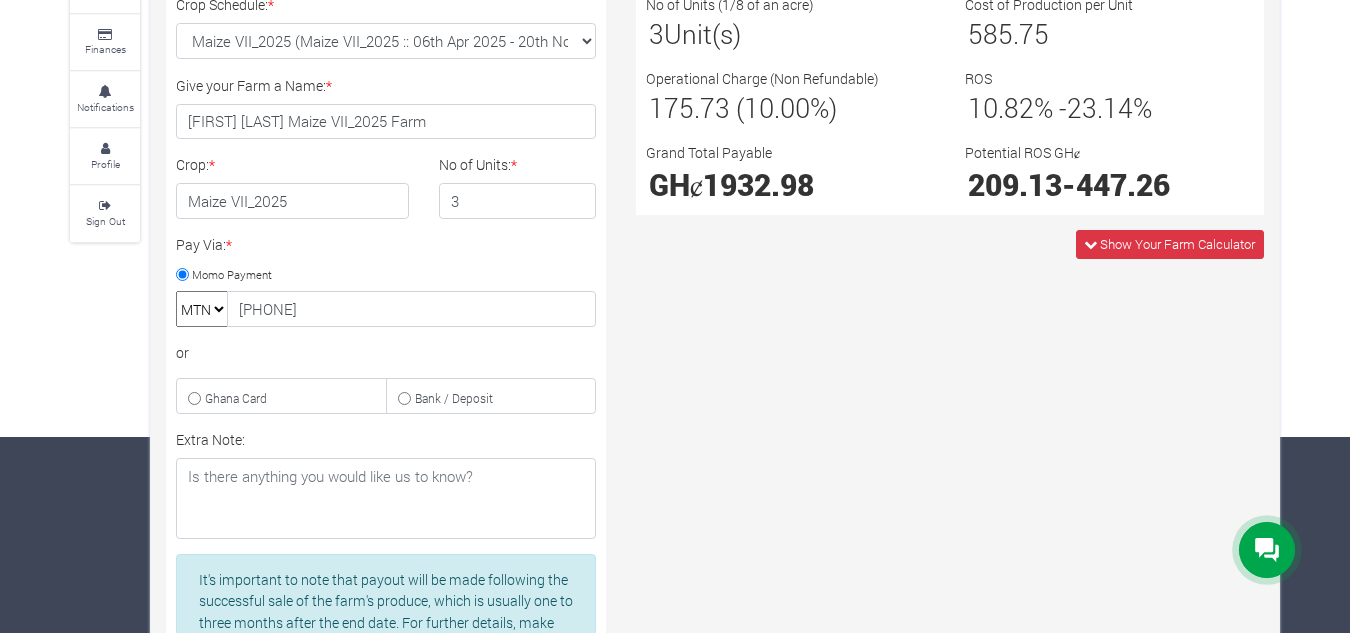 click on "Ghana Card" at bounding box center (194, 398) 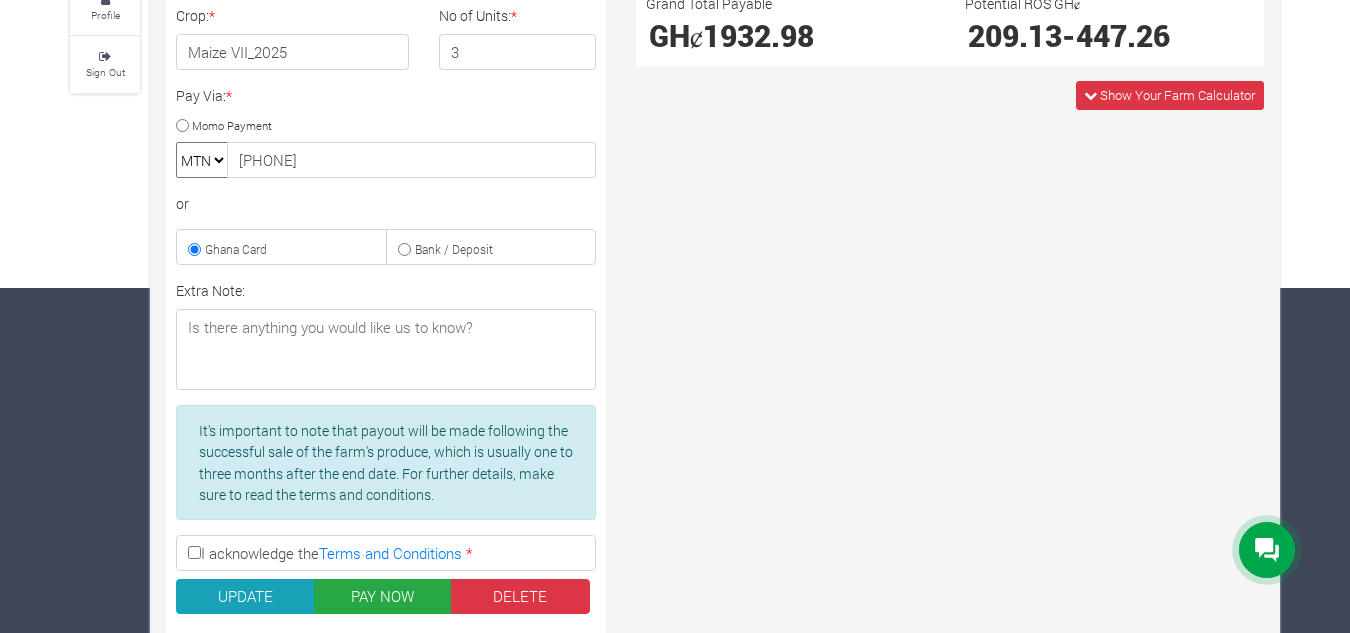 scroll, scrollTop: 396, scrollLeft: 0, axis: vertical 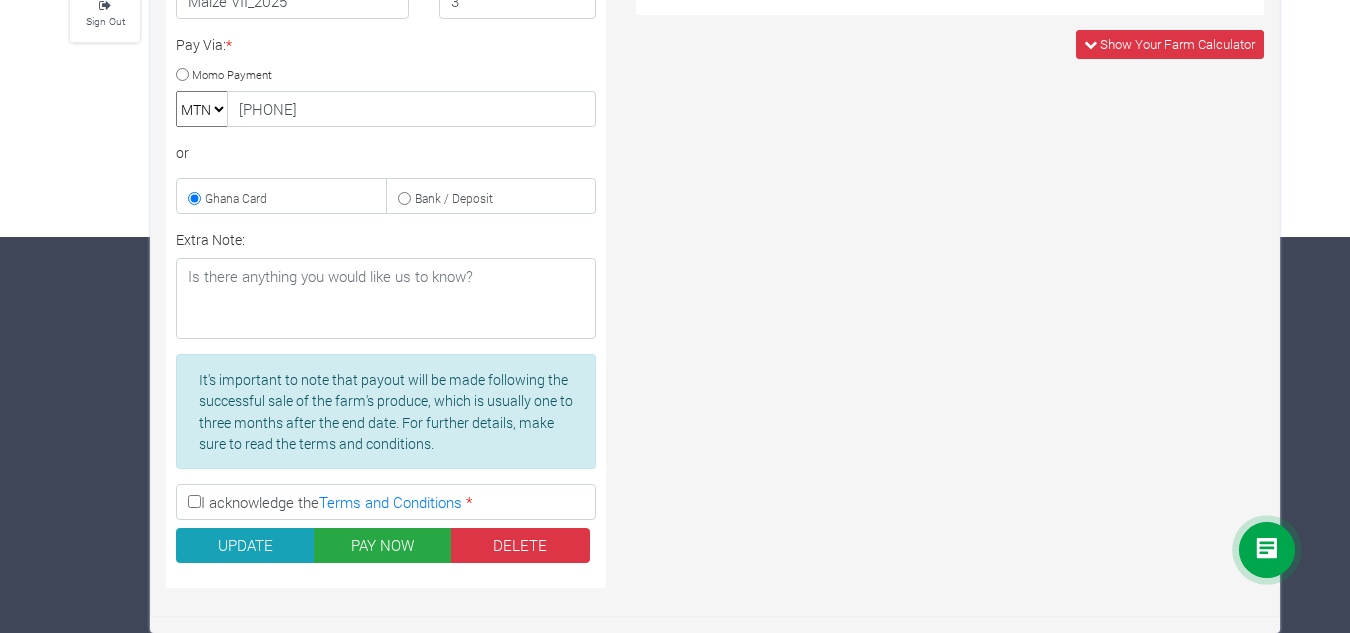 click on "I acknowledge the   Terms and Conditions    *" at bounding box center (194, 501) 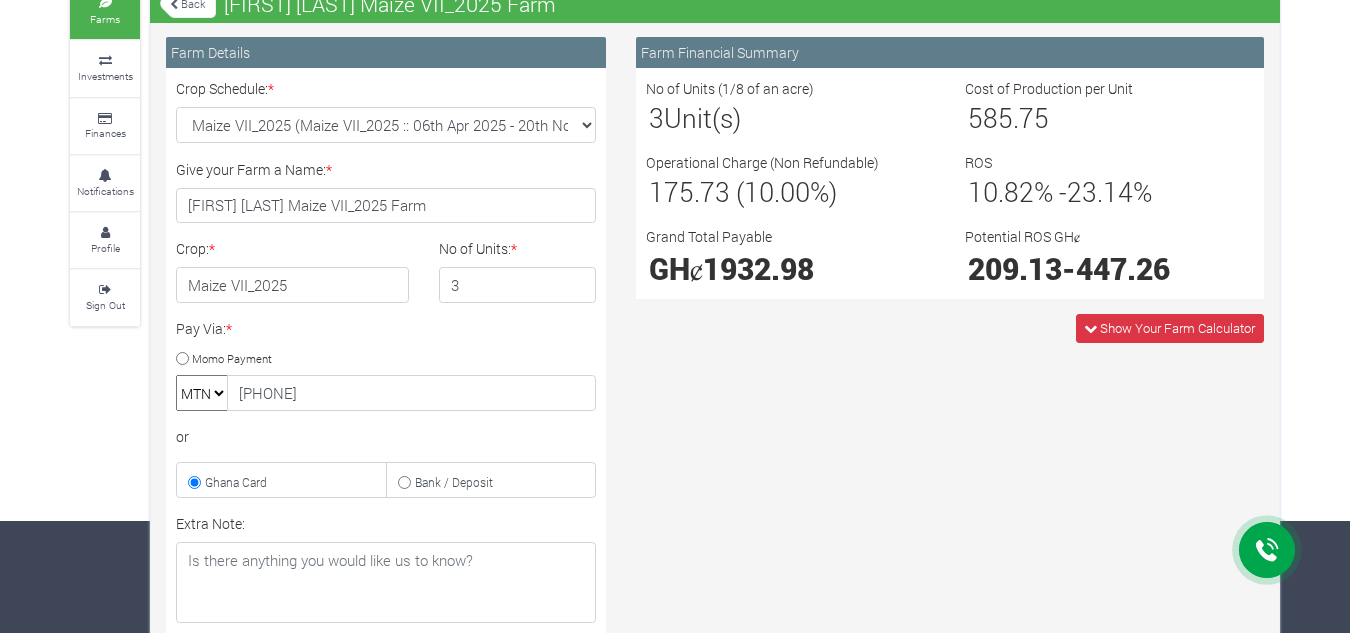 scroll, scrollTop: 96, scrollLeft: 0, axis: vertical 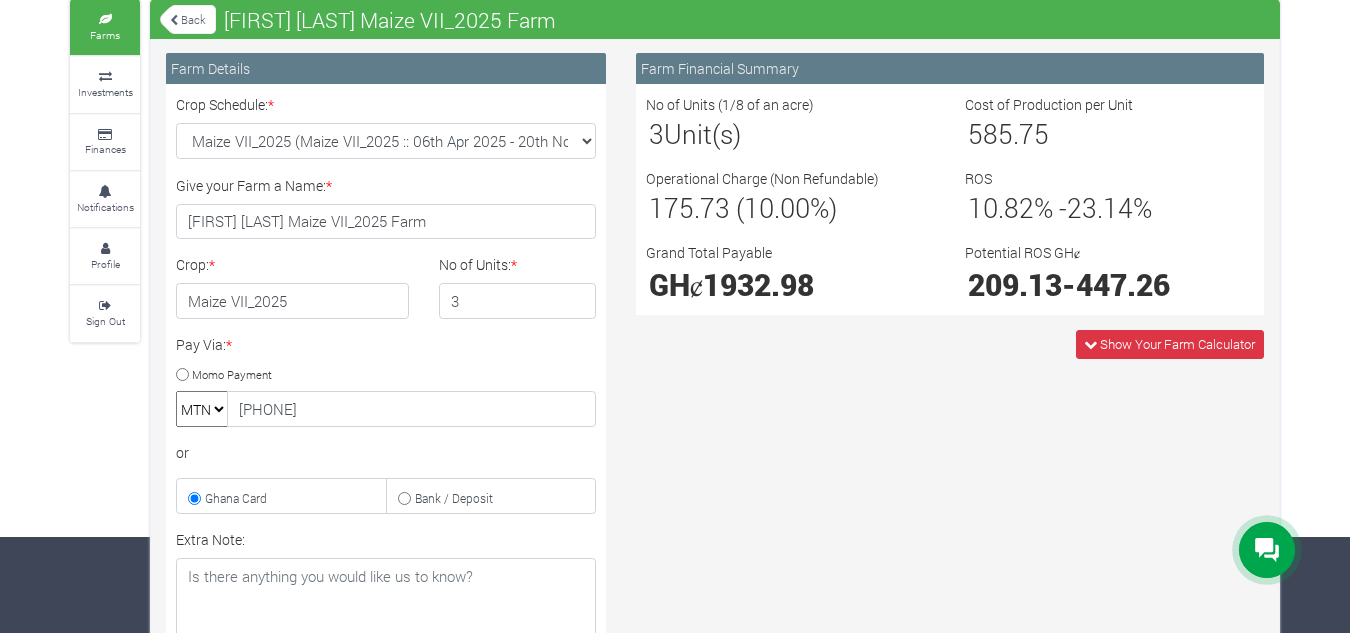 click on "Momo Payment" at bounding box center [182, 374] 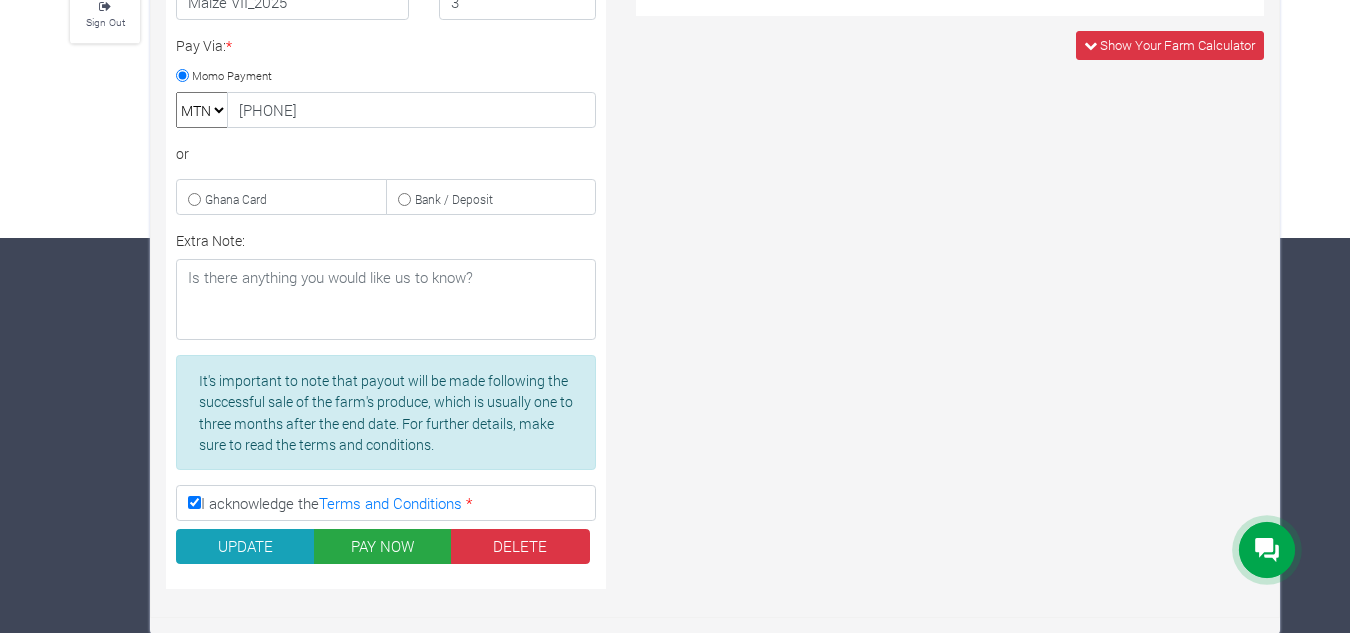 scroll, scrollTop: 396, scrollLeft: 0, axis: vertical 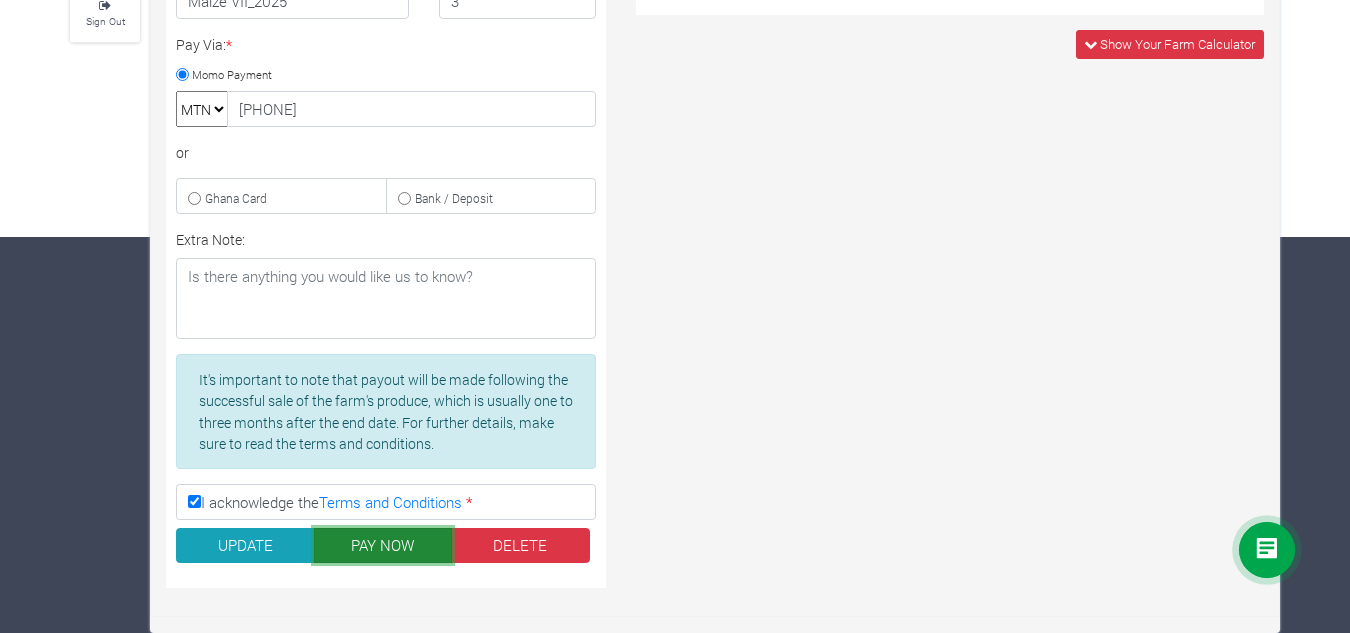 click on "PAY NOW" at bounding box center (383, 546) 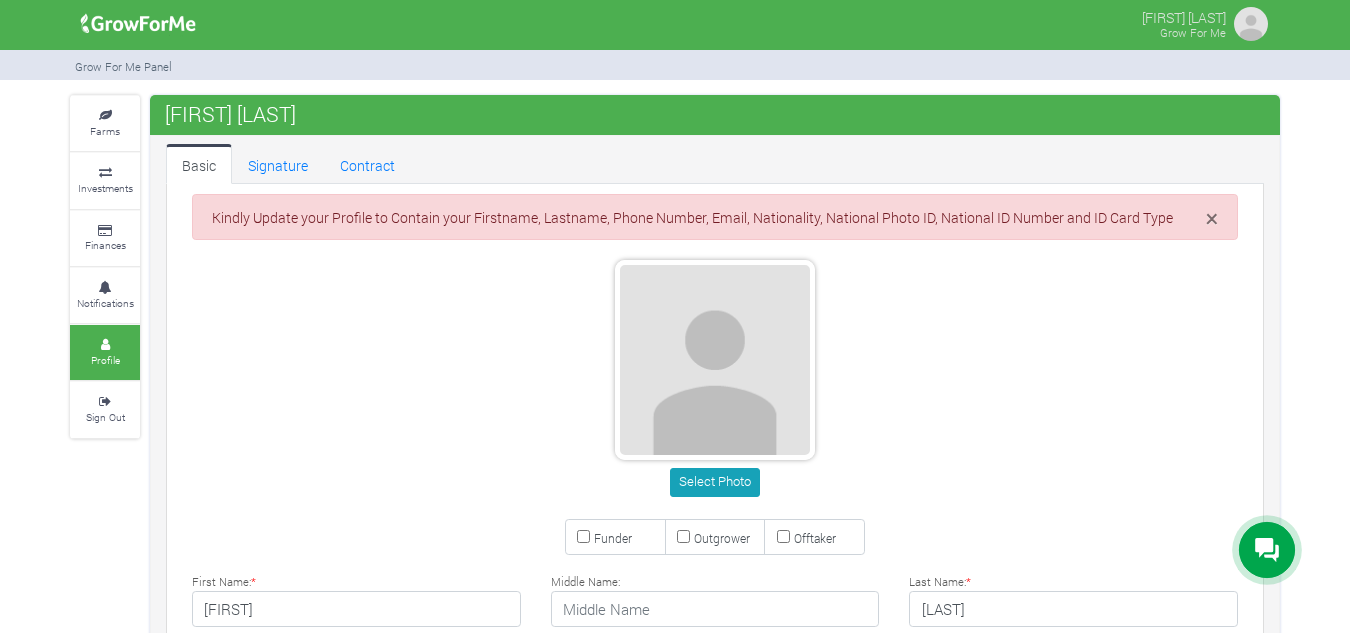 scroll, scrollTop: 0, scrollLeft: 0, axis: both 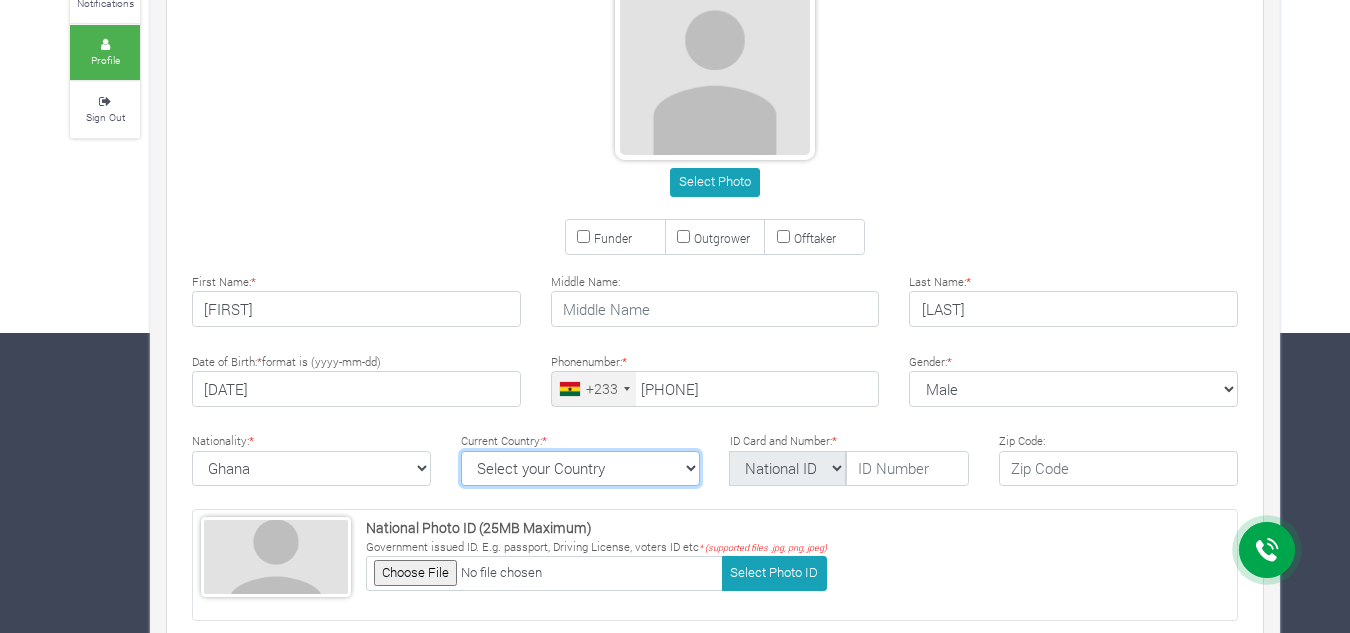 click on "Select your Country
Afghanistan
Albania
Algeria
American Samoa
Andorra
Angola
Anguilla
Antigua & Barbuda
Argentina
Armenia
Aruba
Australia
Austria
Azerbaijan
Bahamas
Bahrain
Barbados" at bounding box center (580, 469) 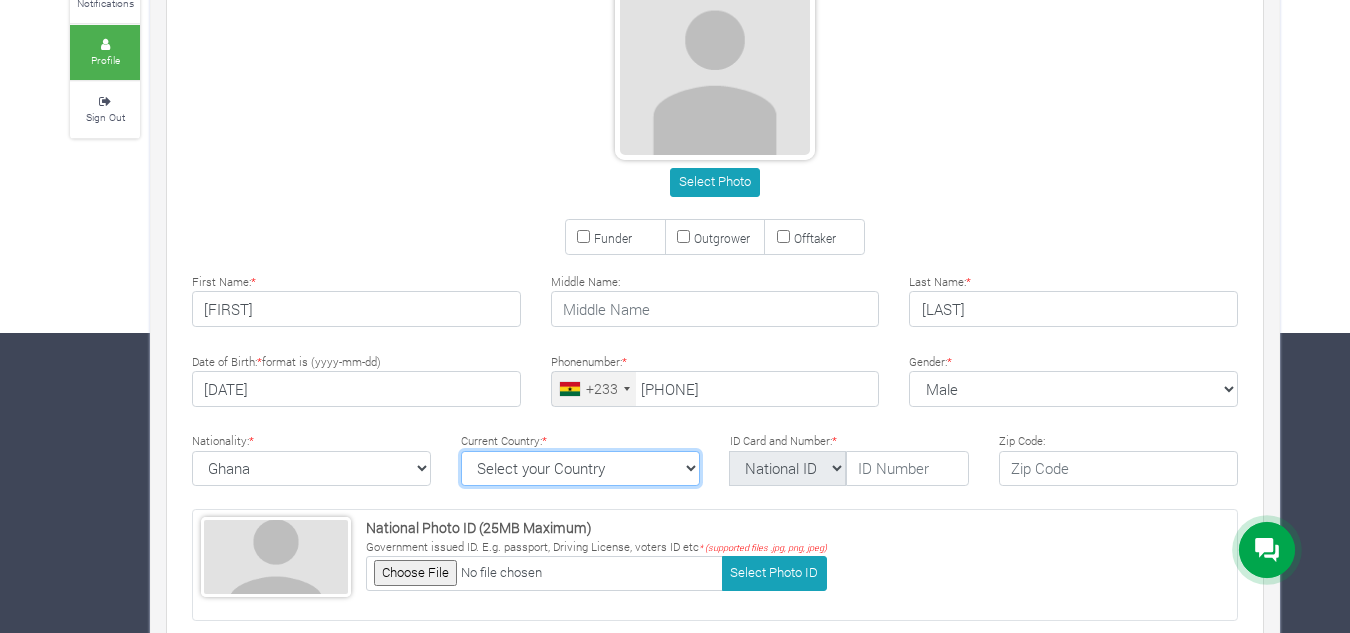 select on "Ghana" 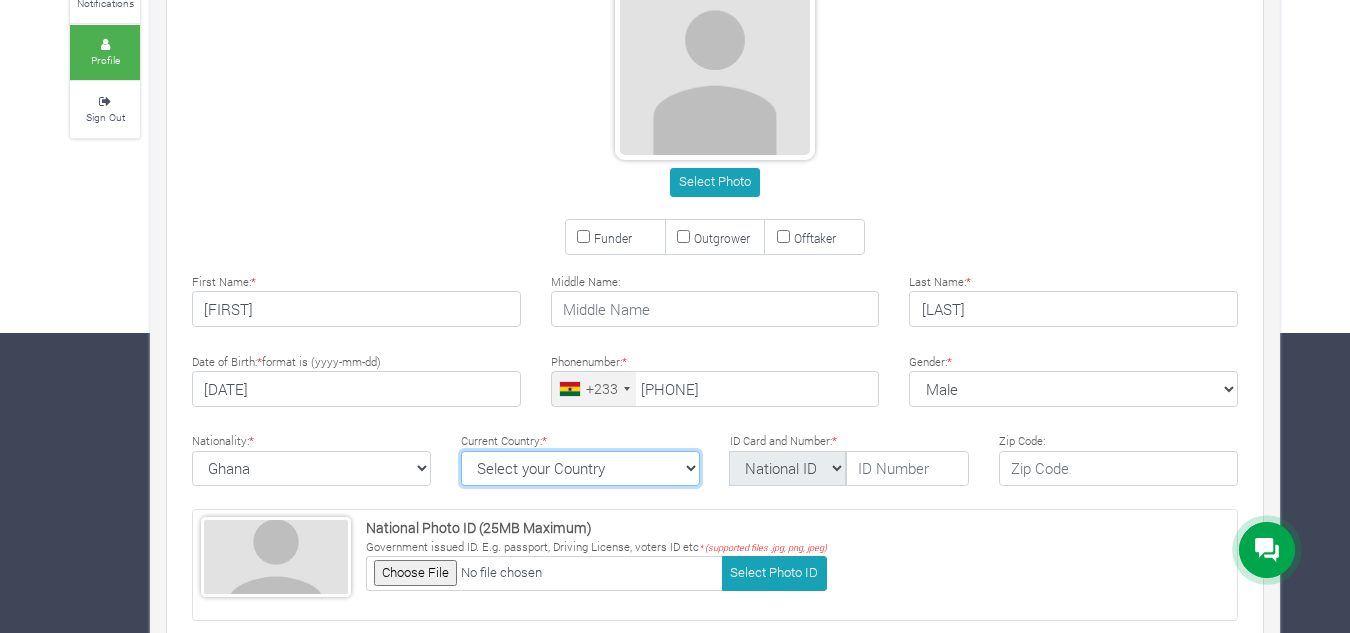 click on "Select your Country
Afghanistan
Albania
Algeria
American Samoa
Andorra
Angola
Anguilla
Antigua & Barbuda
Argentina
Armenia
Aruba
Australia
Austria
Azerbaijan
Bahamas
Bahrain
Barbados" at bounding box center (580, 469) 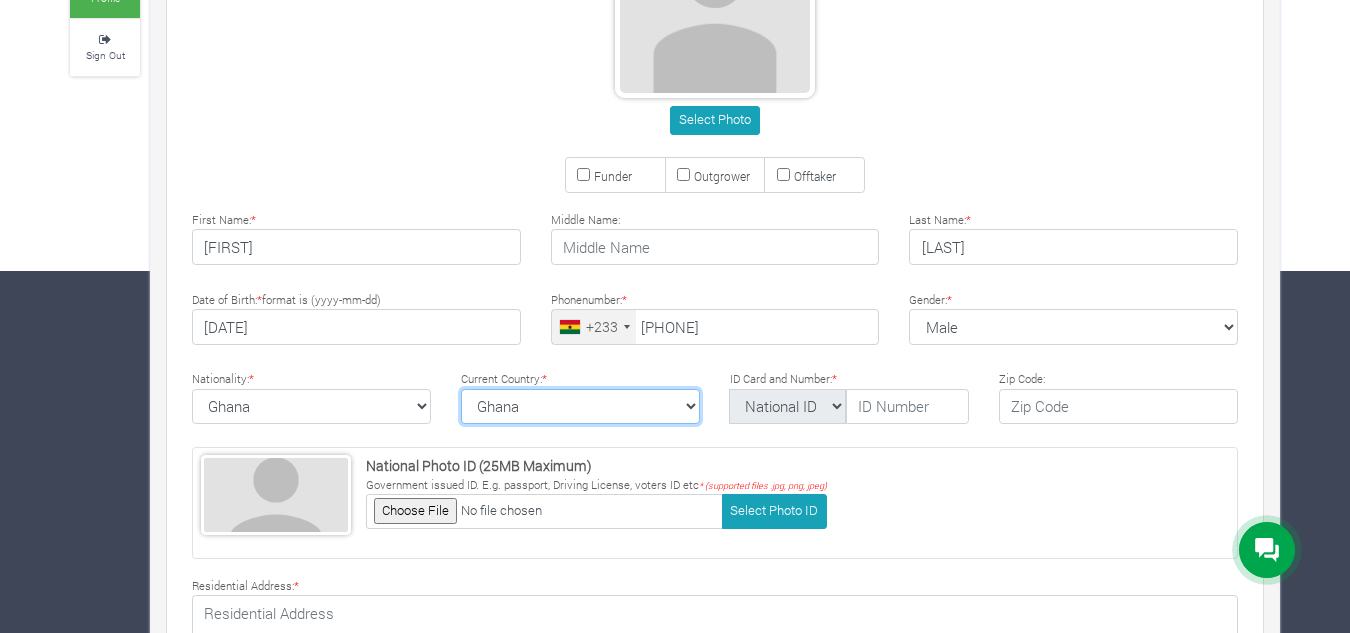 scroll, scrollTop: 400, scrollLeft: 0, axis: vertical 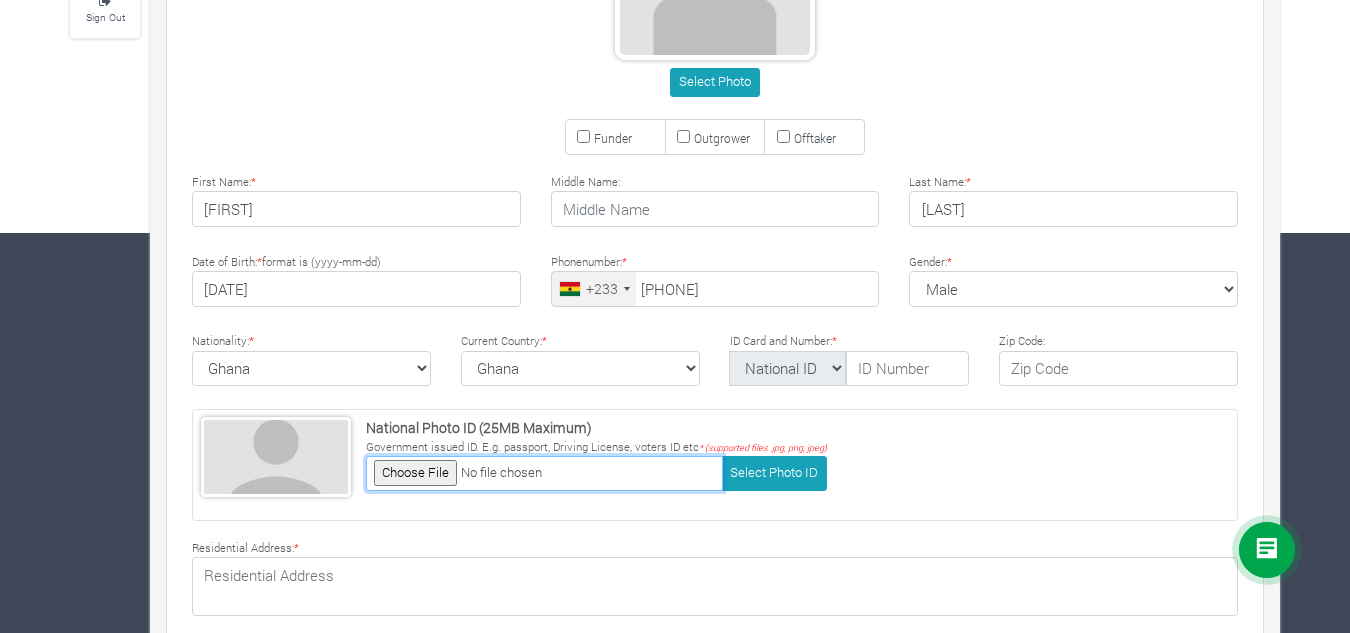 click at bounding box center [544, 473] 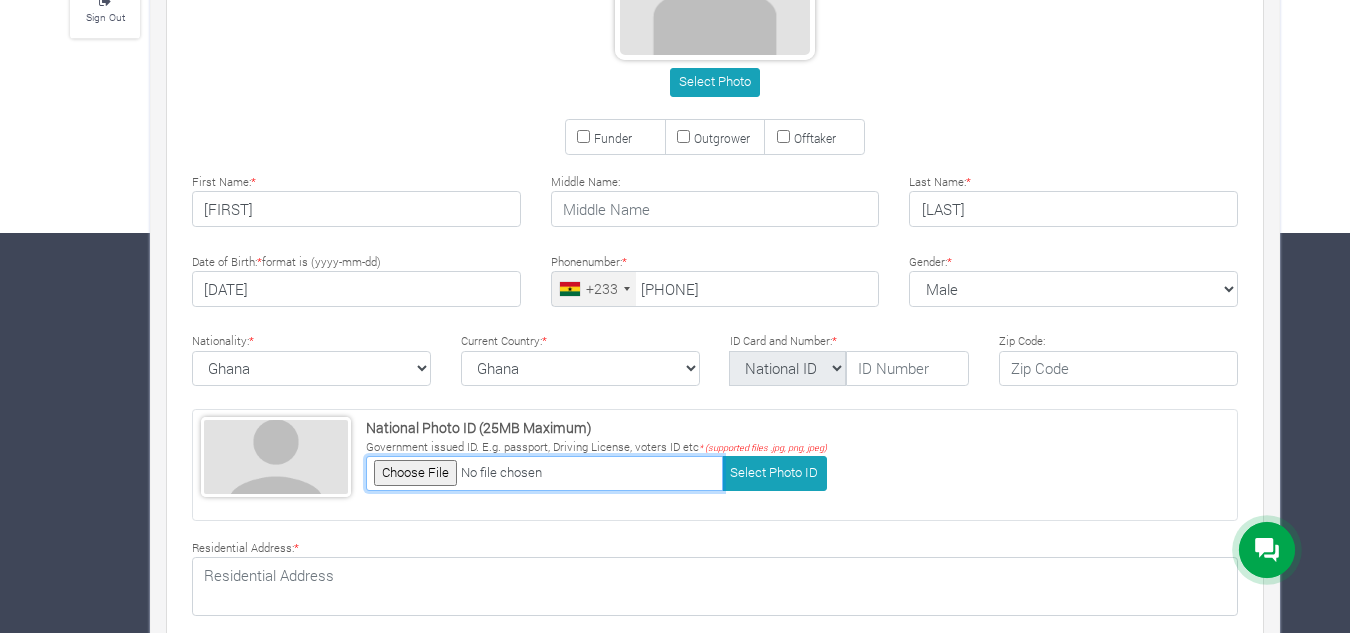 type on "C:\fakepath\197946 FSGT PAPPOE EMMANUEL.jpeg" 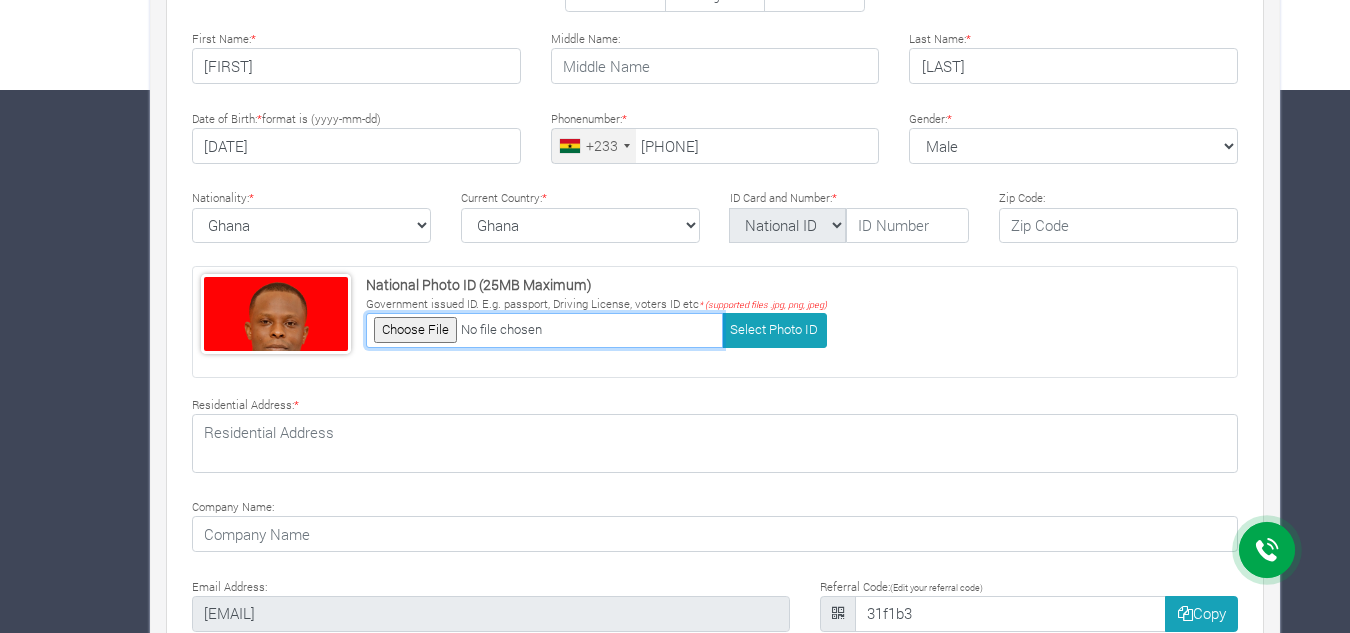 scroll, scrollTop: 600, scrollLeft: 0, axis: vertical 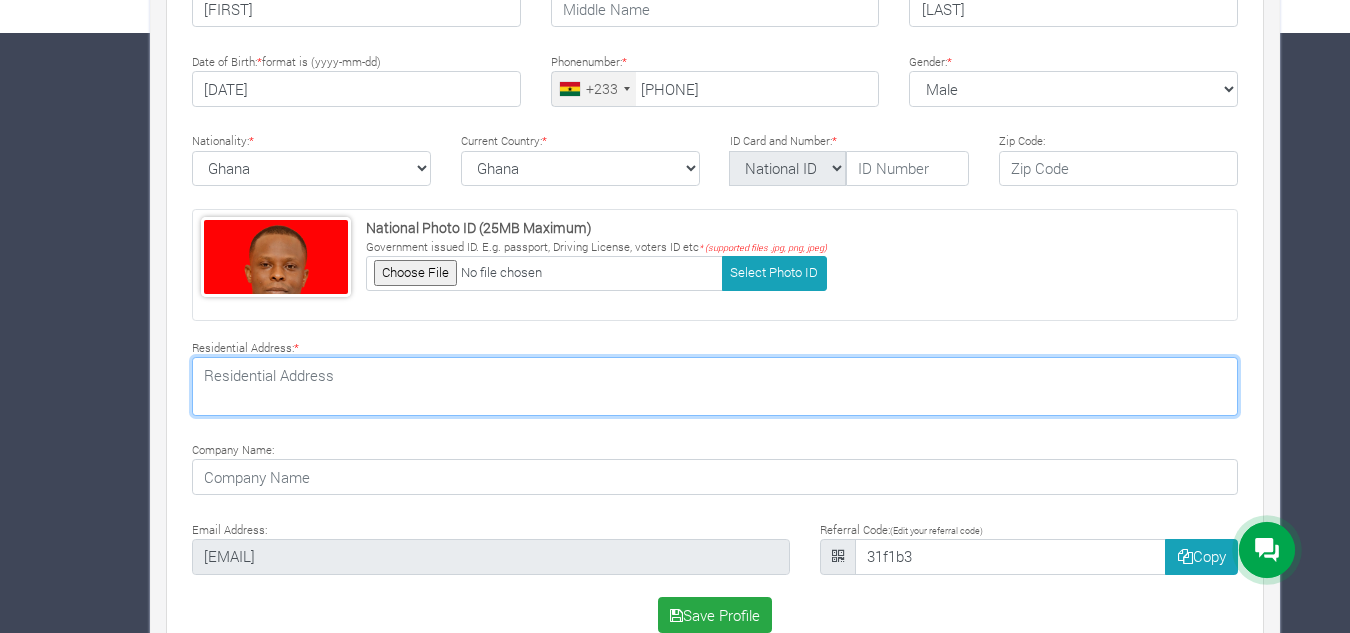 click at bounding box center (715, 386) 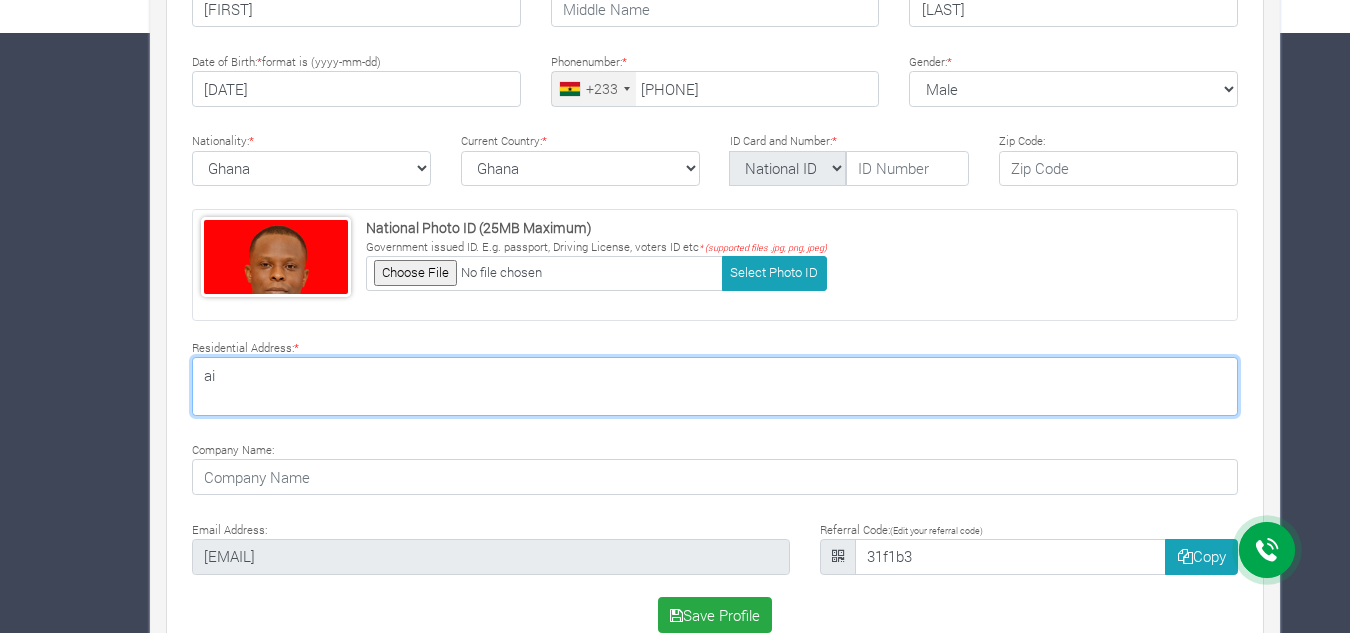 type on "a" 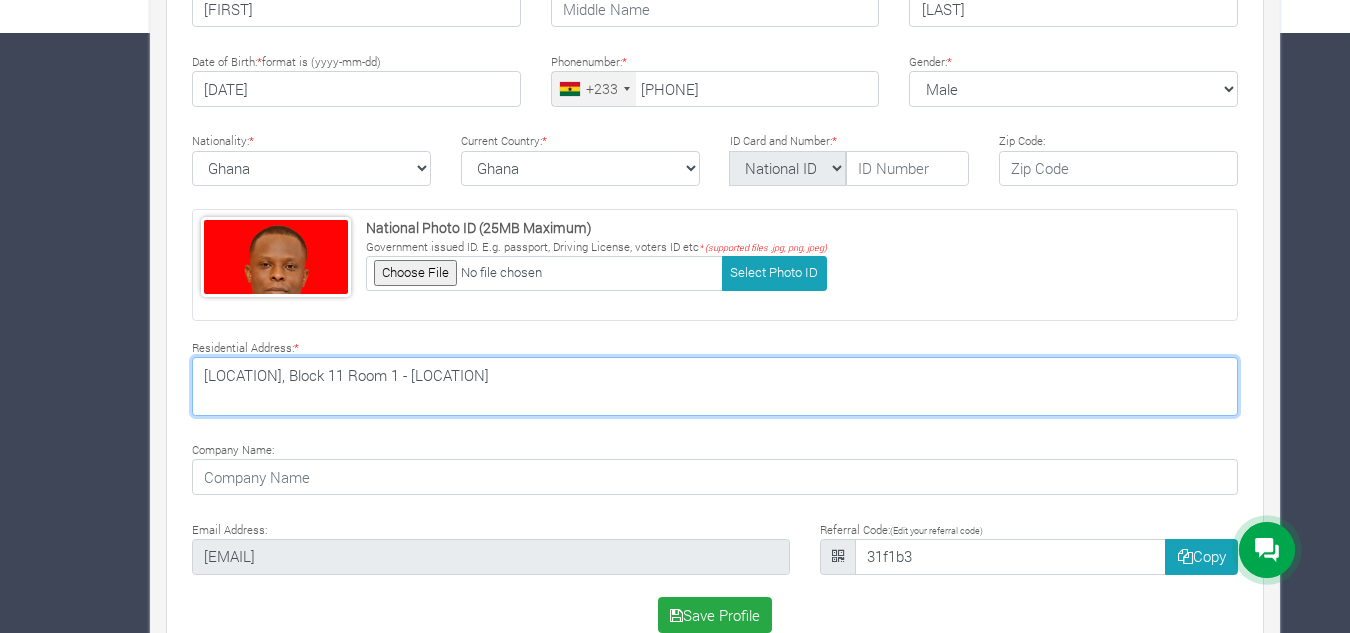 click on "Air Force Barracks, Block 11 Room 1 - Burma Camp" at bounding box center [715, 386] 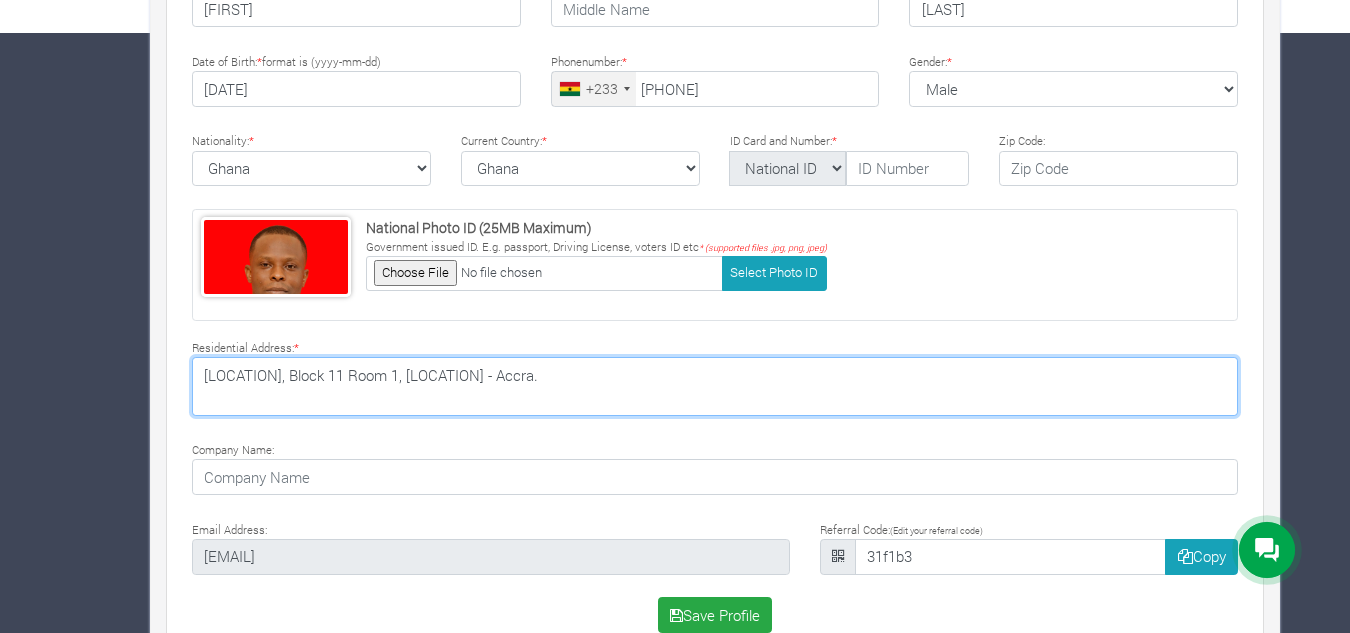 type on "Air Force Barracks, Block 11 Room 1, Burma Camp - Accra." 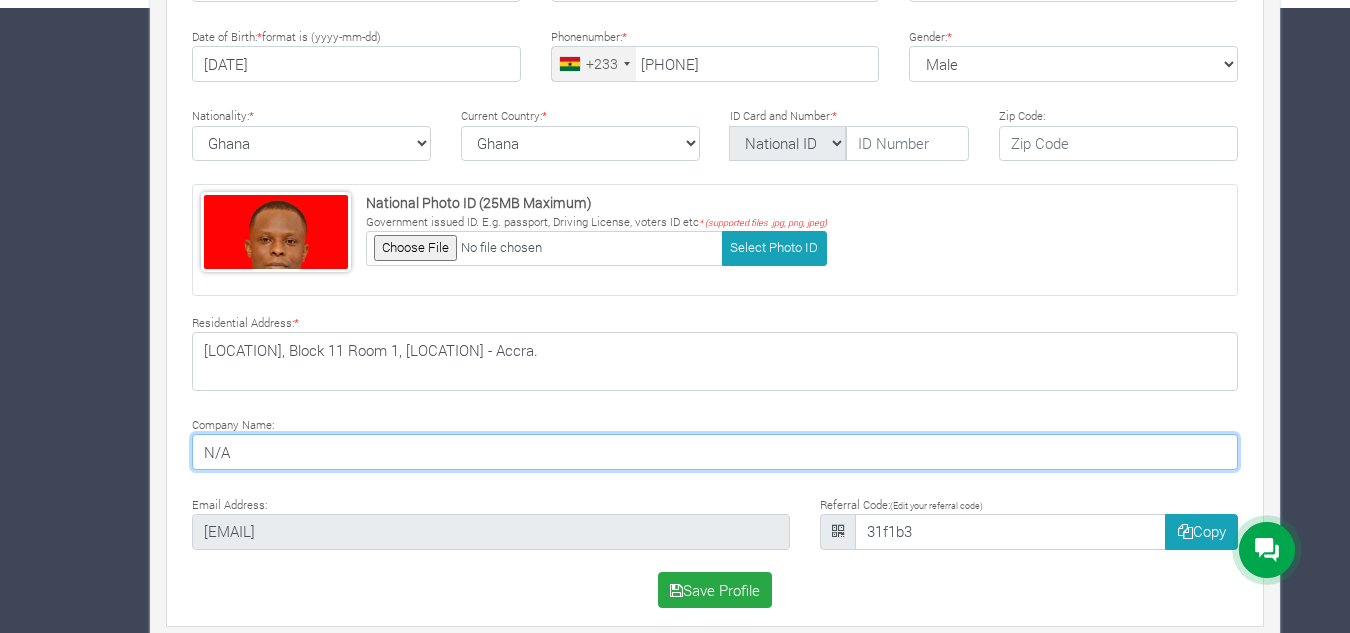 scroll, scrollTop: 643, scrollLeft: 0, axis: vertical 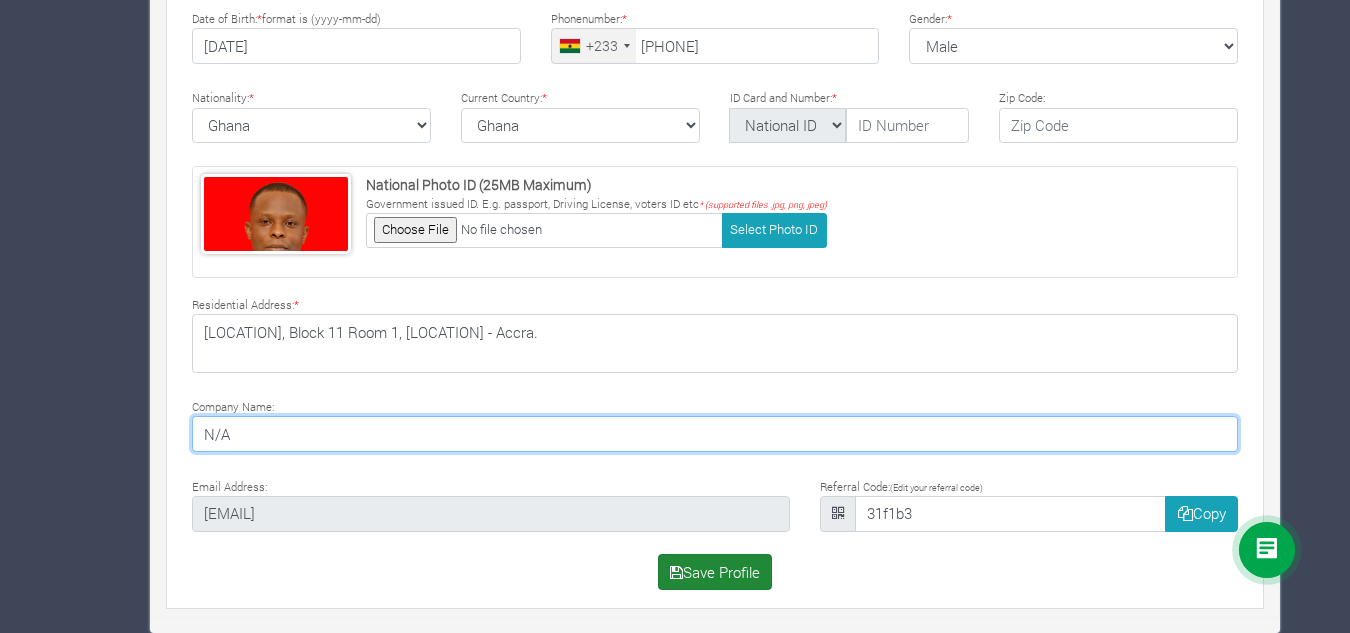 type on "N/A" 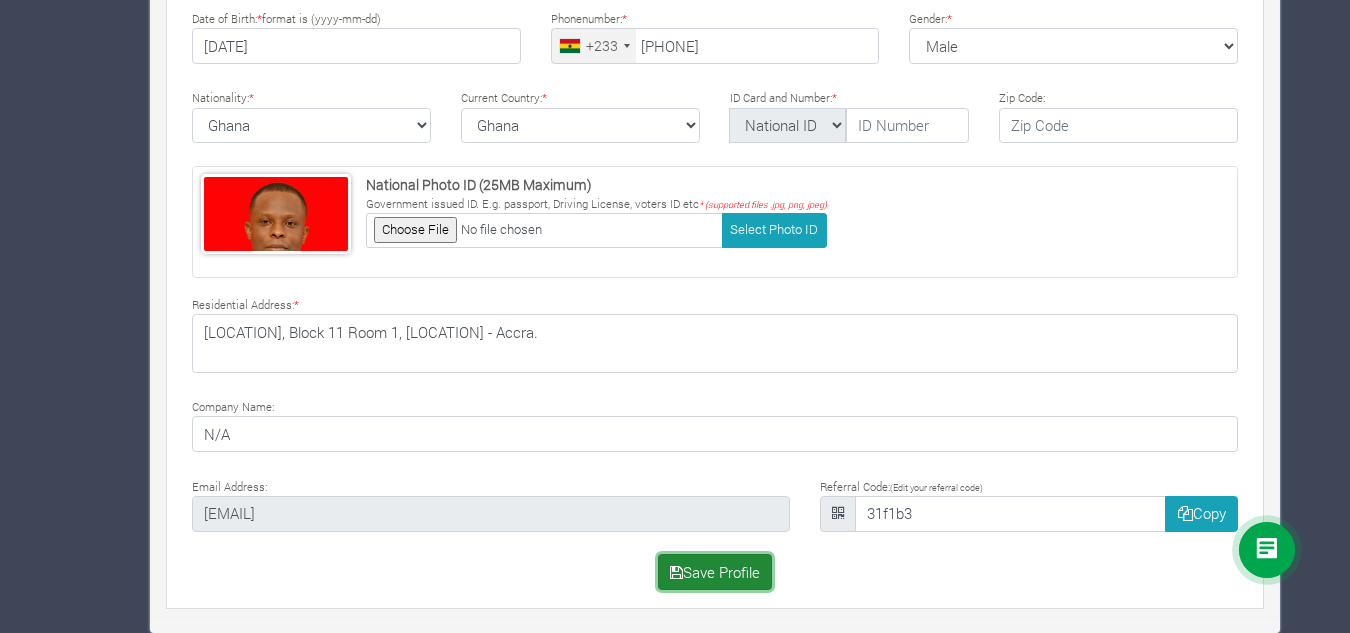 click on "Save Profile" at bounding box center (715, 572) 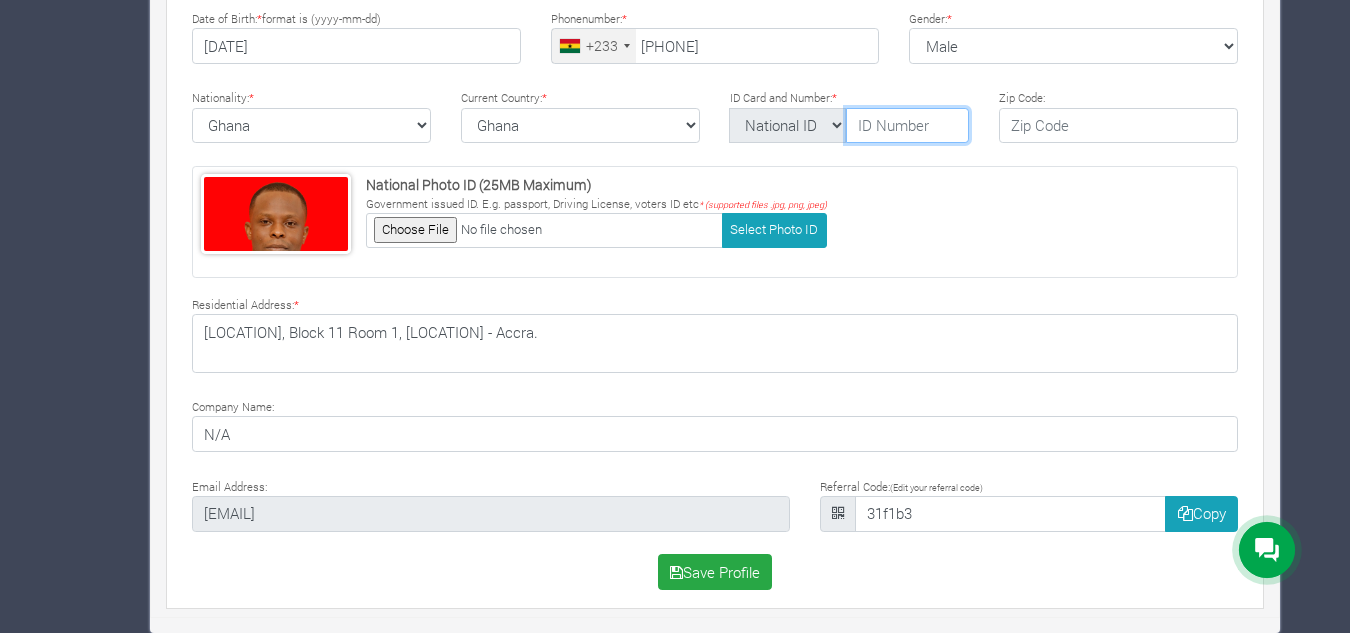 click at bounding box center (907, 126) 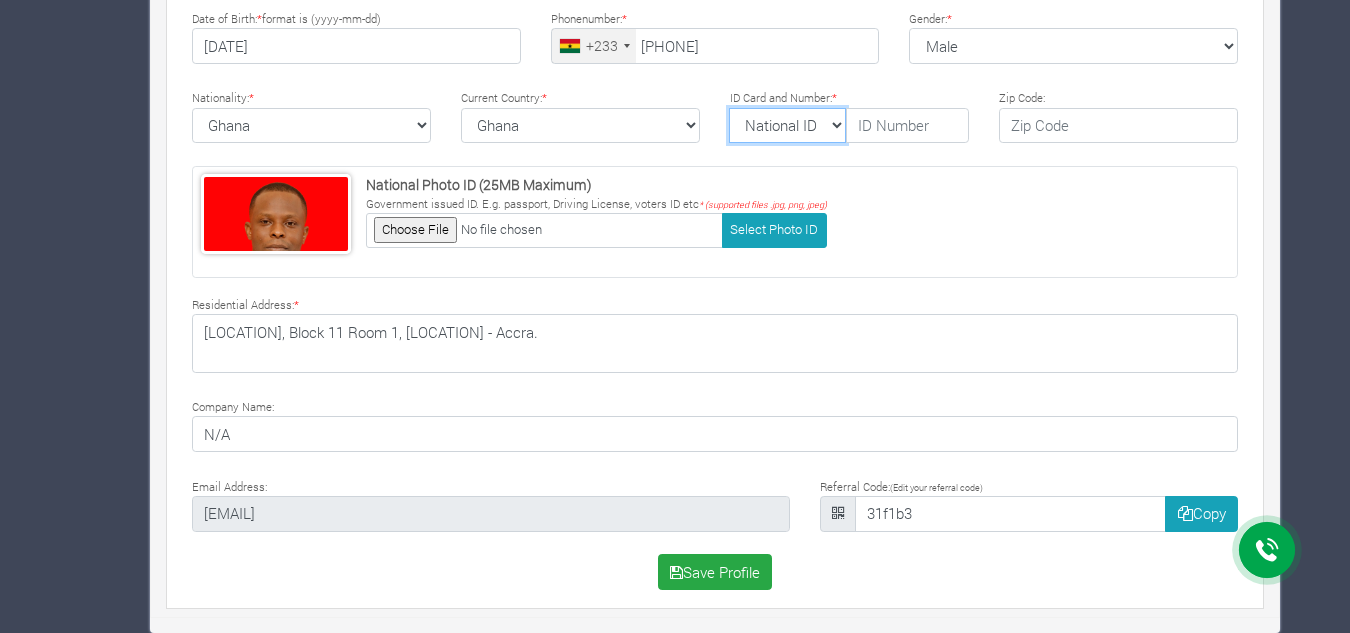 click on "National ID
Ghana ID
Passport
Drivers" at bounding box center (787, 126) 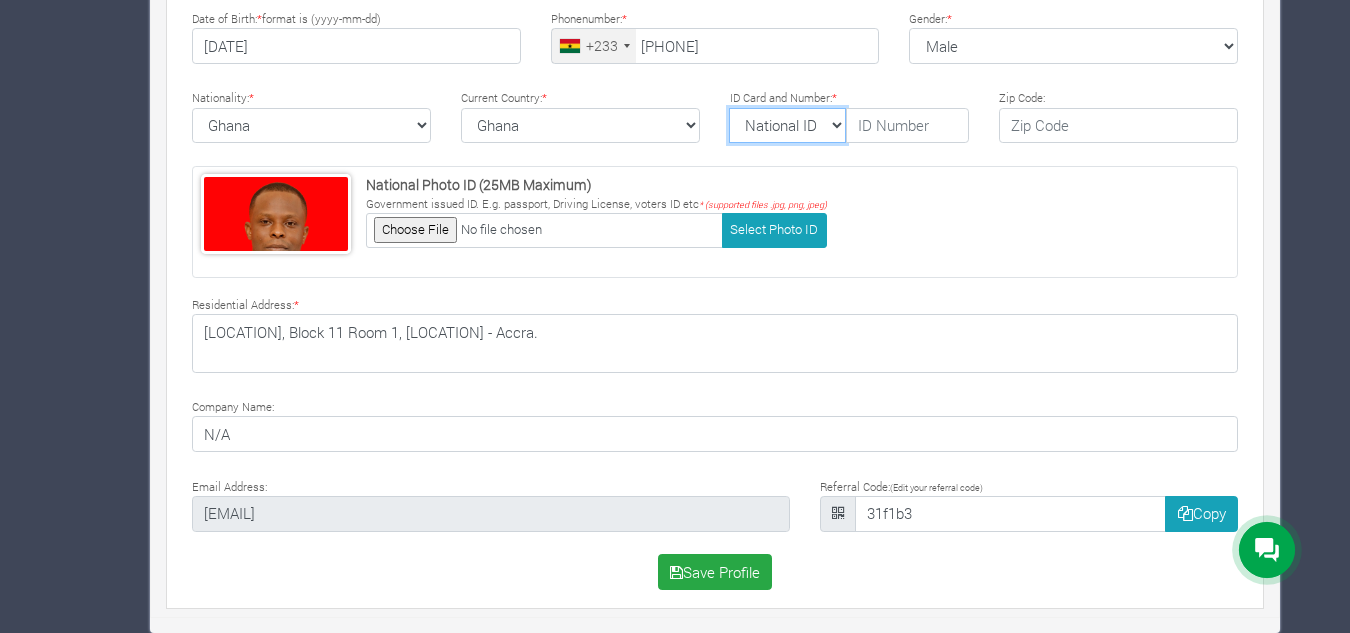 select on "Ghana ID" 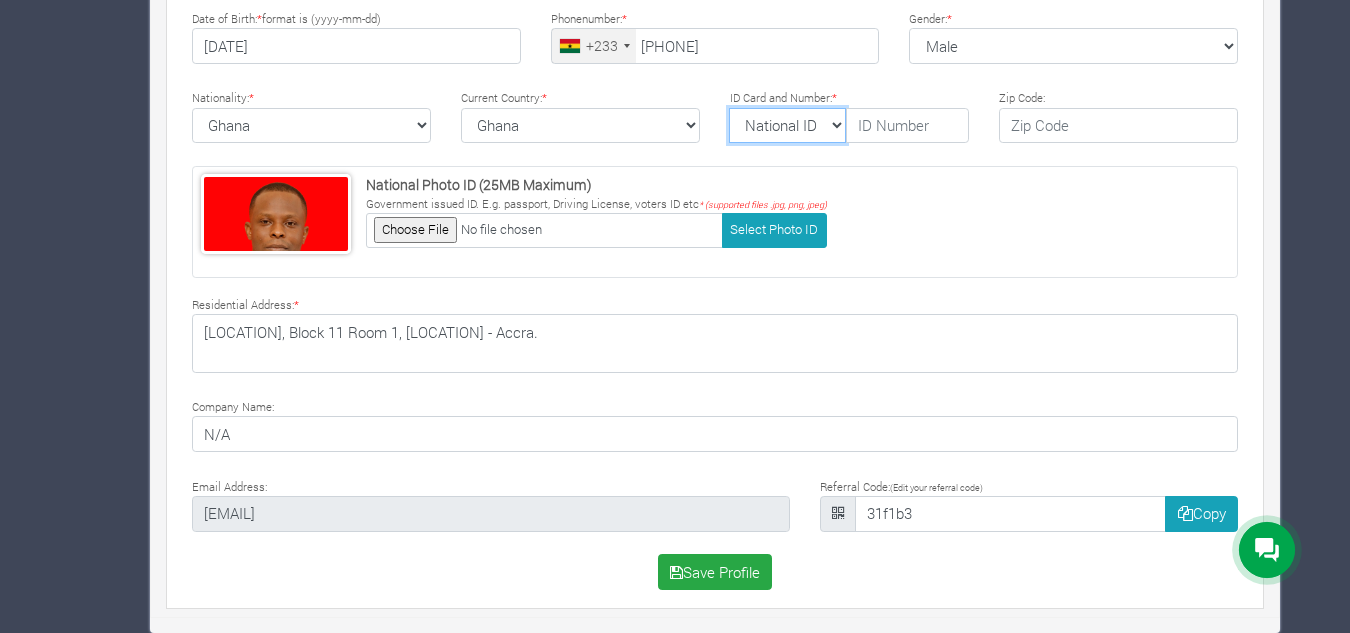 click on "National ID
Ghana ID
Passport
Drivers" at bounding box center [787, 126] 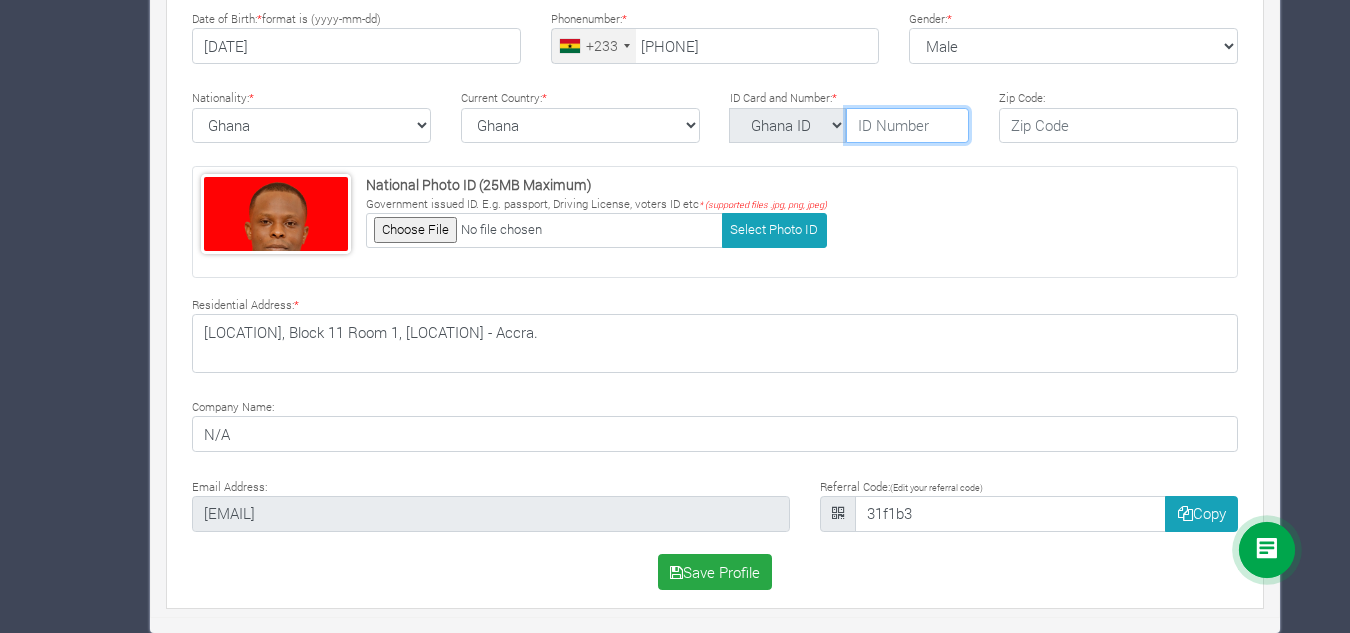 click at bounding box center [907, 126] 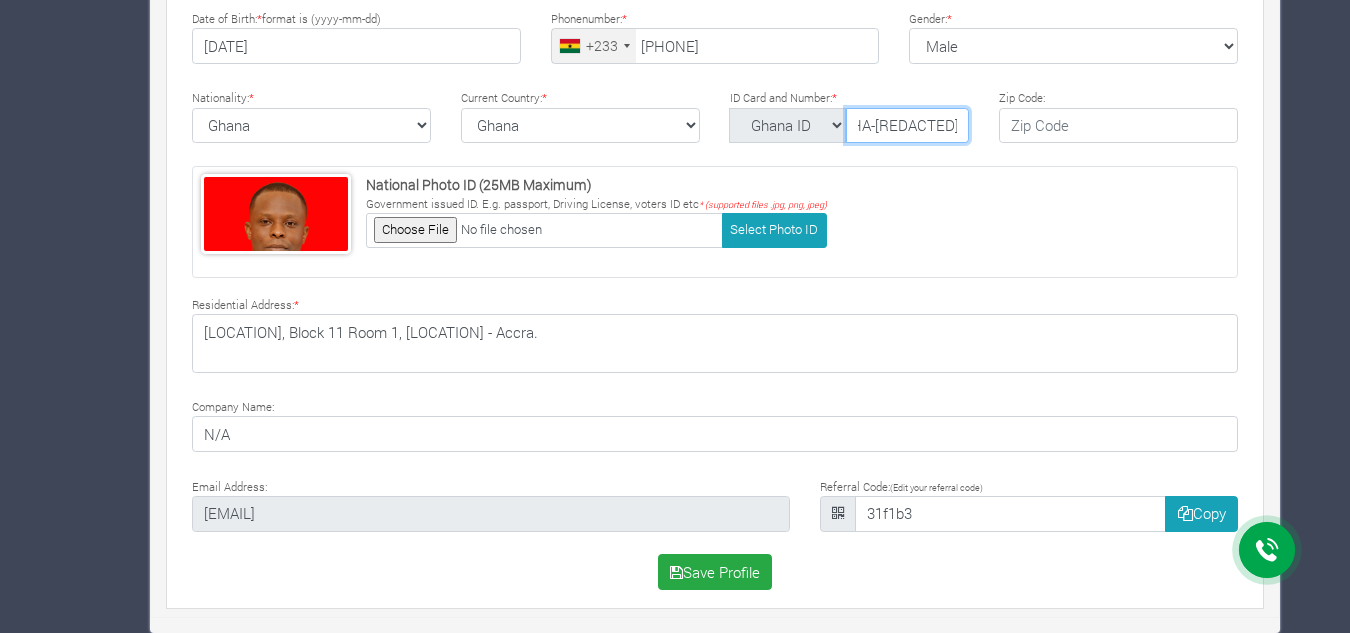 scroll, scrollTop: 0, scrollLeft: 25, axis: horizontal 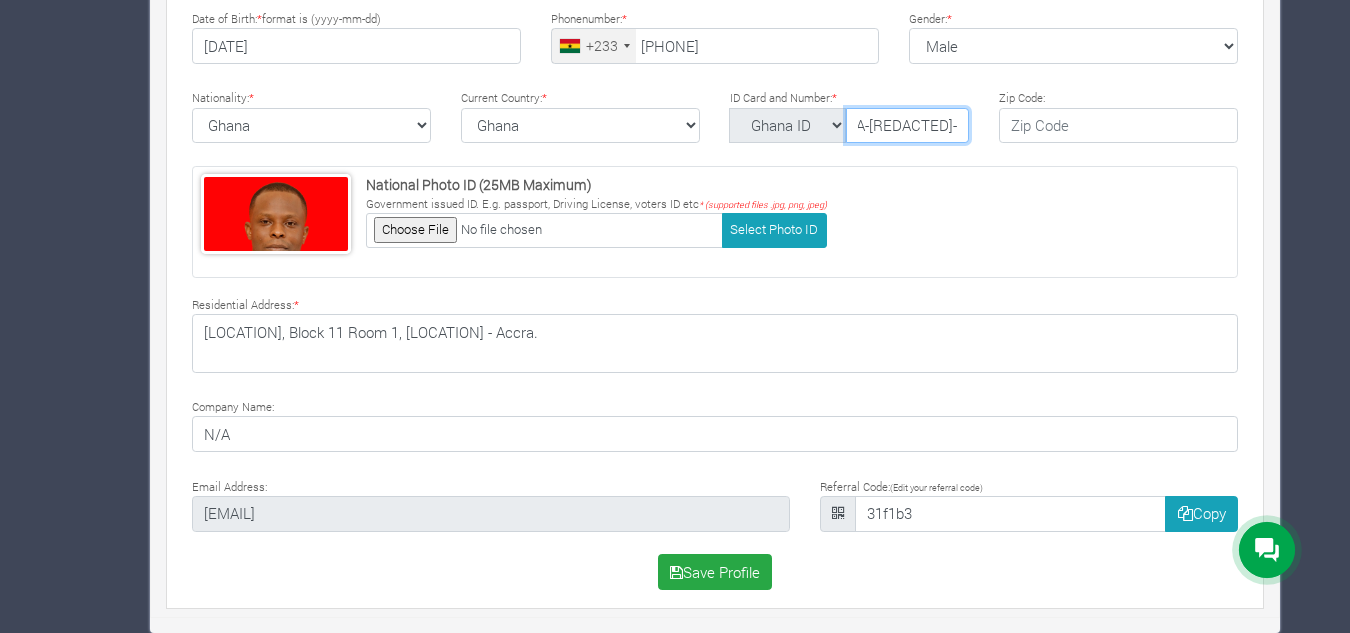 type on "GHA-713375257-6" 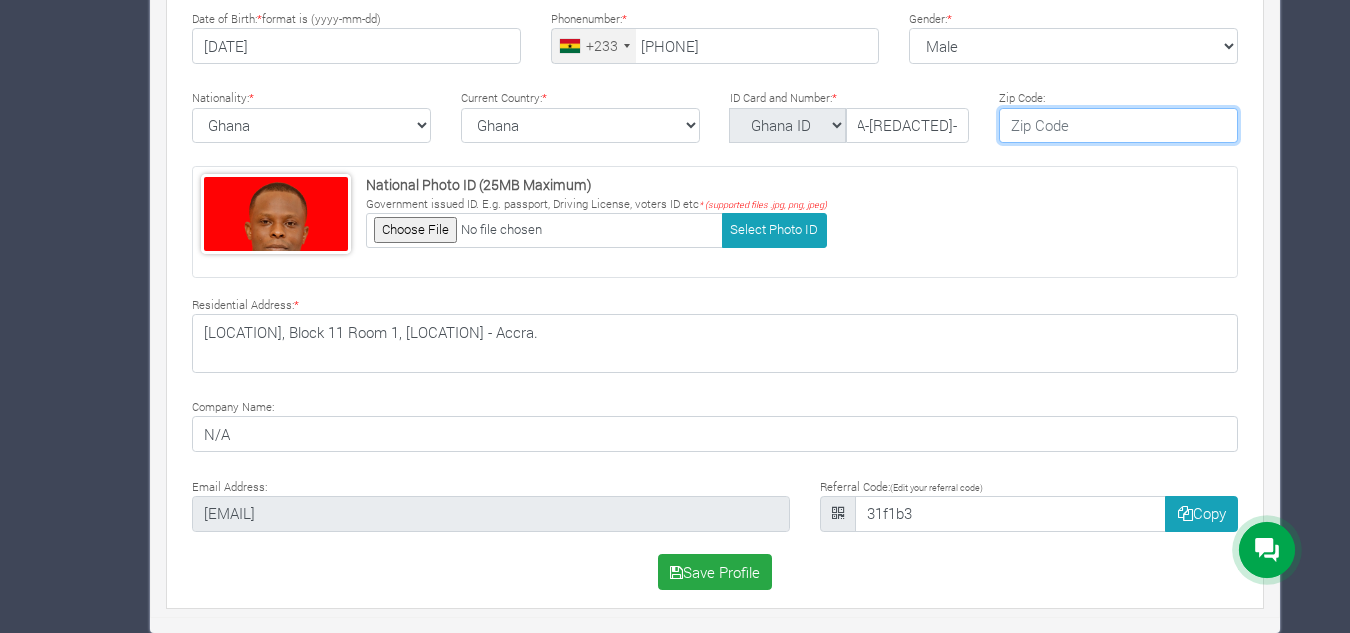 scroll, scrollTop: 0, scrollLeft: 0, axis: both 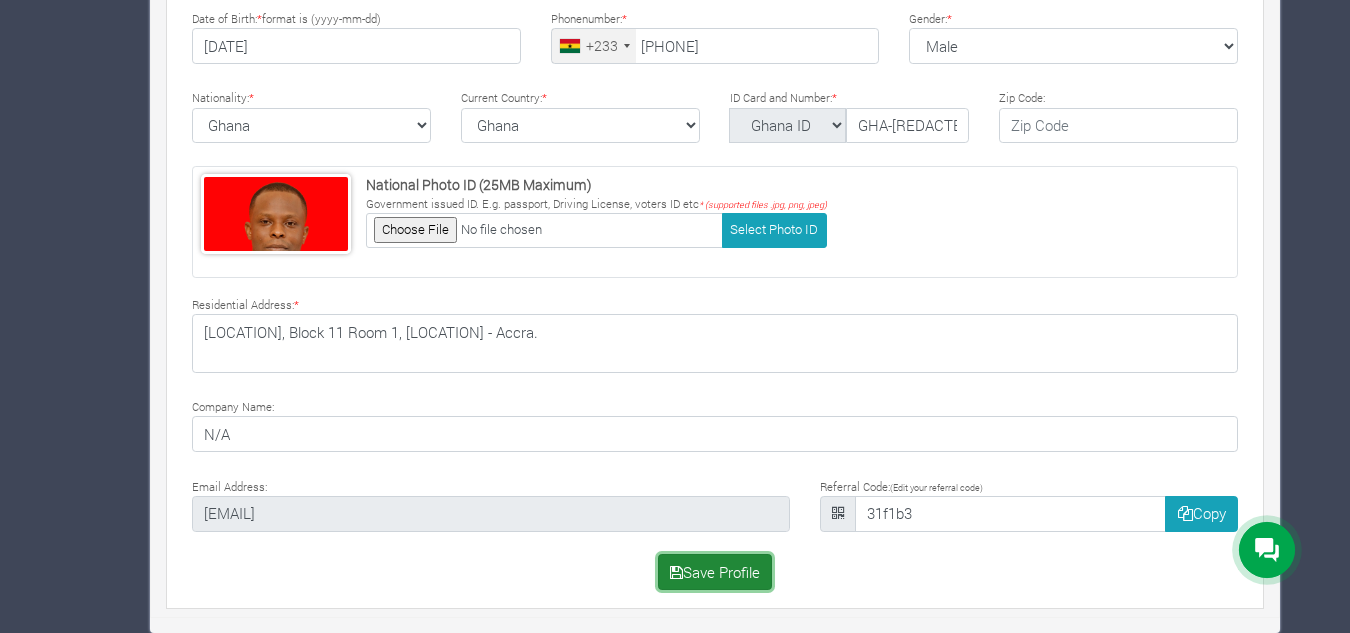 click on "Save Profile" at bounding box center (715, 572) 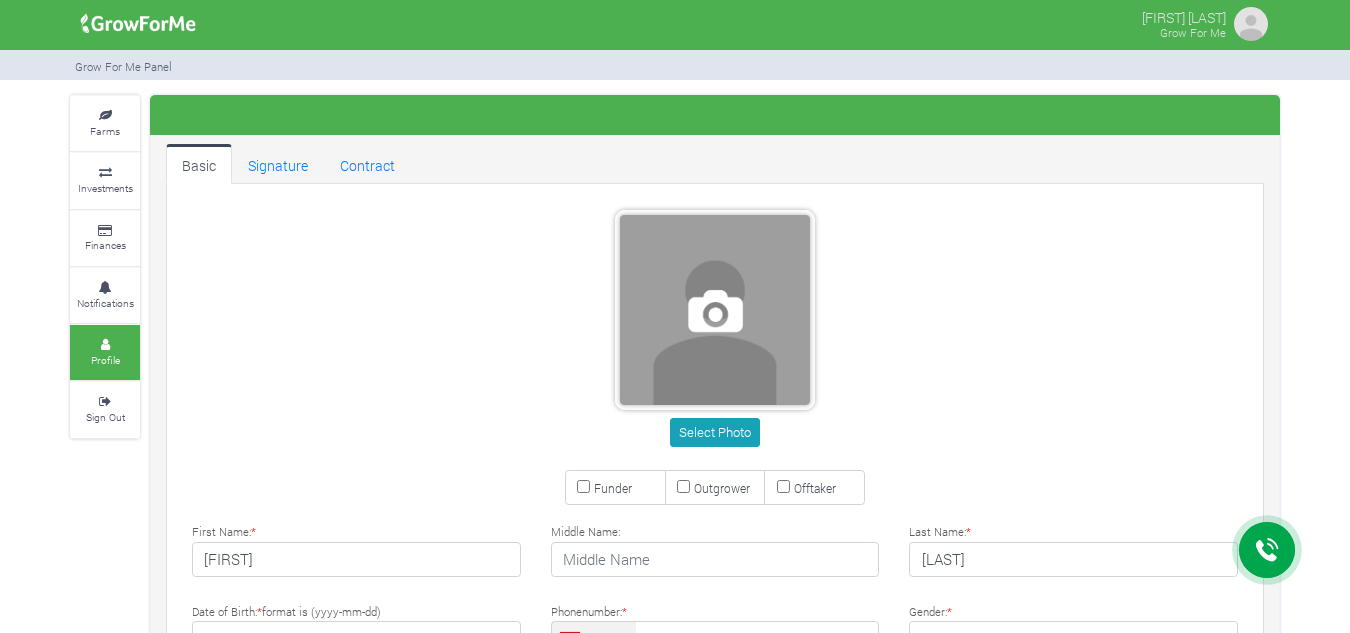scroll, scrollTop: 0, scrollLeft: 0, axis: both 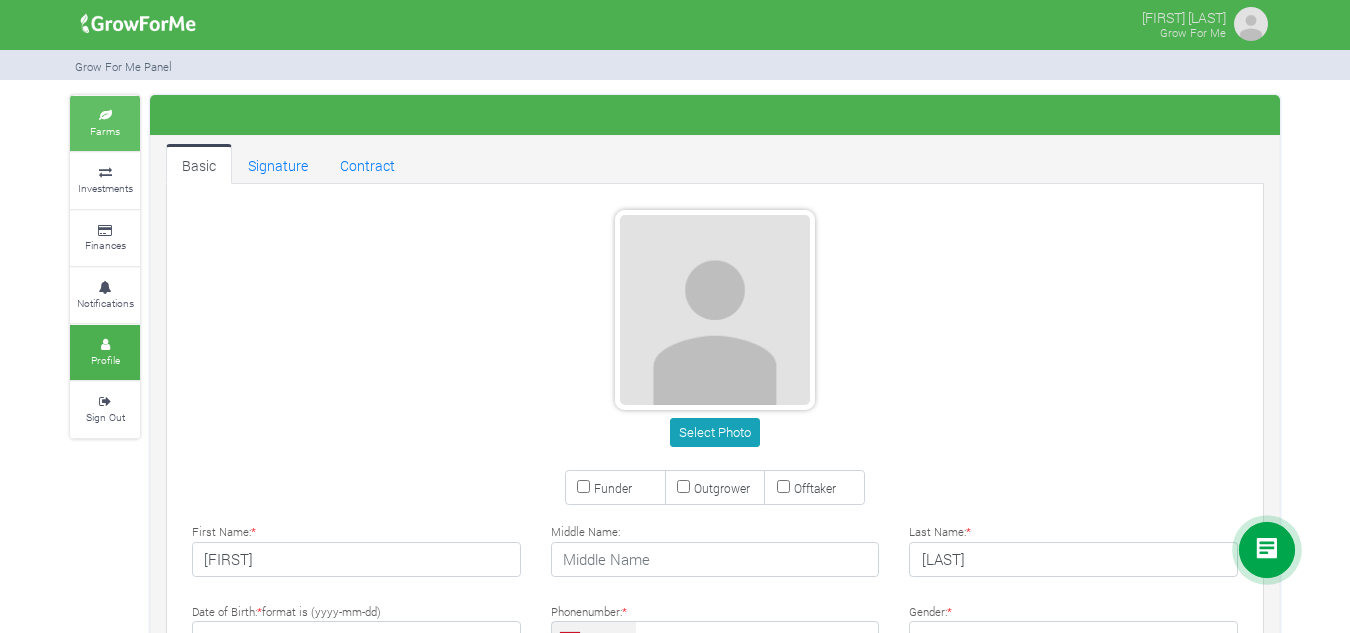 click at bounding box center [105, 116] 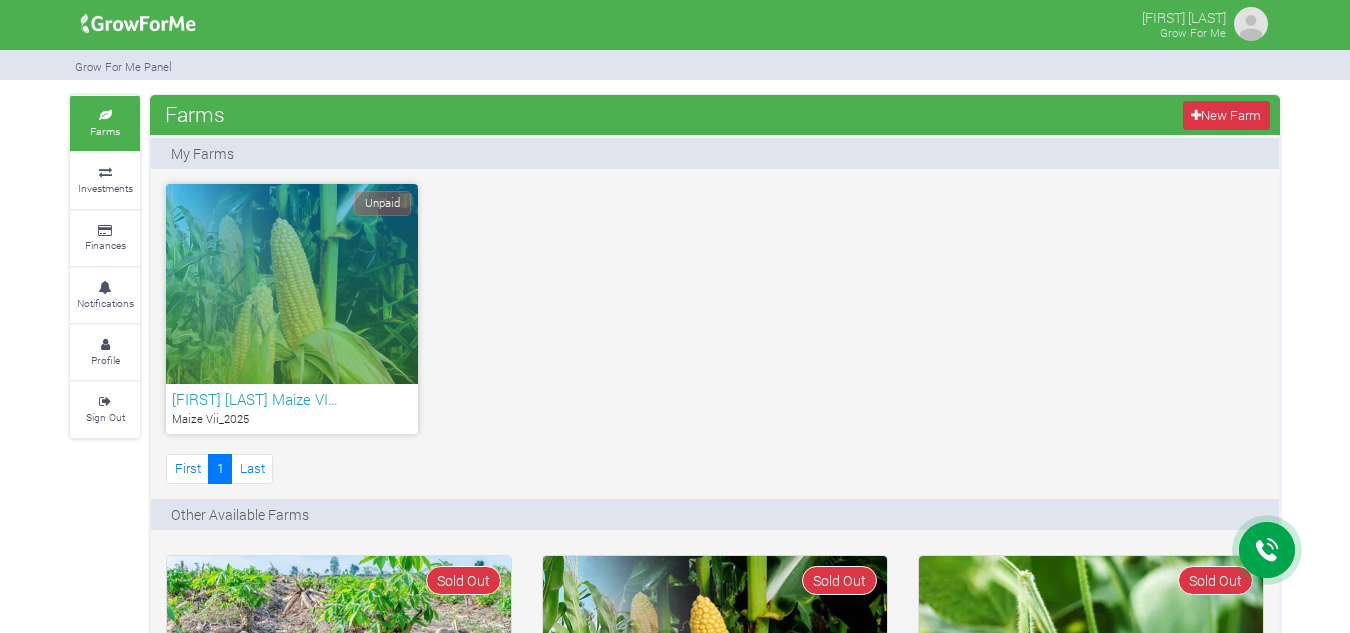 scroll, scrollTop: 0, scrollLeft: 0, axis: both 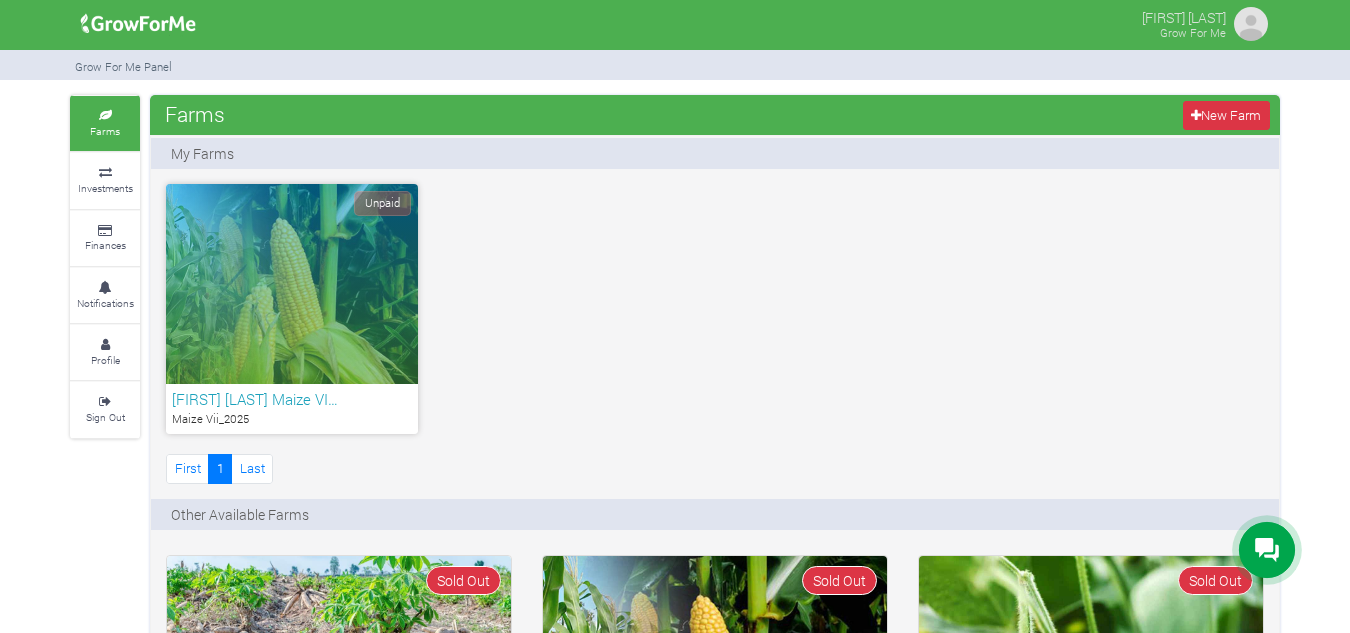 click on "Unpaid" at bounding box center (382, 203) 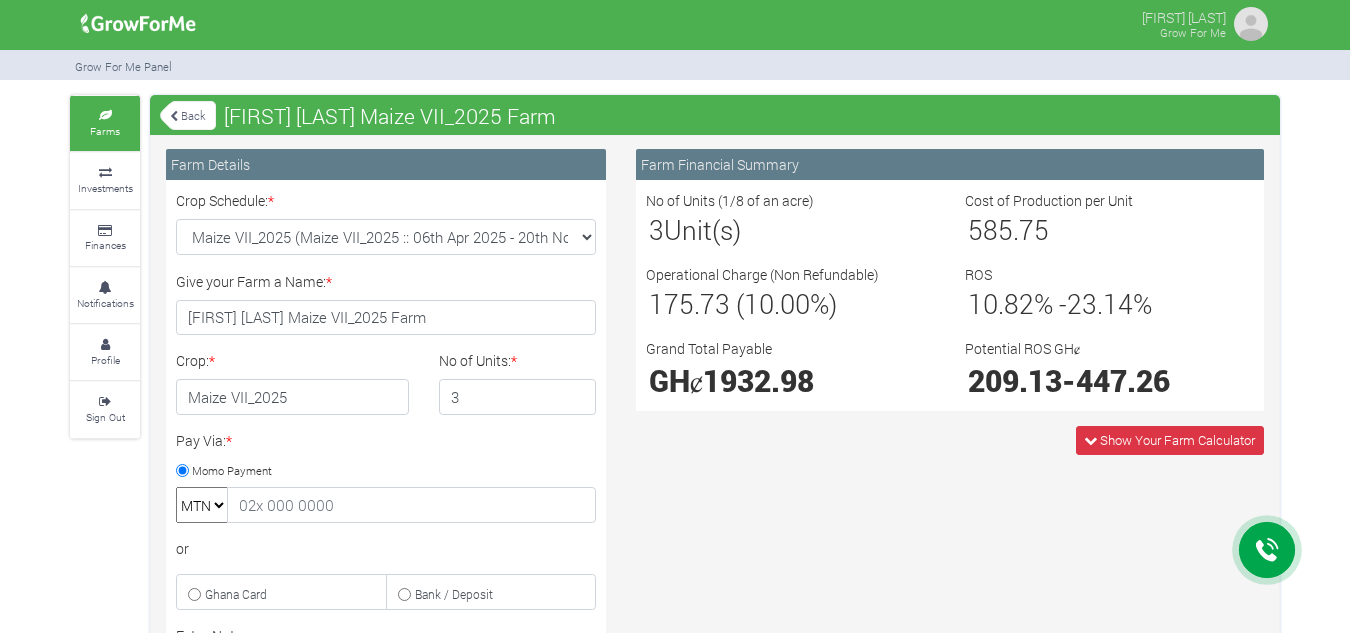 scroll, scrollTop: 0, scrollLeft: 0, axis: both 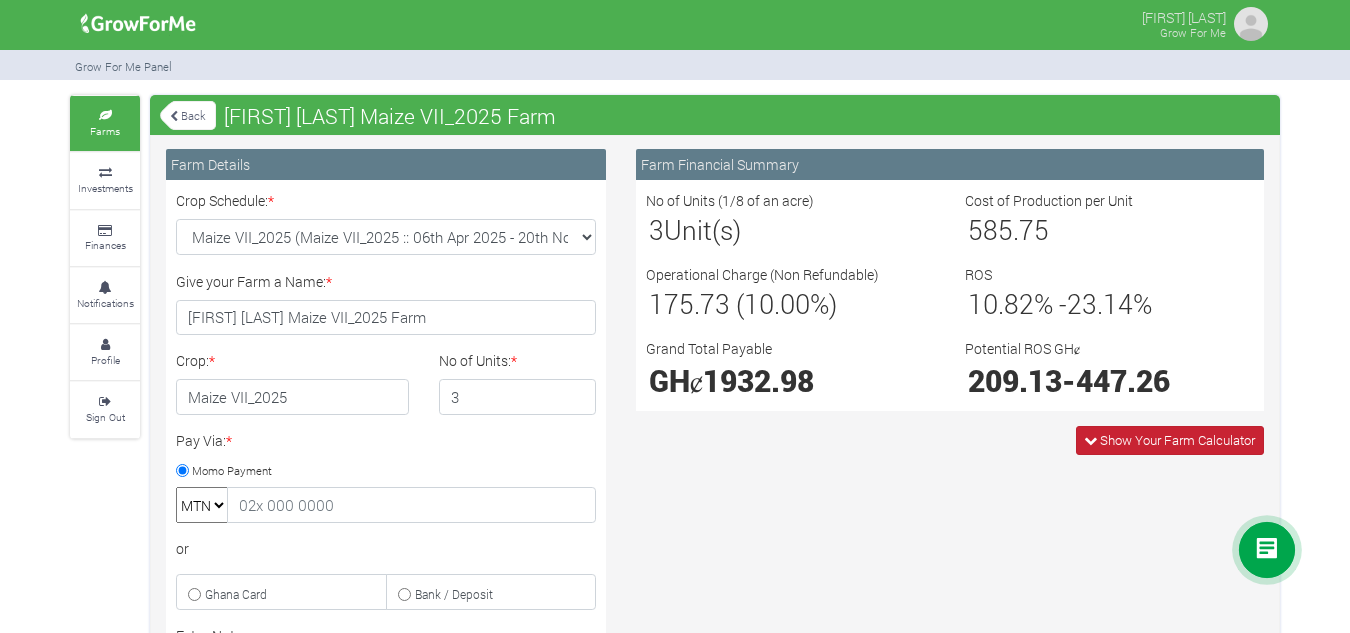 click on "Show Your Farm Calculator" at bounding box center (1177, 440) 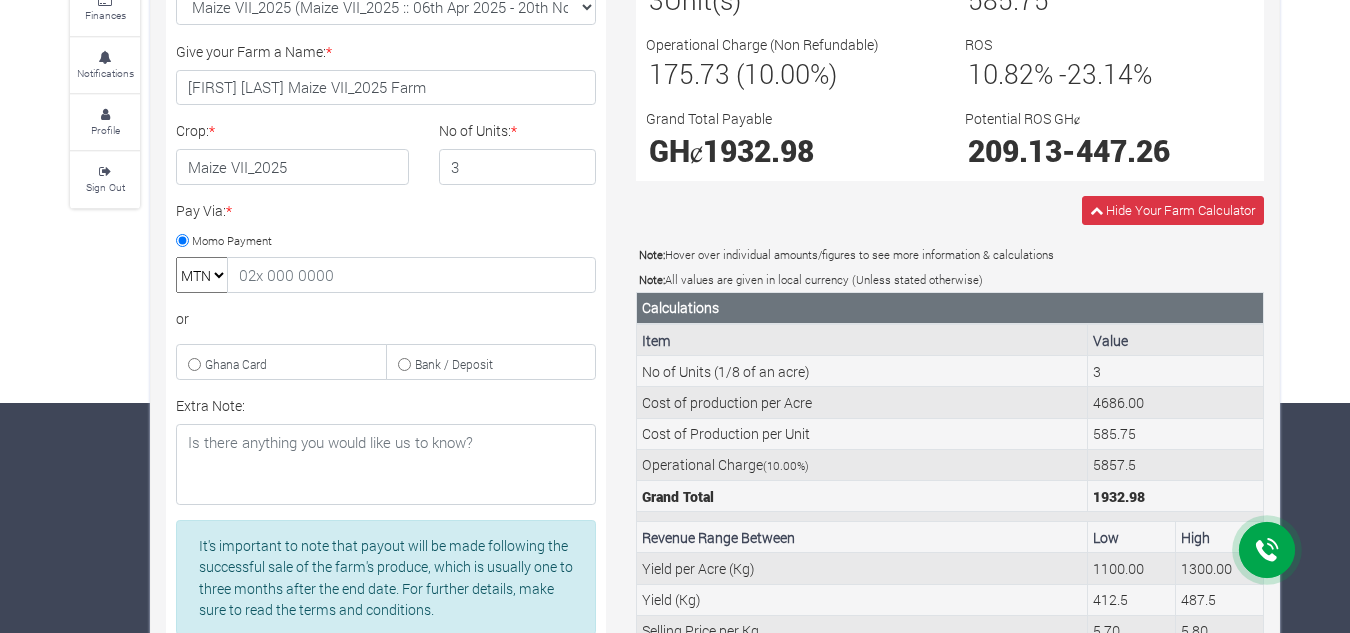 scroll, scrollTop: 189, scrollLeft: 0, axis: vertical 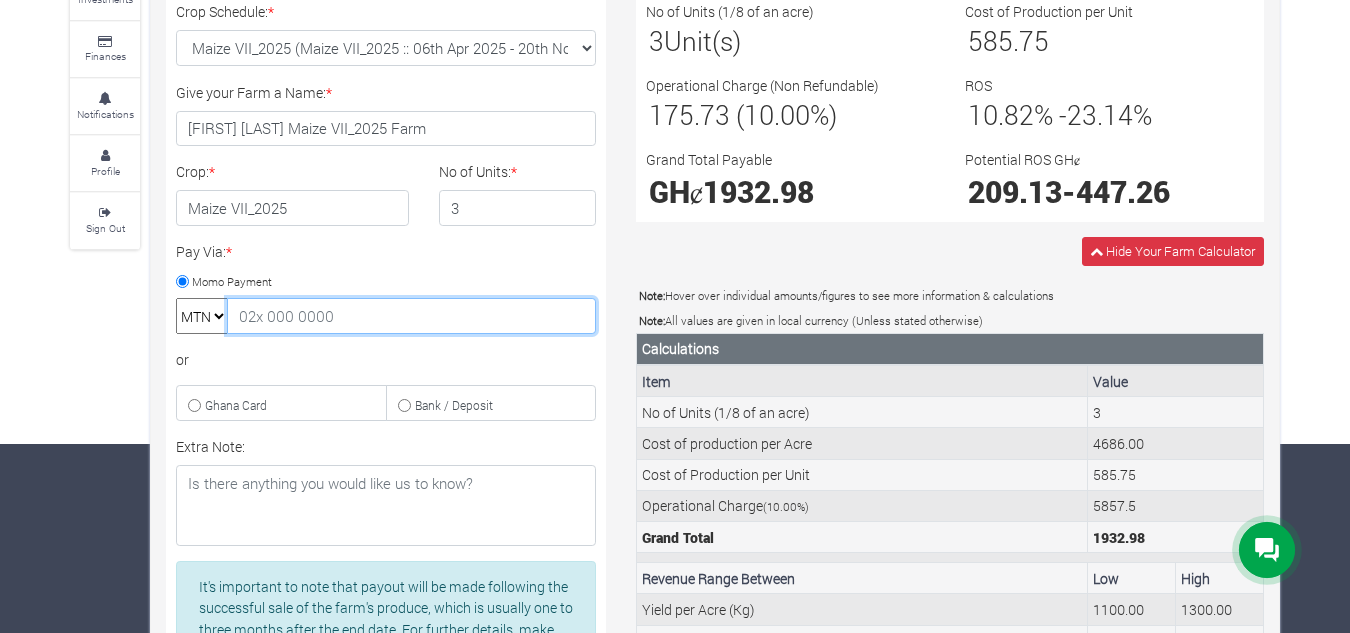 click at bounding box center (411, 316) 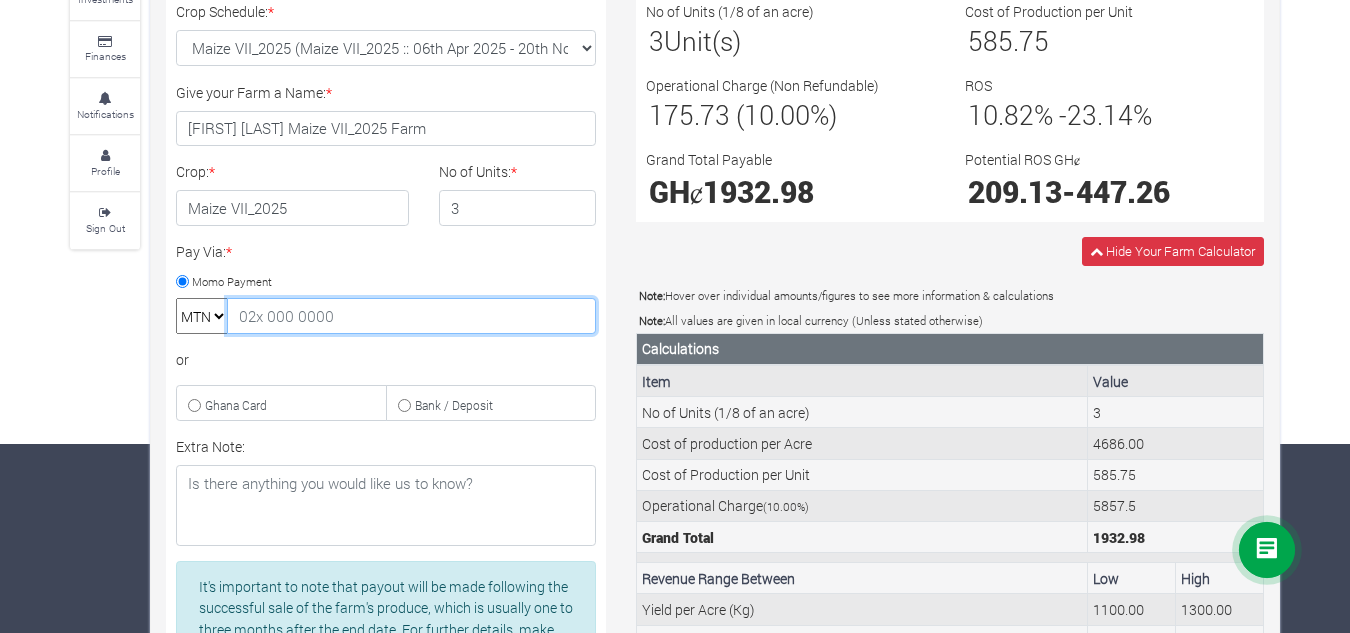 type on "[PHONE]" 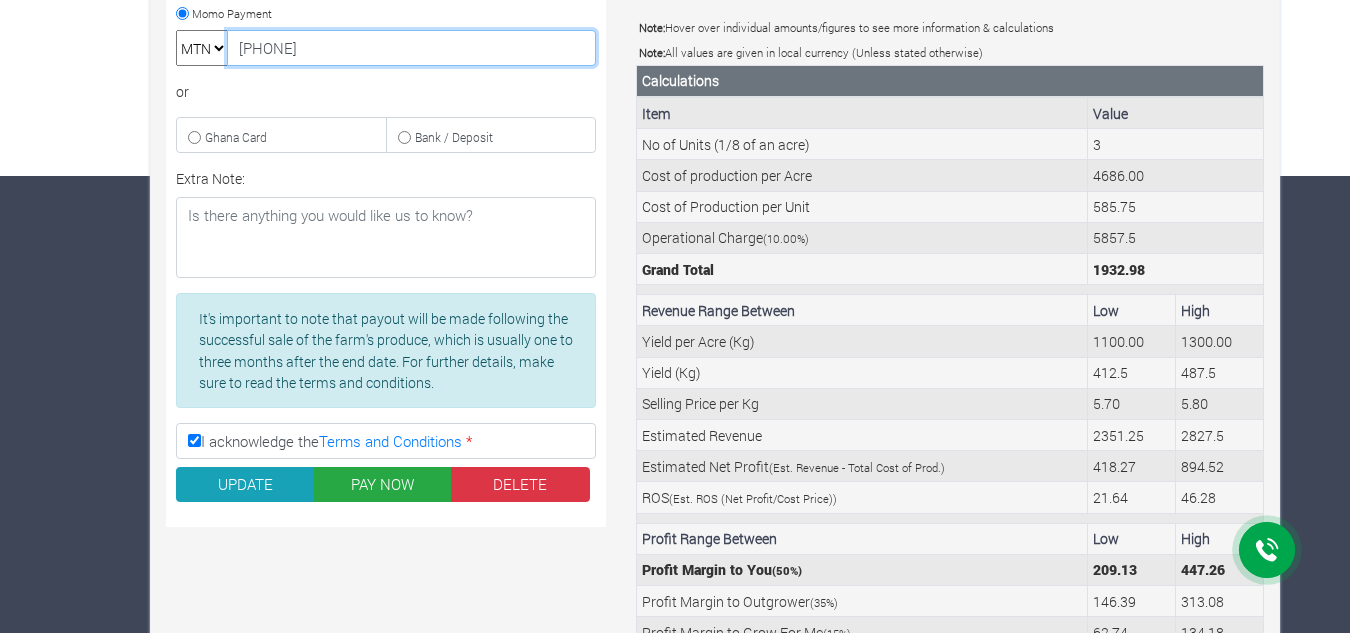 scroll, scrollTop: 489, scrollLeft: 0, axis: vertical 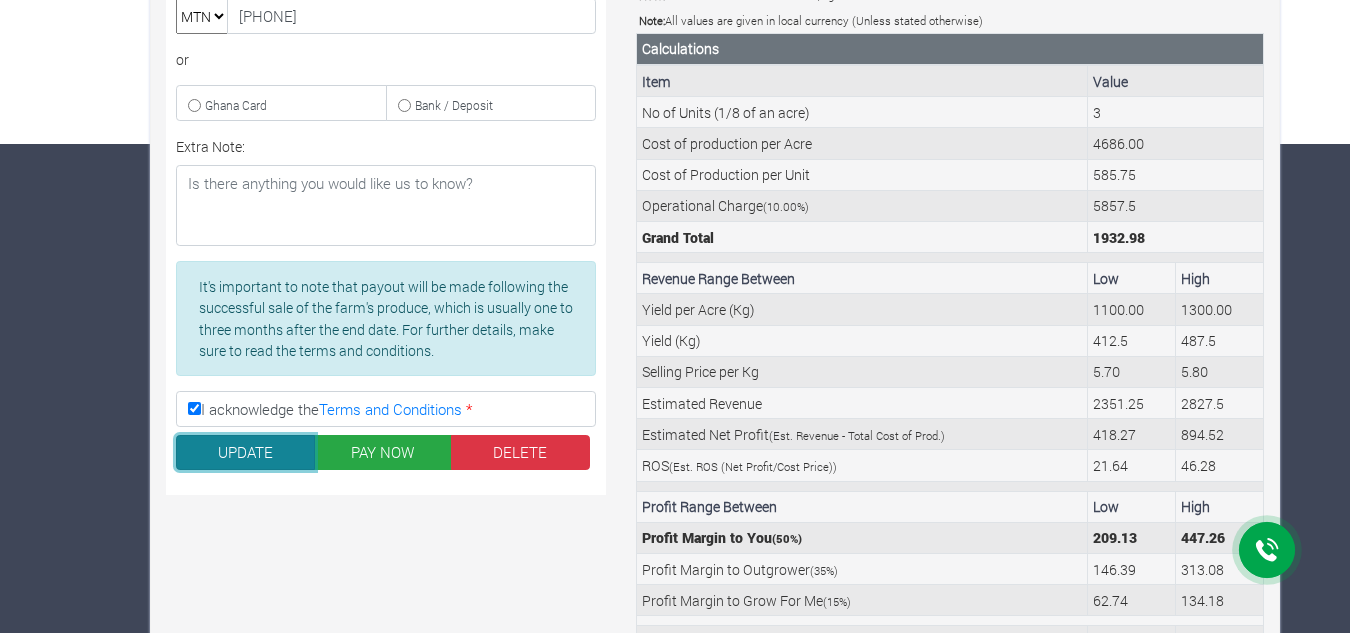 click on "UPDATE" at bounding box center (245, 453) 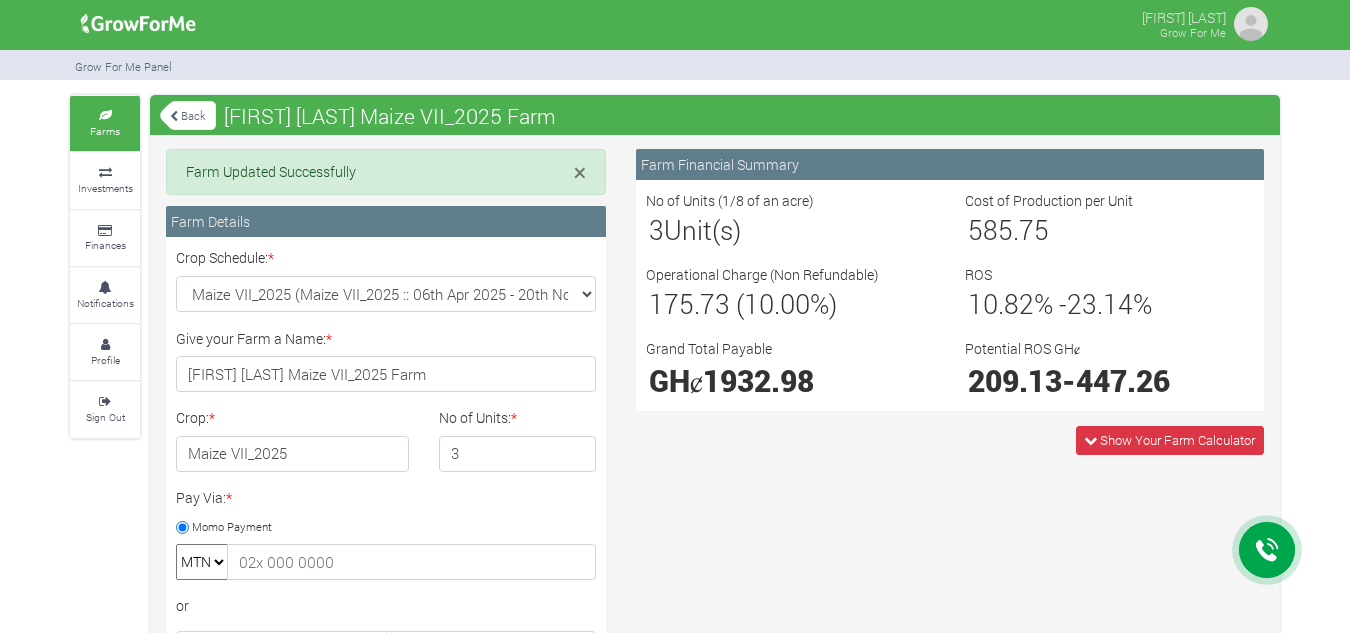 scroll, scrollTop: 0, scrollLeft: 0, axis: both 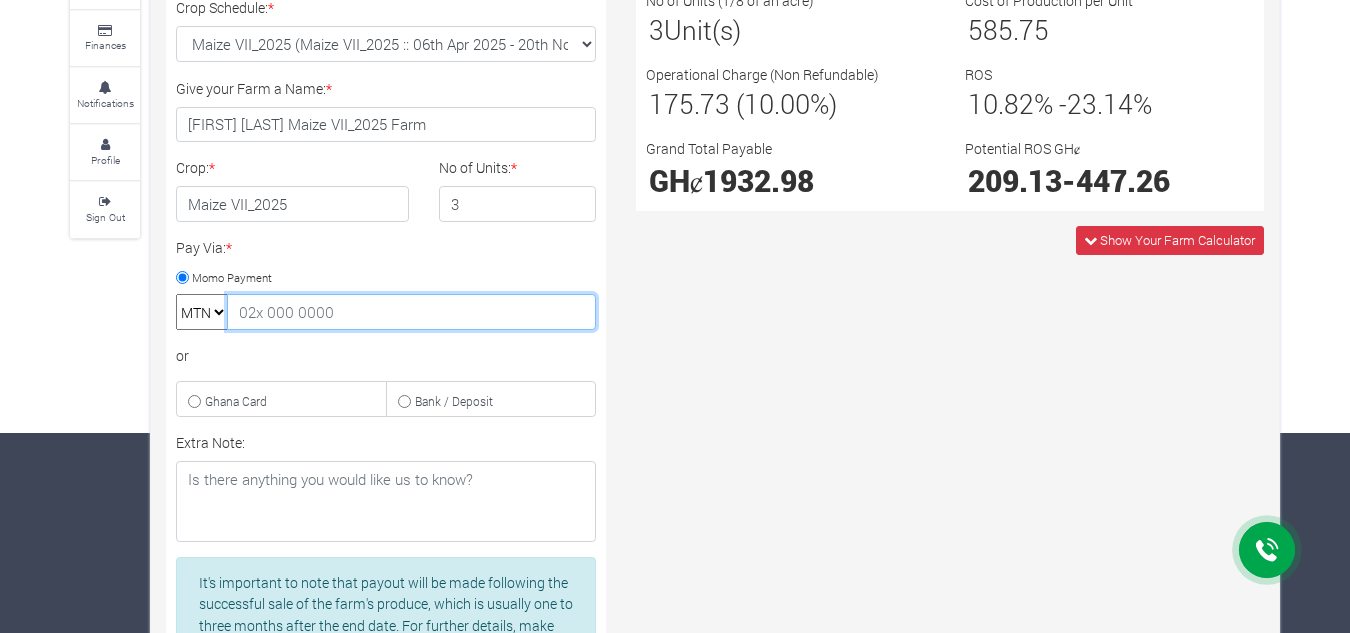 click at bounding box center (411, 312) 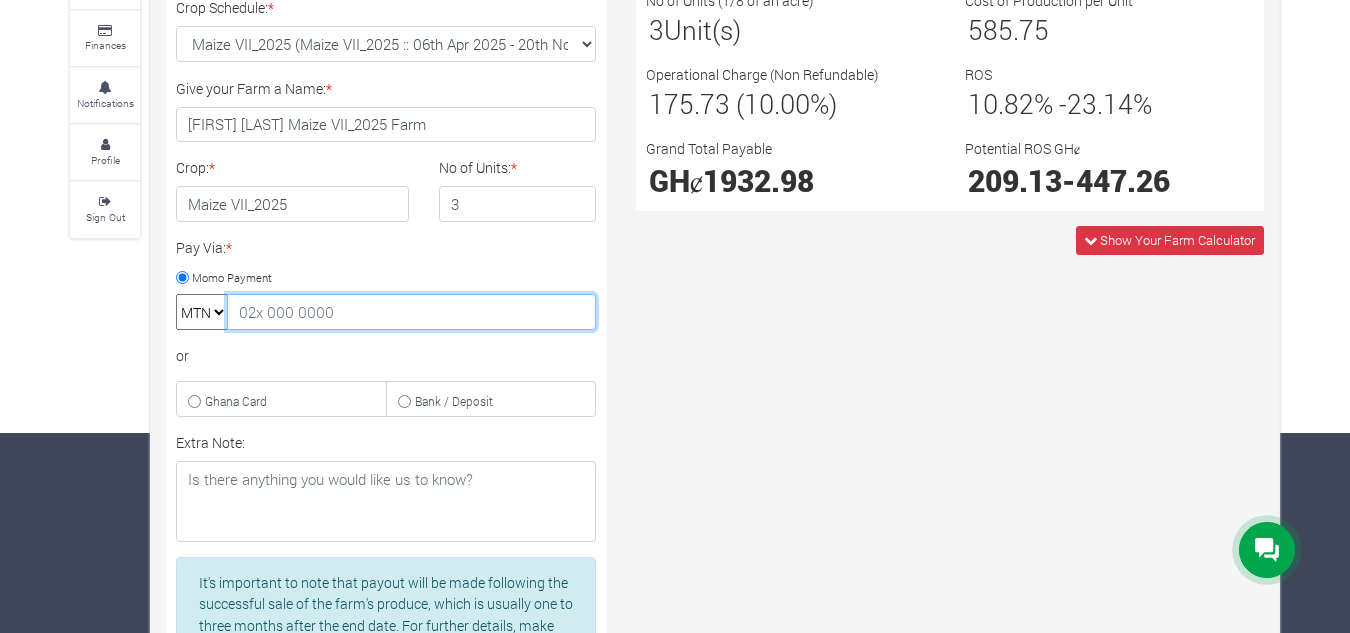 type on "[PHONE]" 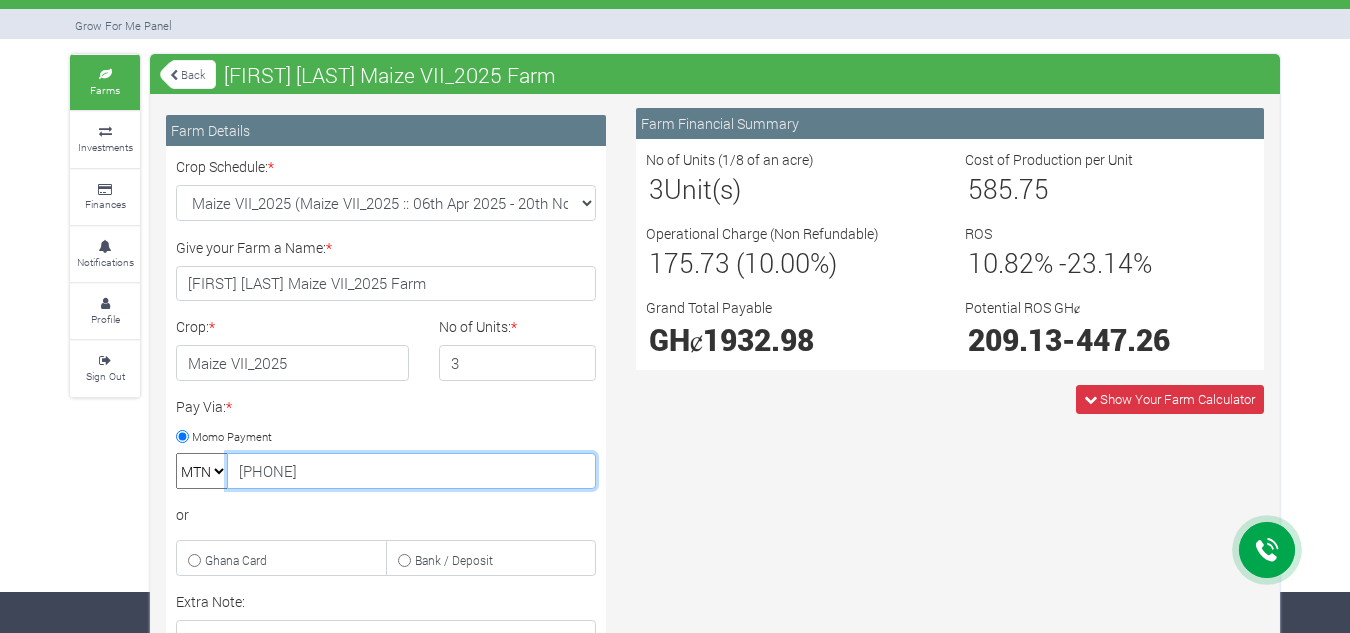 scroll, scrollTop: 0, scrollLeft: 0, axis: both 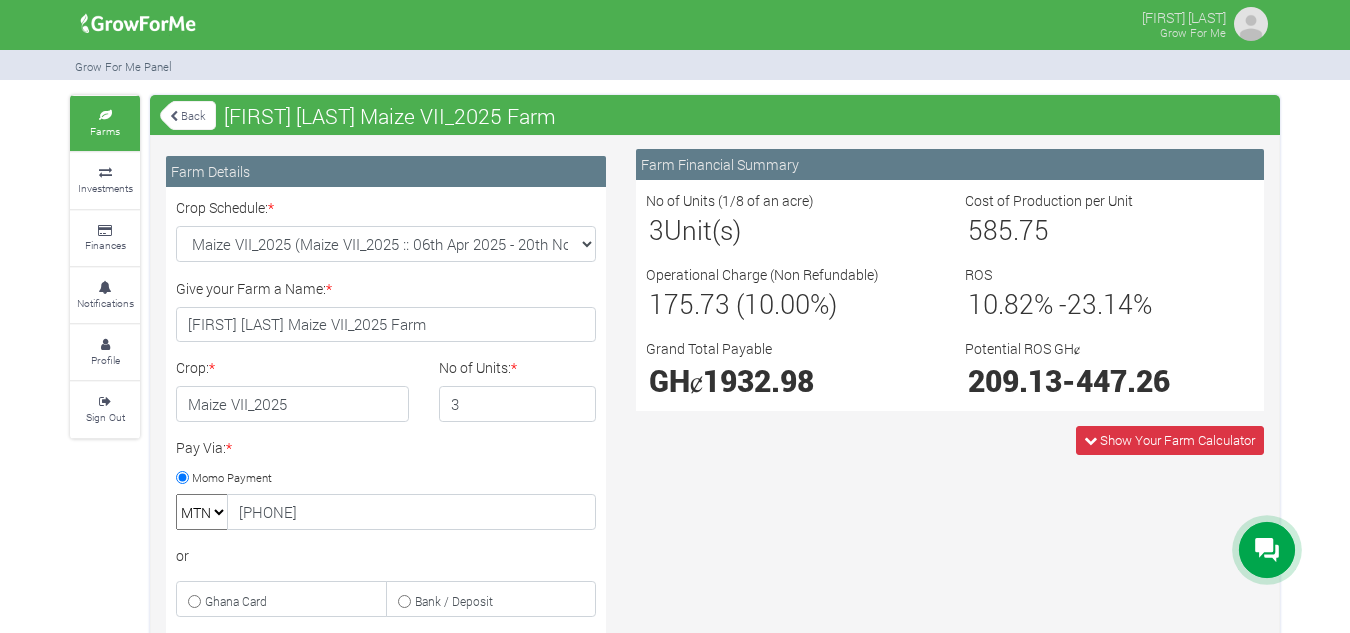 click at bounding box center [1251, 24] 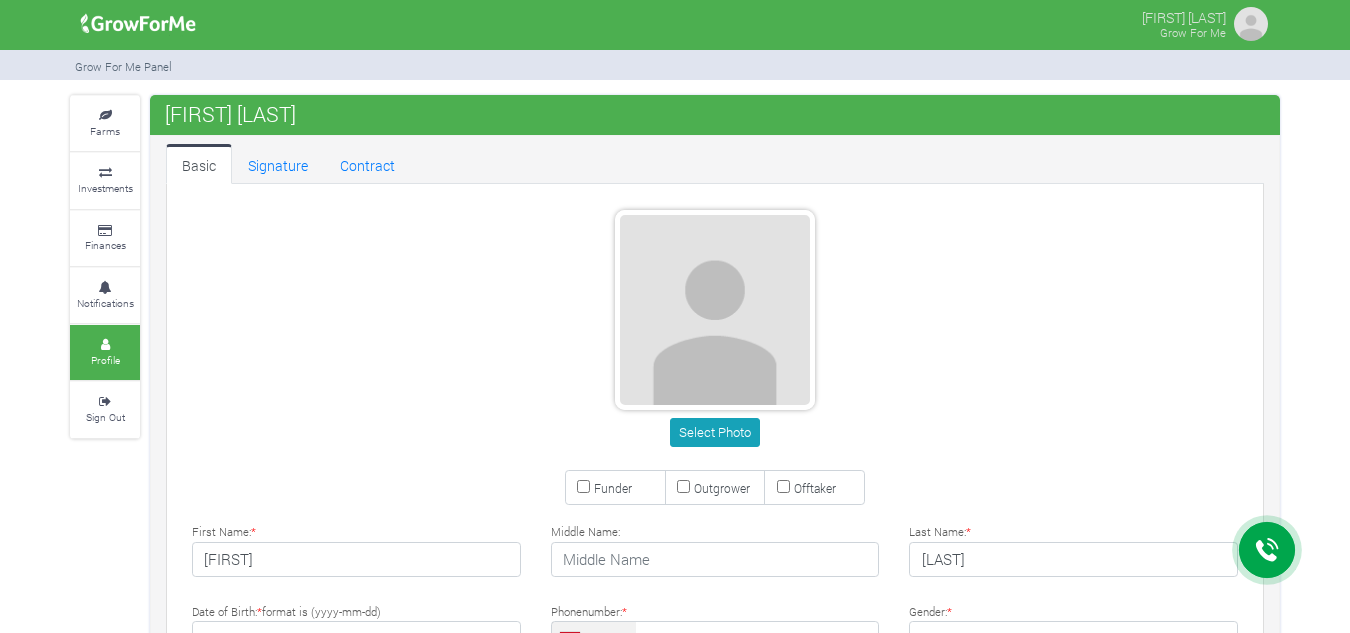 scroll, scrollTop: 0, scrollLeft: 0, axis: both 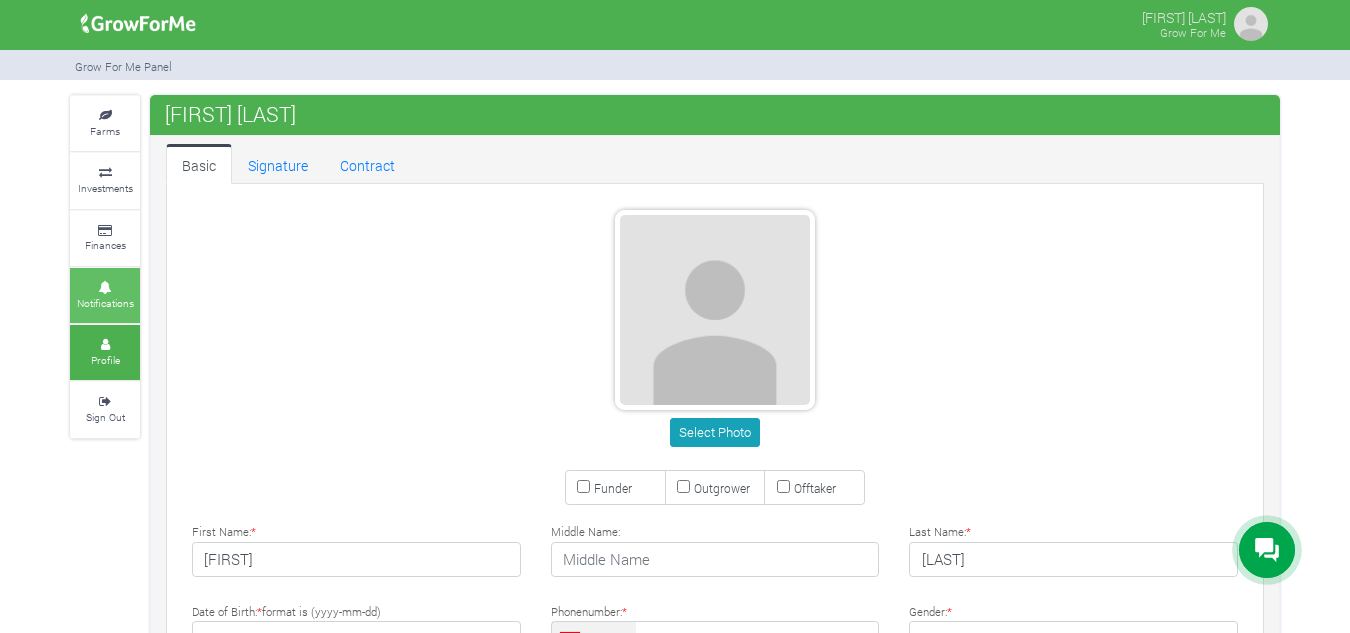 click on "Notifications" at bounding box center (105, 303) 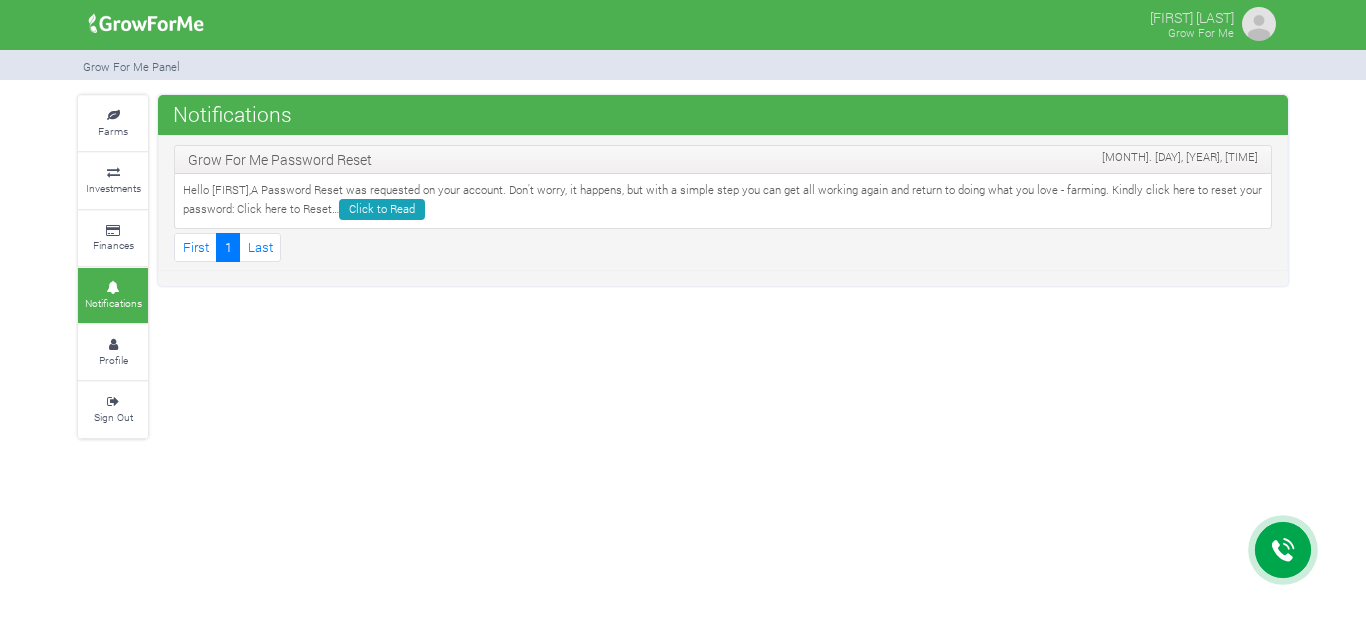 scroll, scrollTop: 0, scrollLeft: 0, axis: both 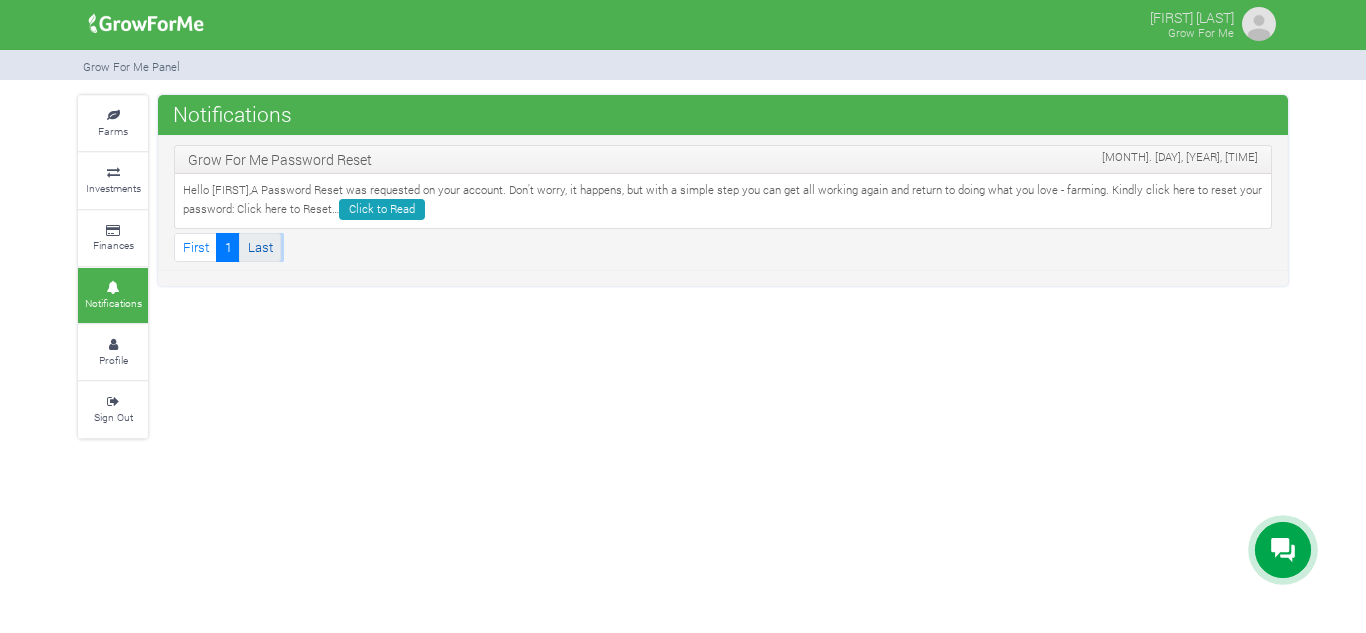 click on "Last" at bounding box center (260, 247) 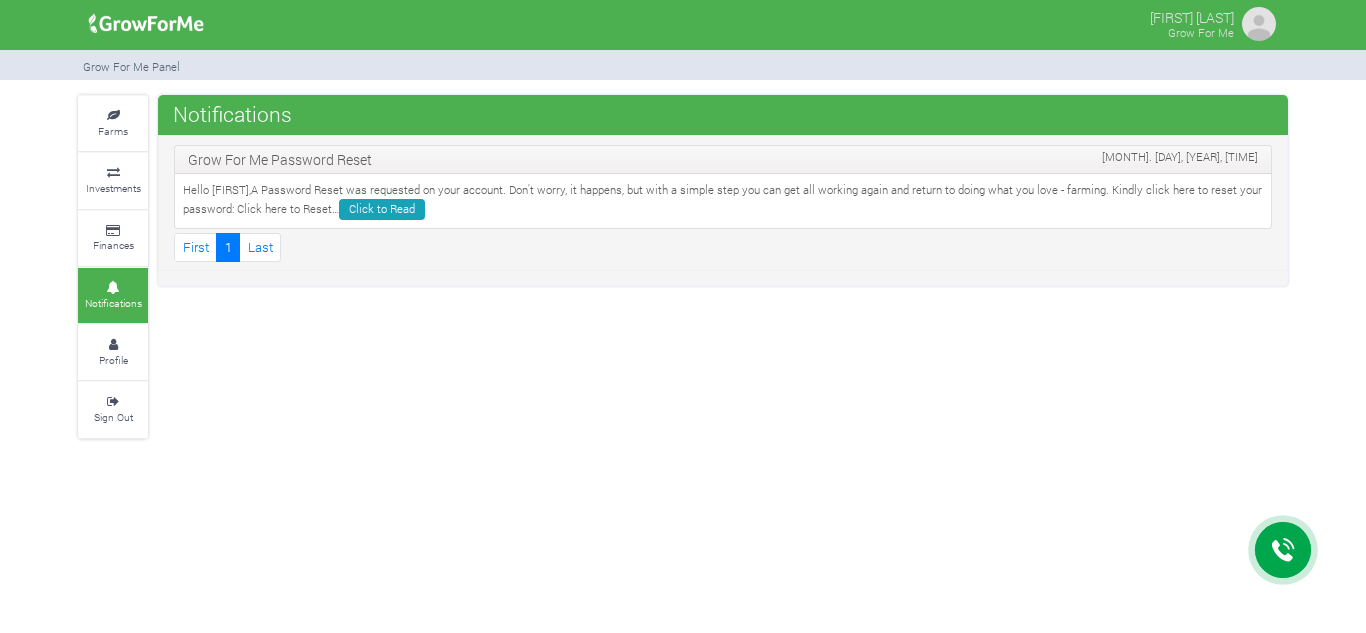 scroll, scrollTop: 0, scrollLeft: 0, axis: both 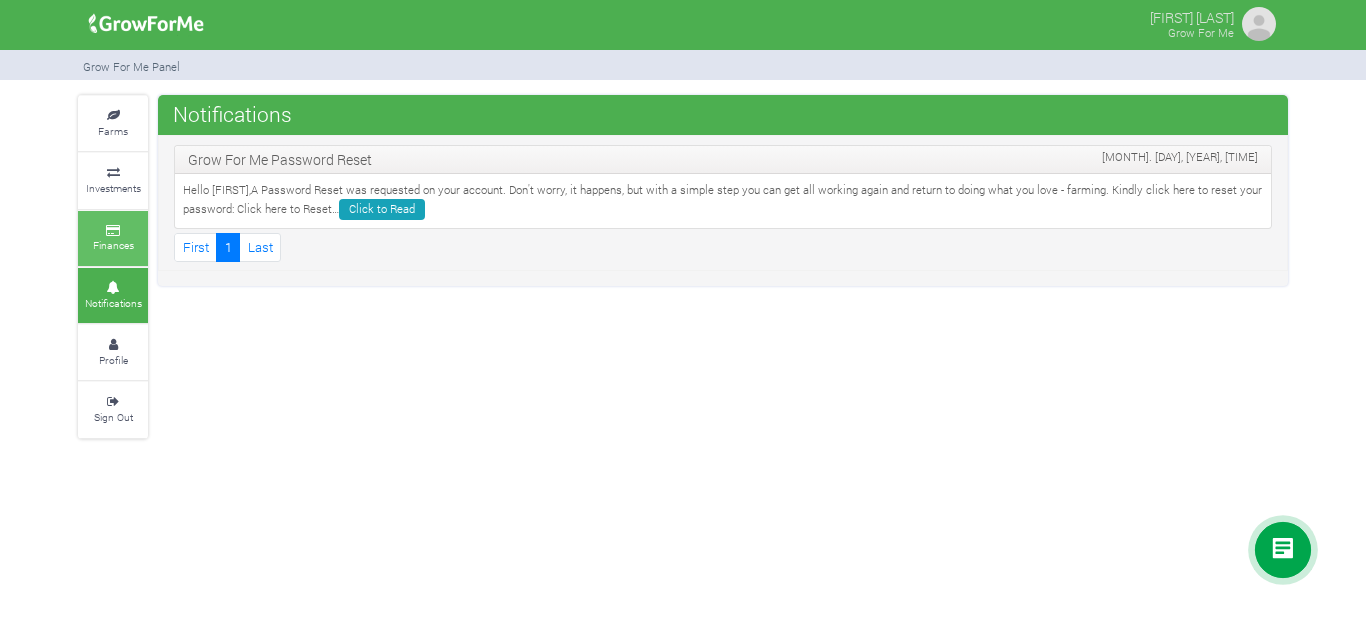 click at bounding box center [113, 231] 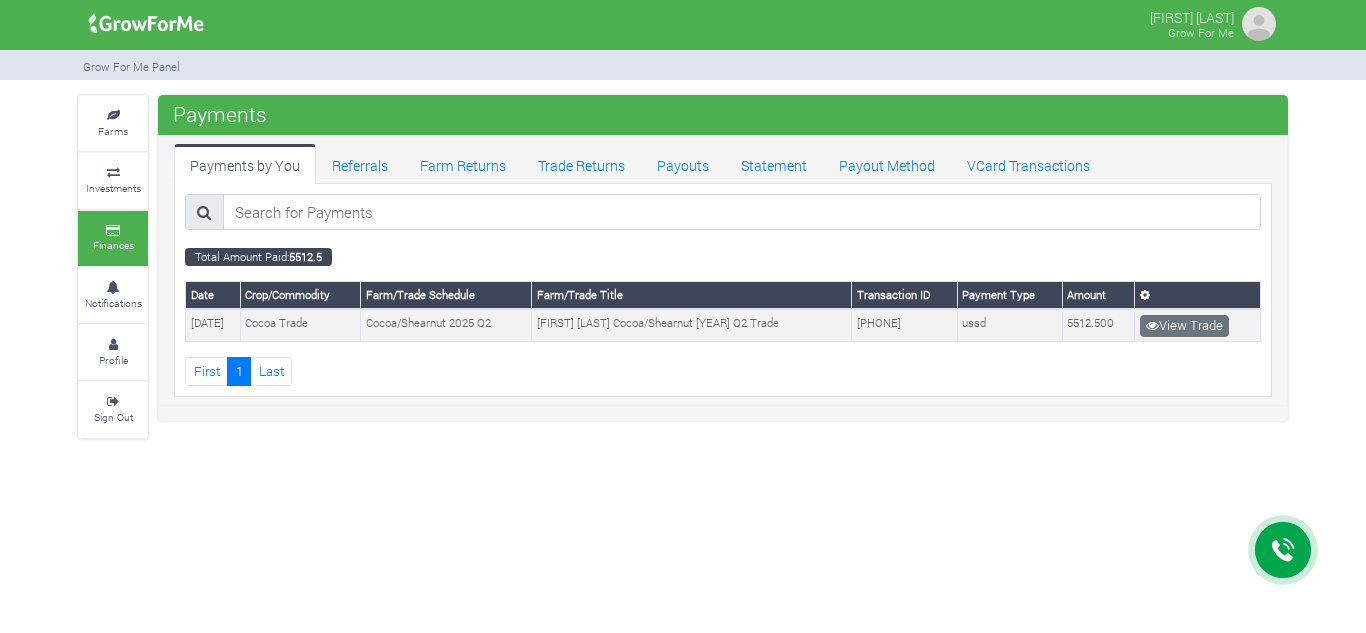 scroll, scrollTop: 0, scrollLeft: 0, axis: both 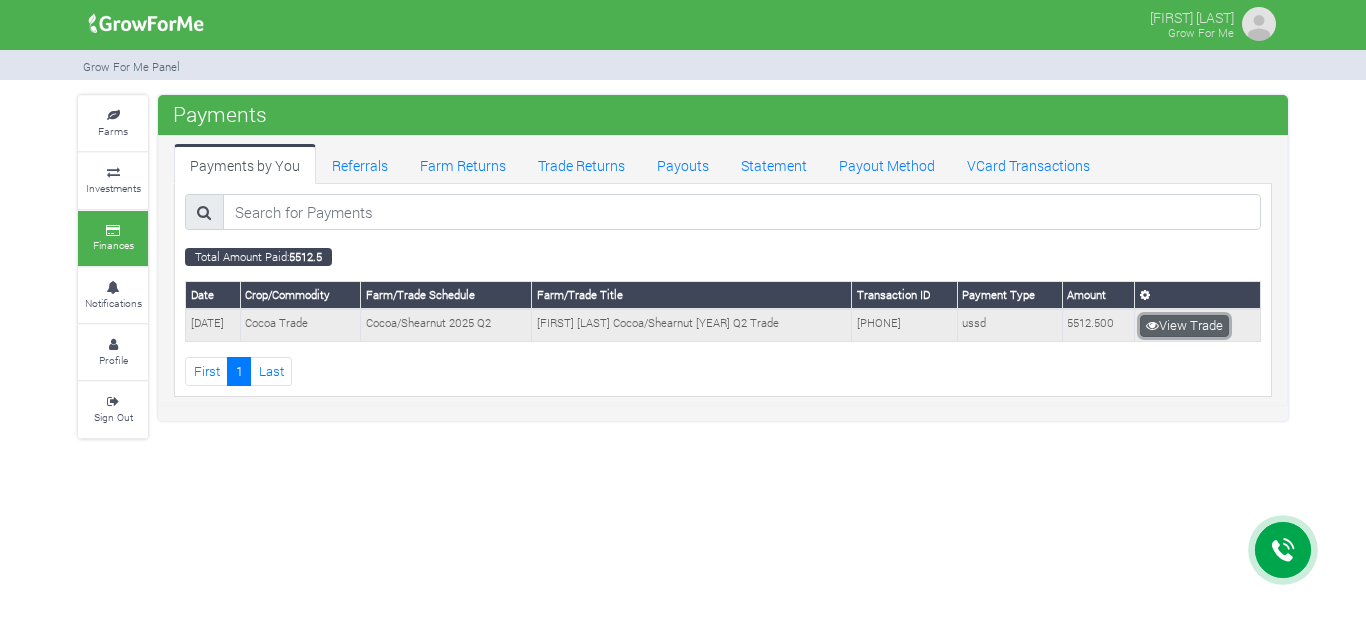 click at bounding box center (1152, 325) 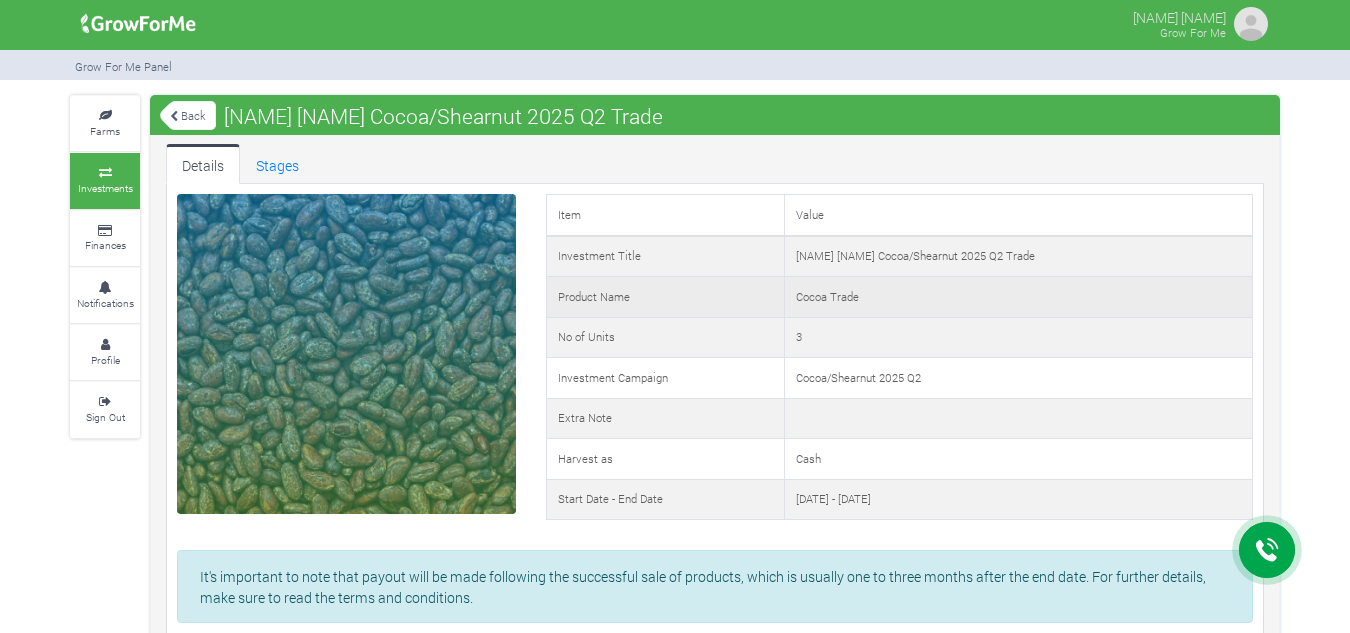 scroll, scrollTop: 0, scrollLeft: 0, axis: both 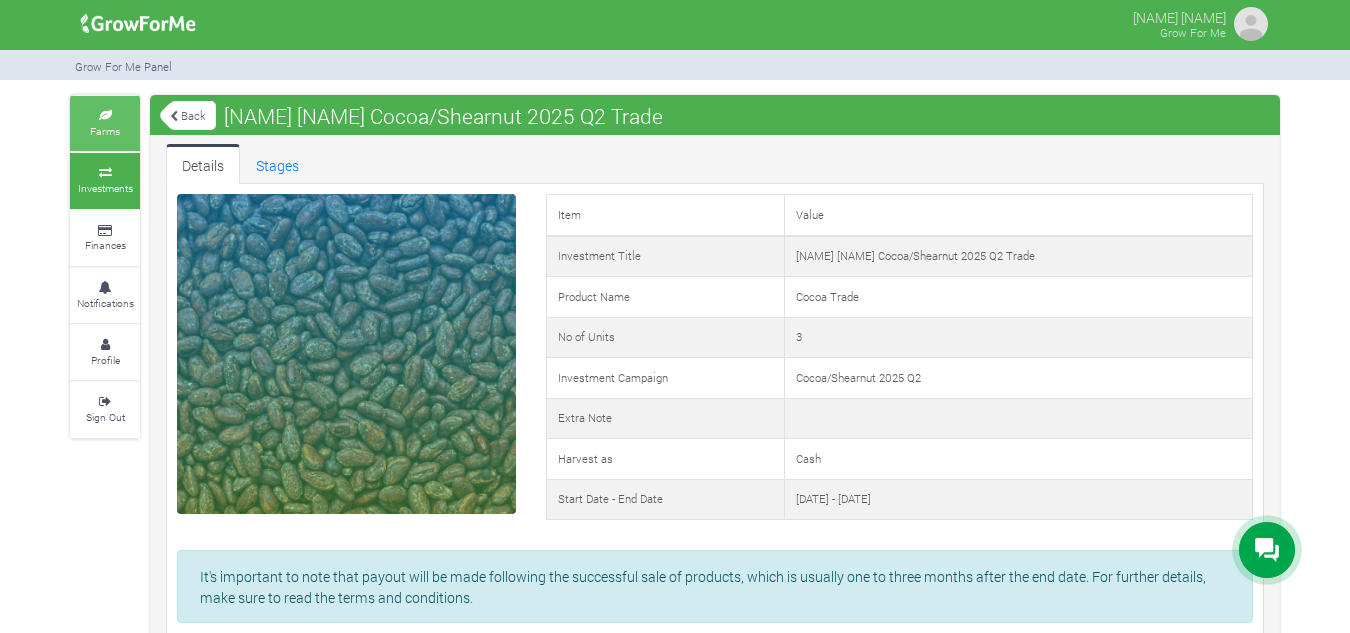 click at bounding box center (105, 116) 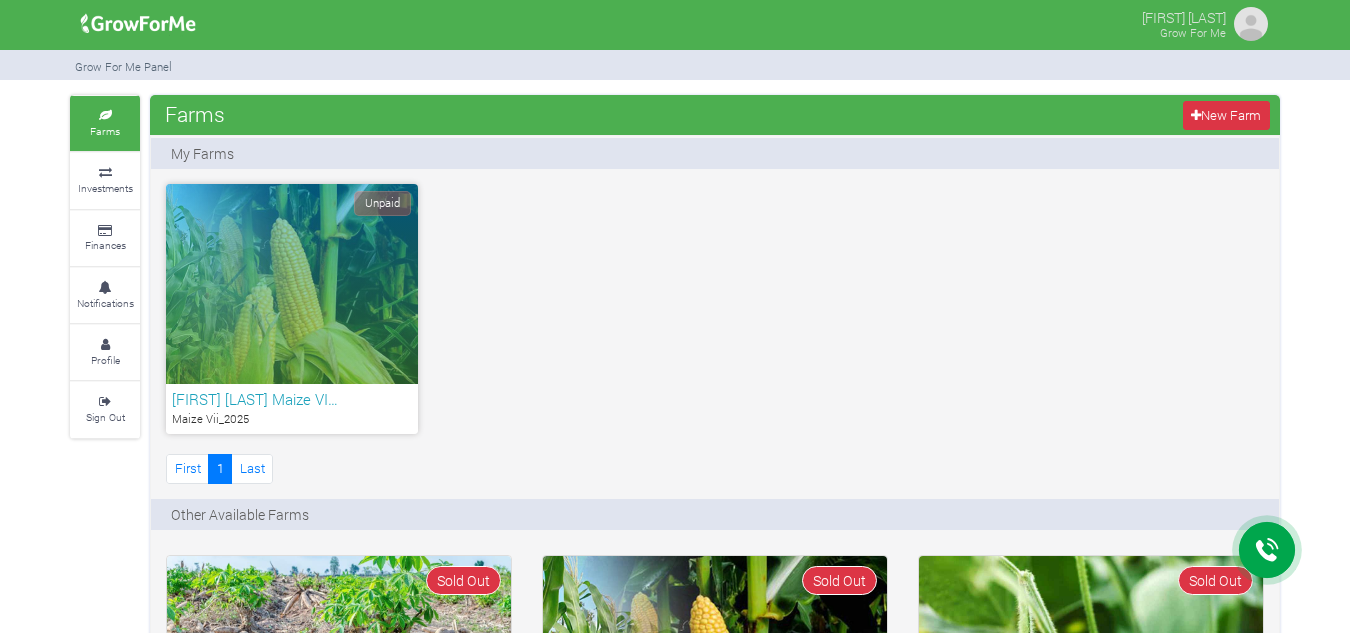 scroll, scrollTop: 0, scrollLeft: 0, axis: both 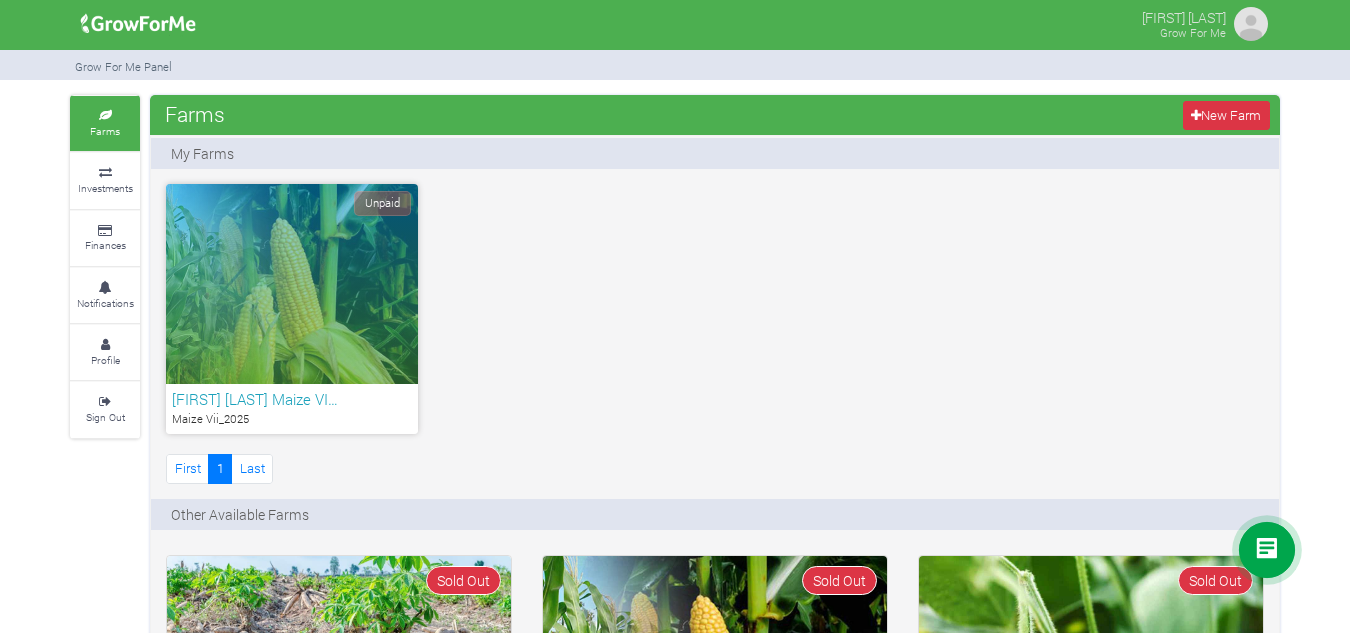 click on "[FIRST] [LAST] Maize VI…" at bounding box center [292, 399] 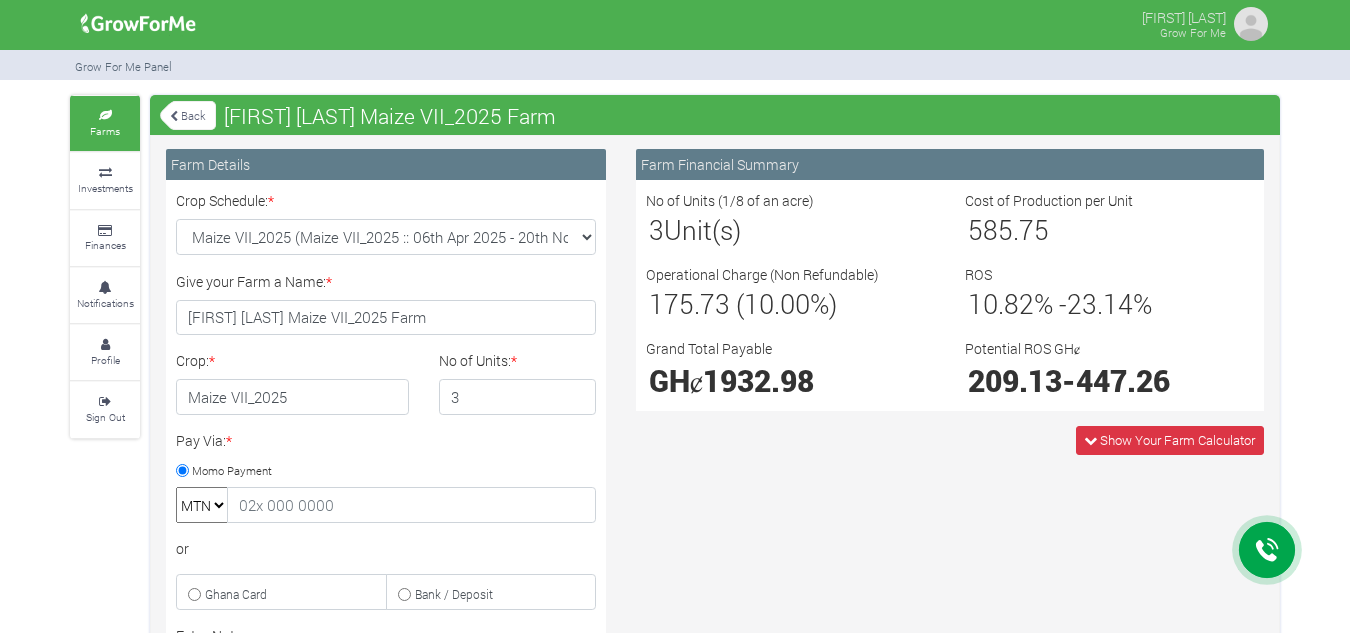 scroll, scrollTop: 0, scrollLeft: 0, axis: both 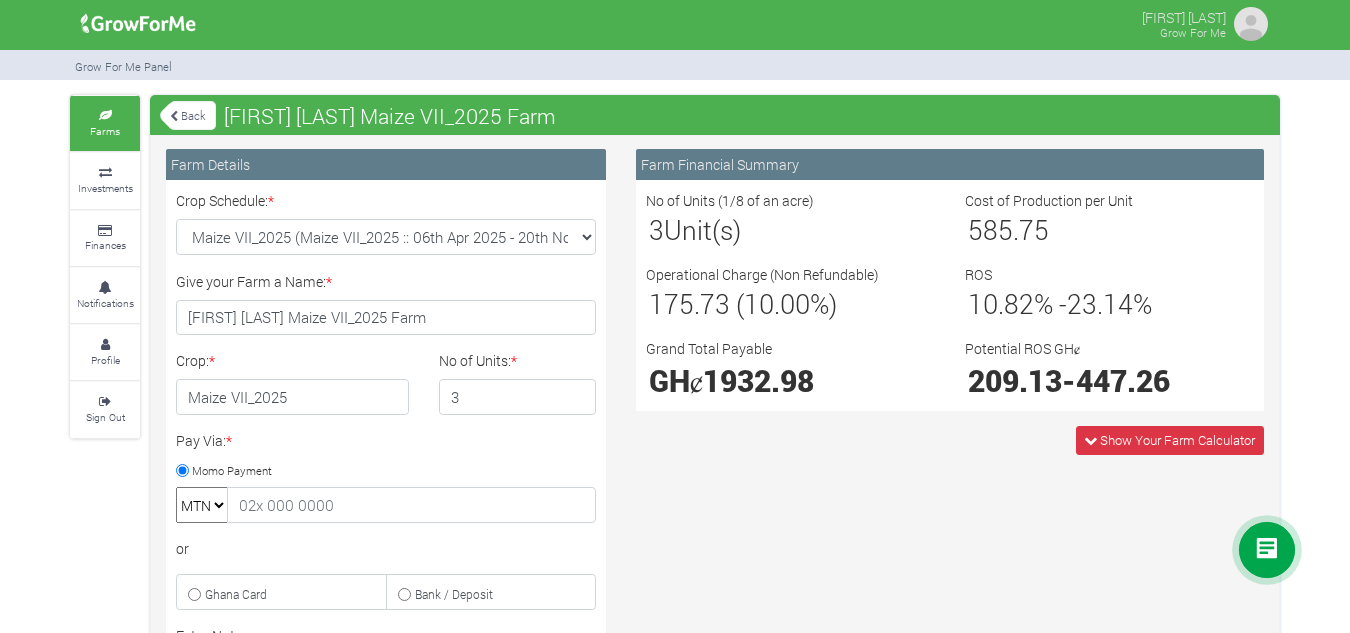 click at bounding box center (105, 116) 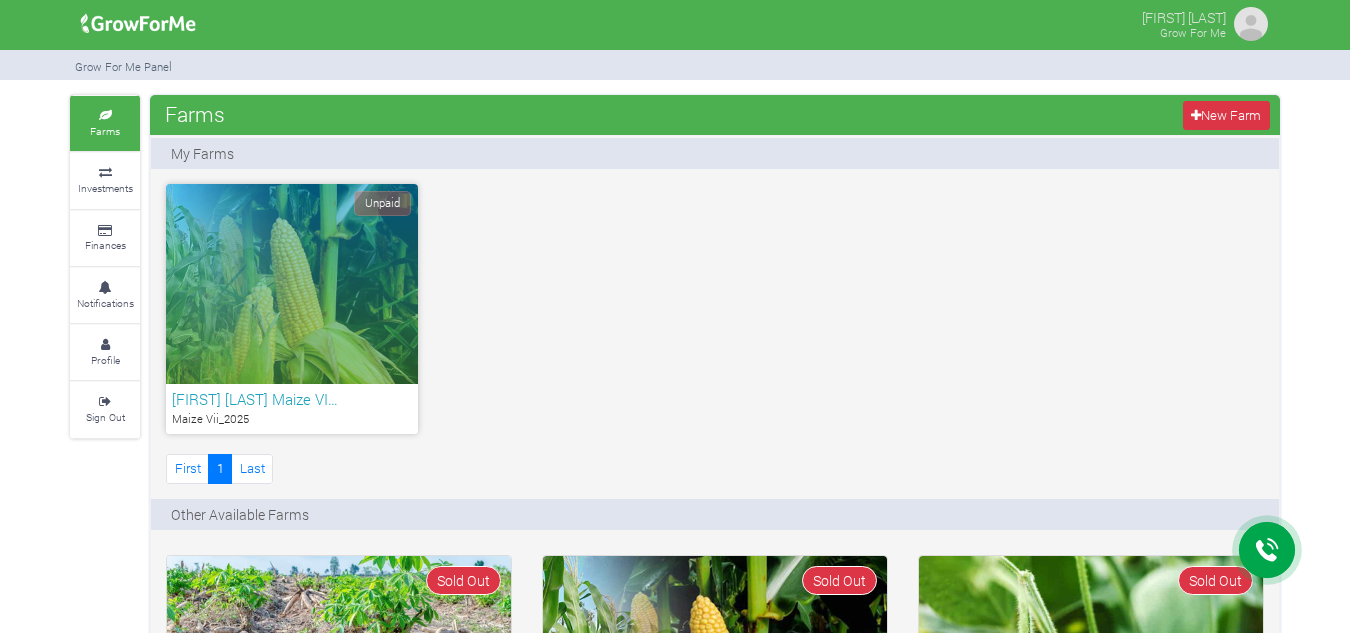 scroll, scrollTop: 0, scrollLeft: 0, axis: both 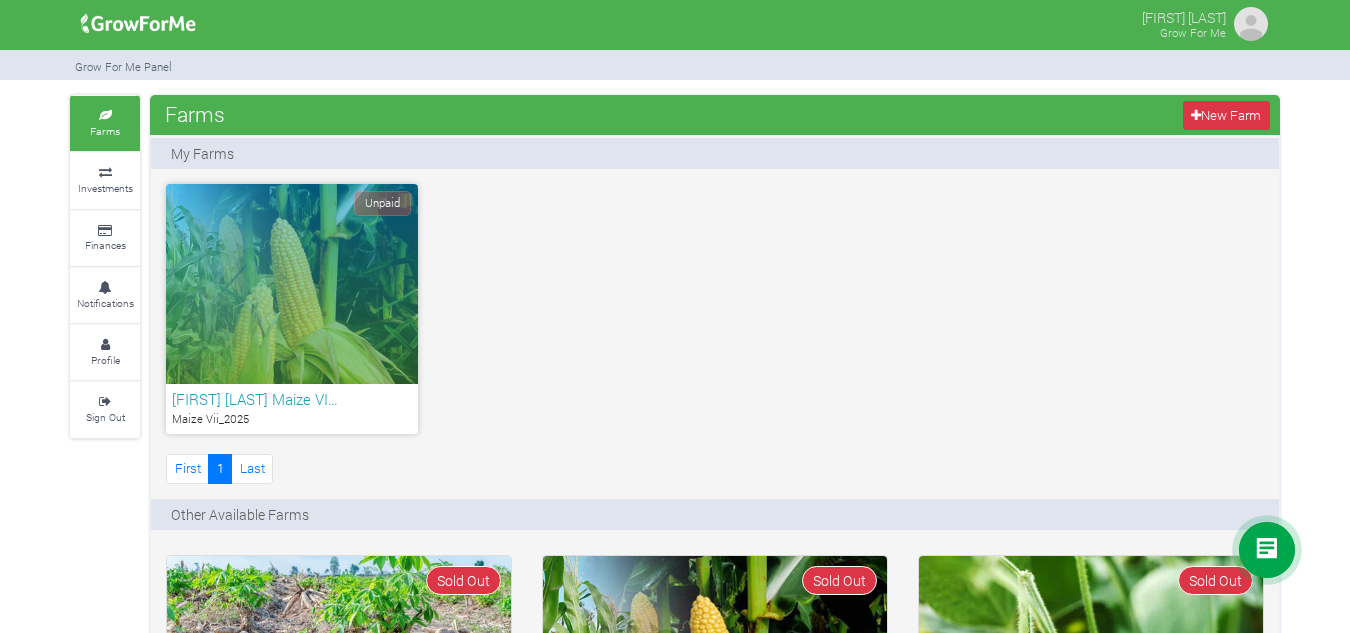 click at bounding box center [138, 24] 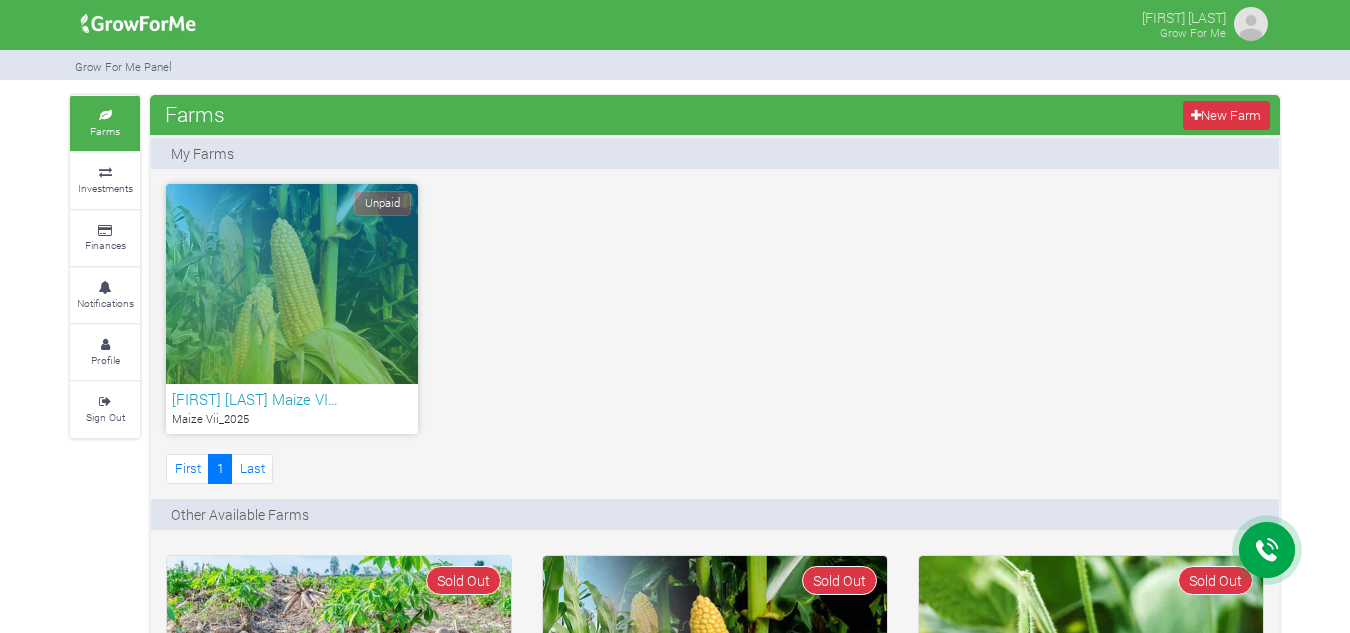 scroll, scrollTop: 0, scrollLeft: 0, axis: both 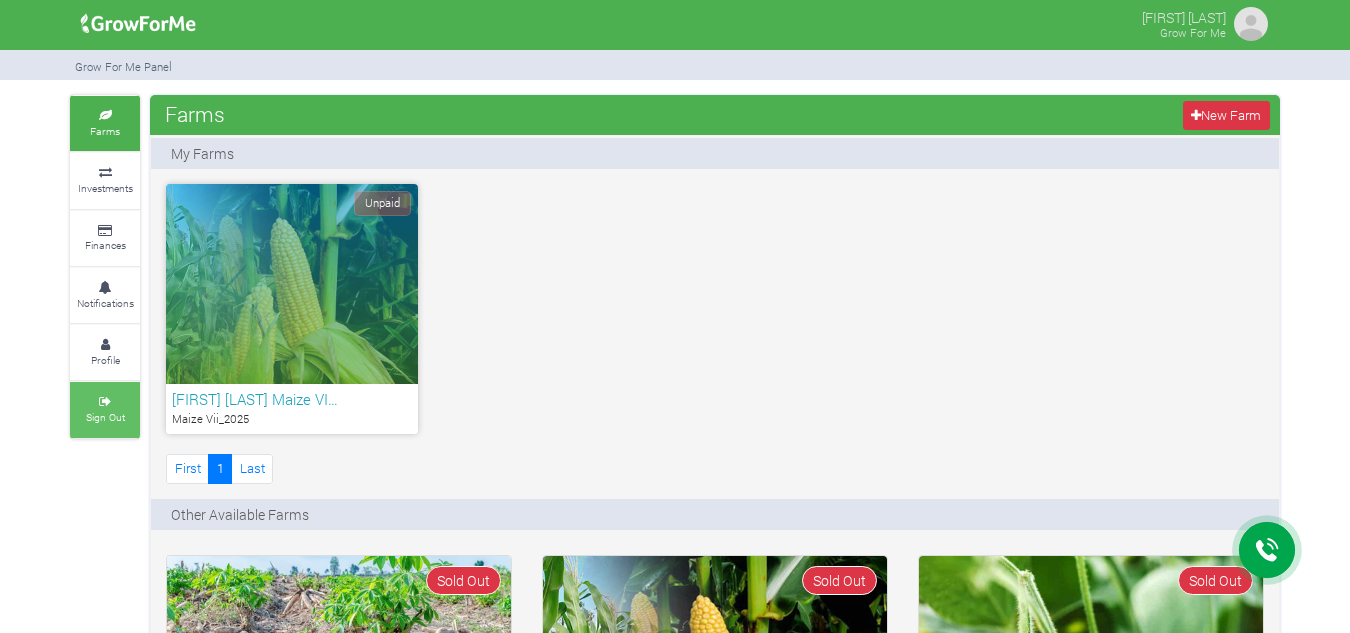 click on "Sign Out" at bounding box center [105, 417] 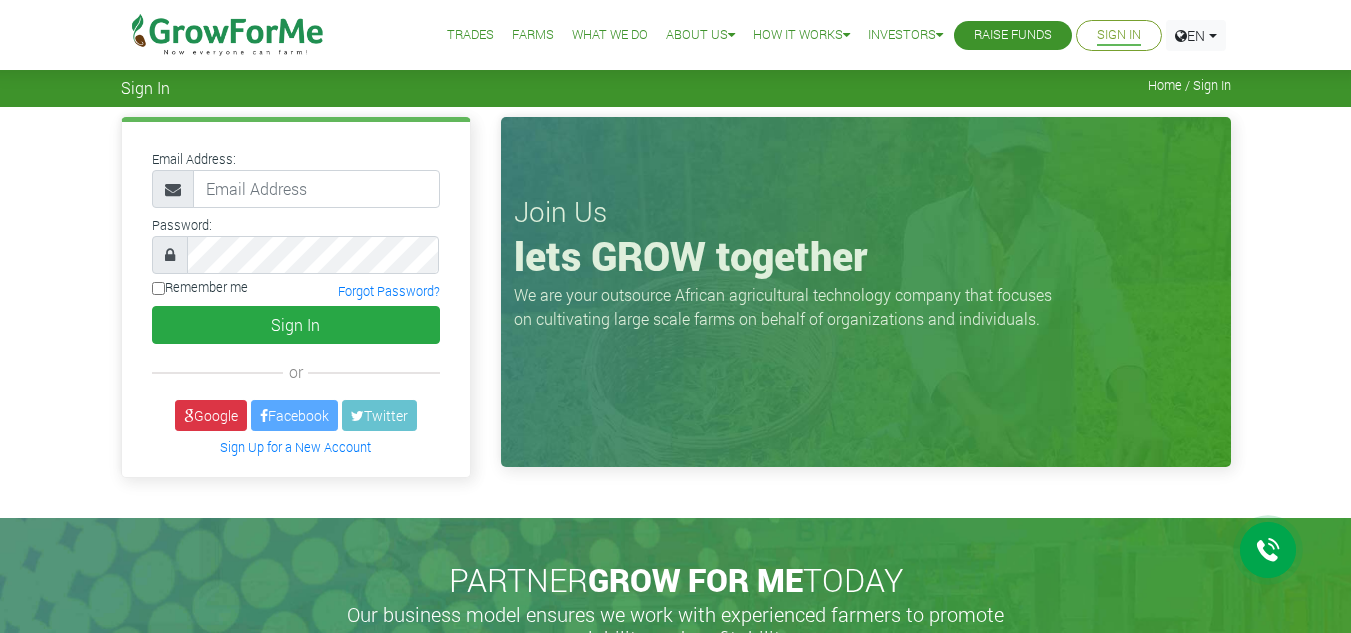 scroll, scrollTop: 0, scrollLeft: 0, axis: both 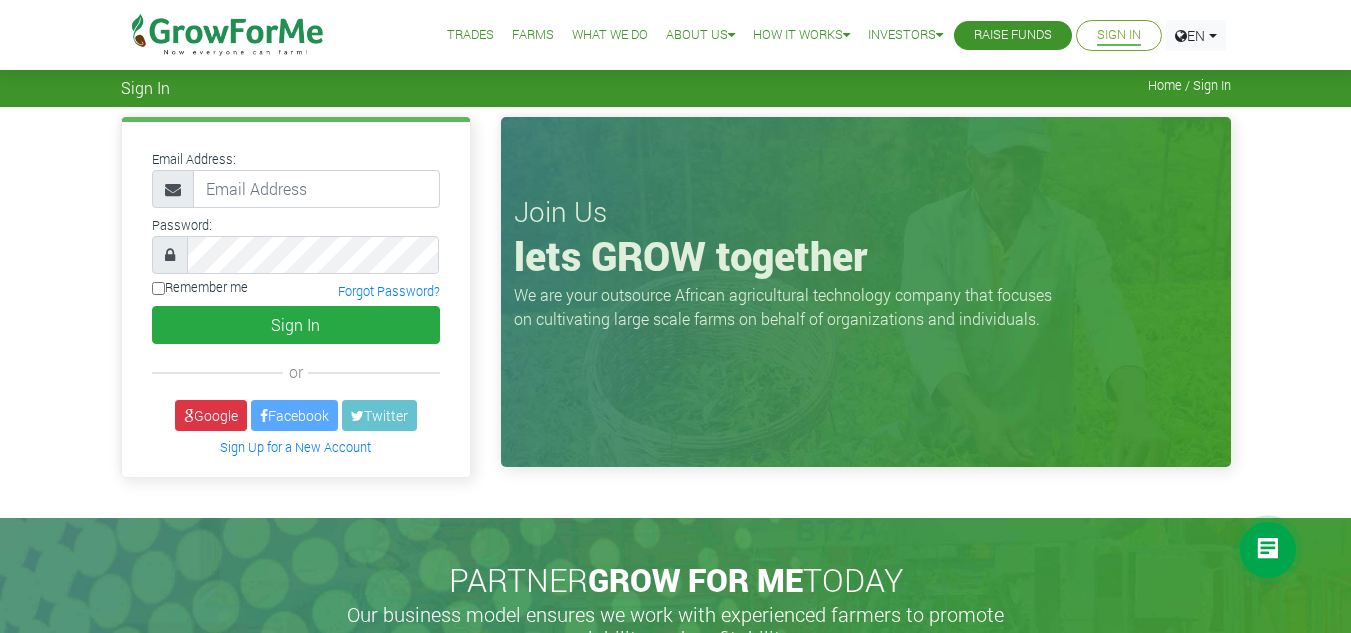 click on "What We Do" at bounding box center [610, 35] 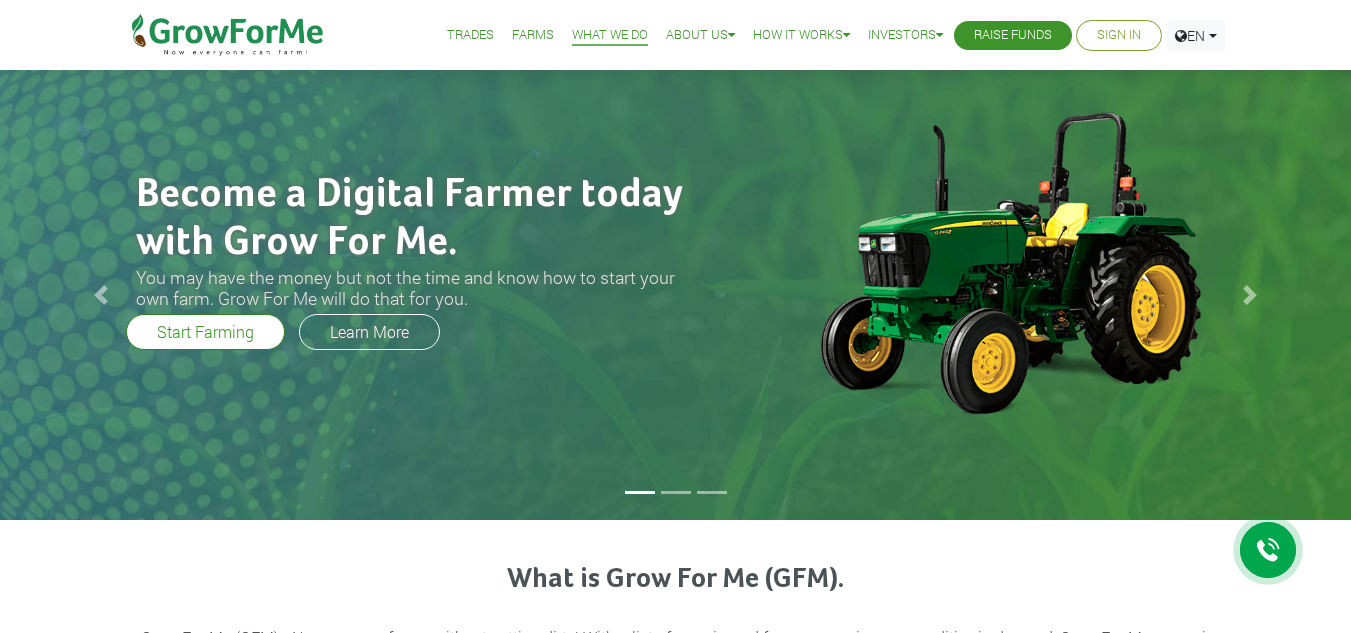 scroll, scrollTop: 0, scrollLeft: 0, axis: both 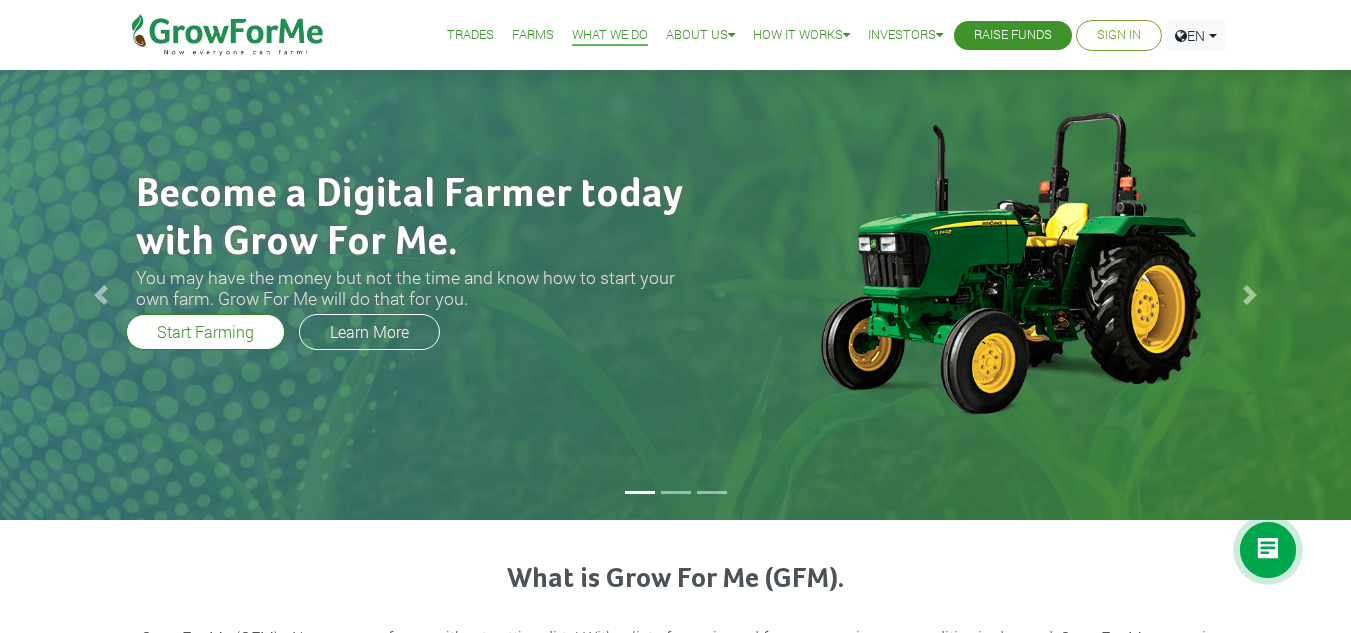 click at bounding box center [228, 35] 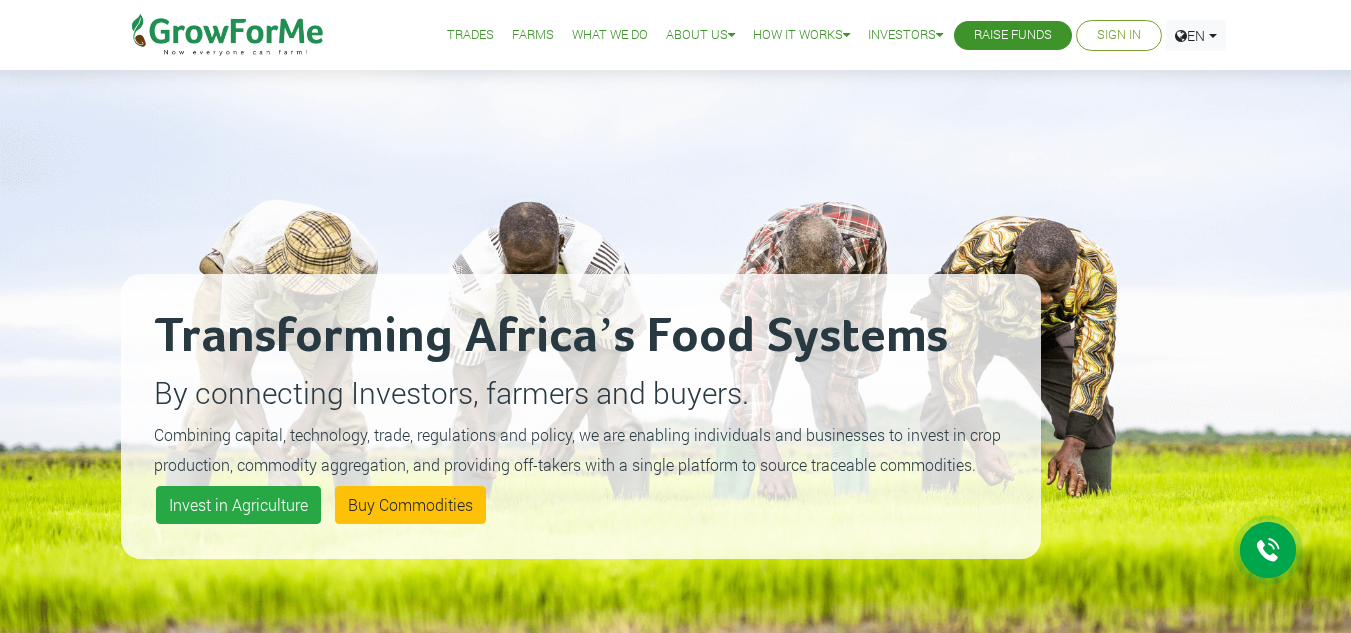 scroll, scrollTop: 0, scrollLeft: 0, axis: both 